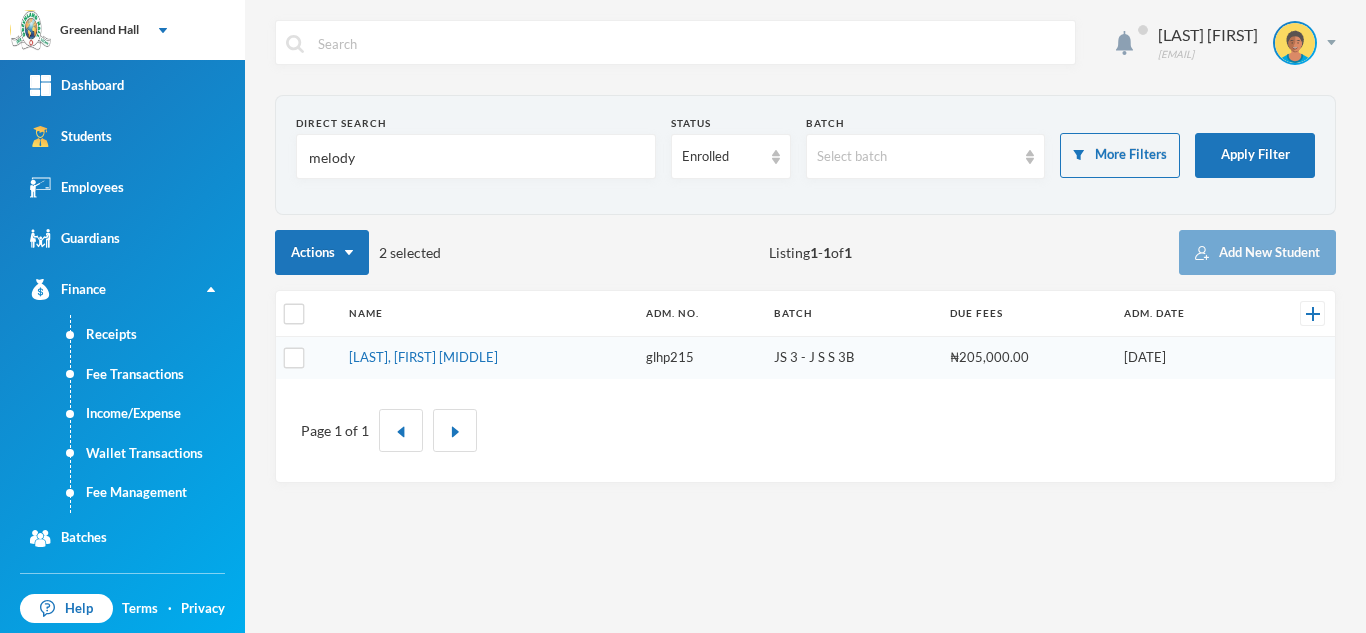 scroll, scrollTop: 0, scrollLeft: 0, axis: both 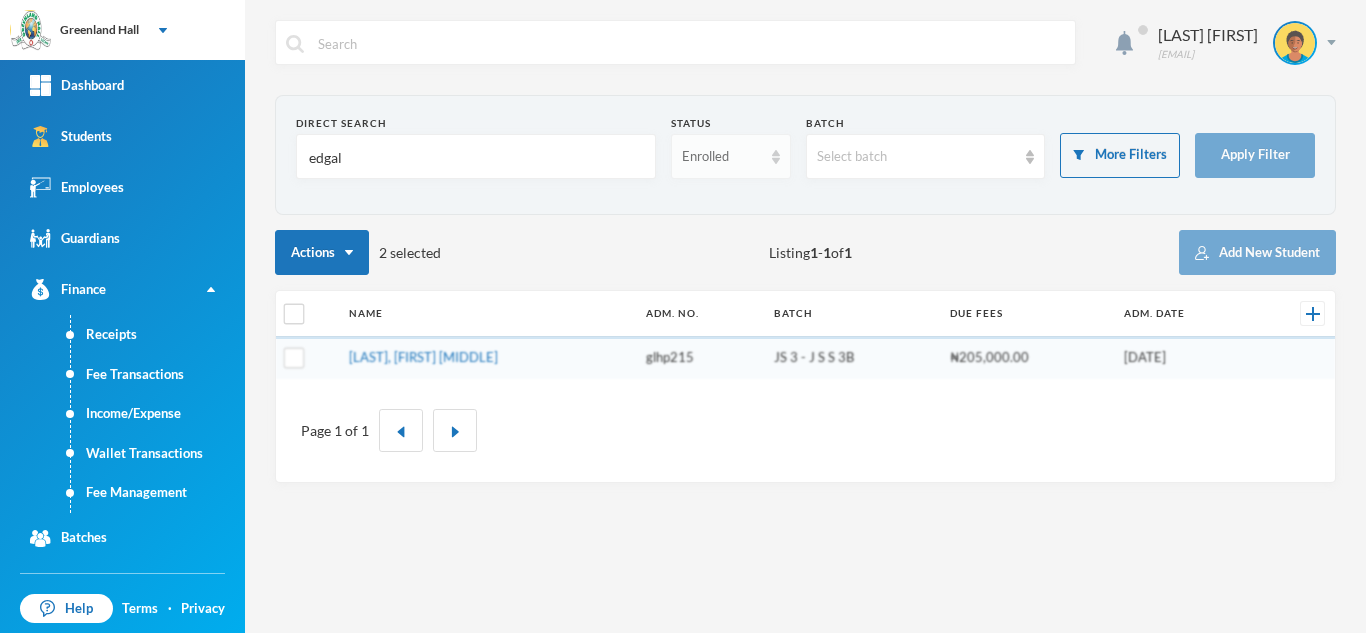 type on "edgal" 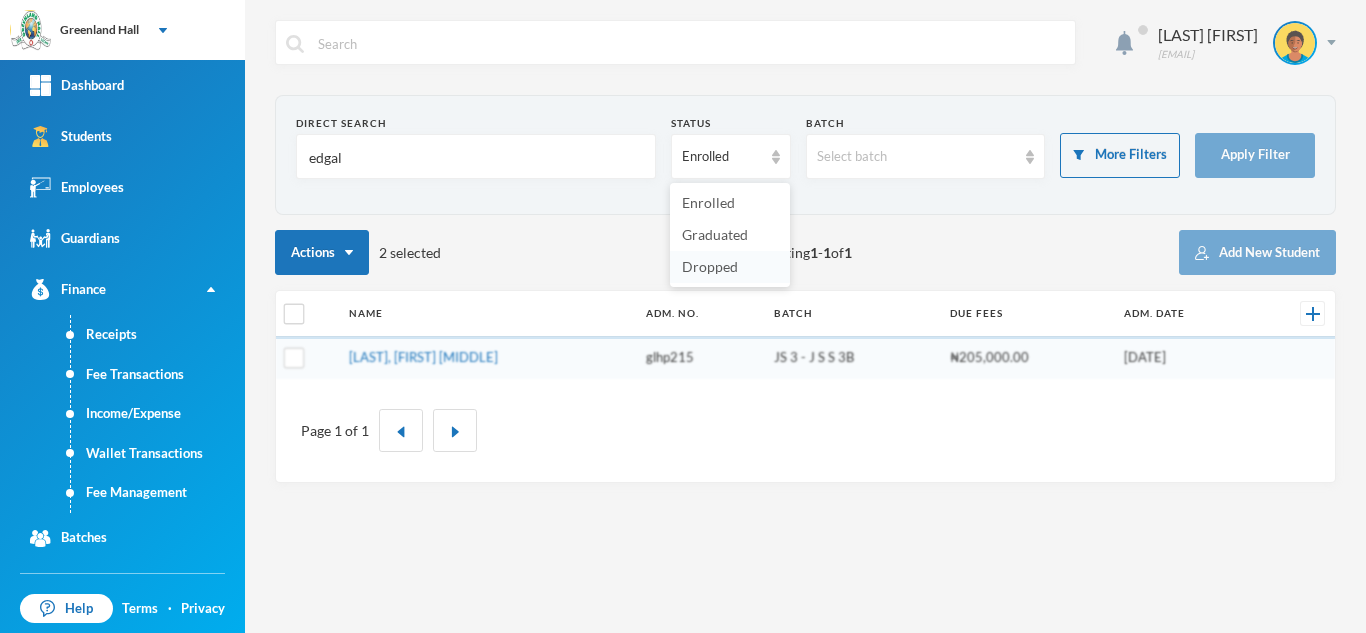 click on "Dropped" at bounding box center [710, 266] 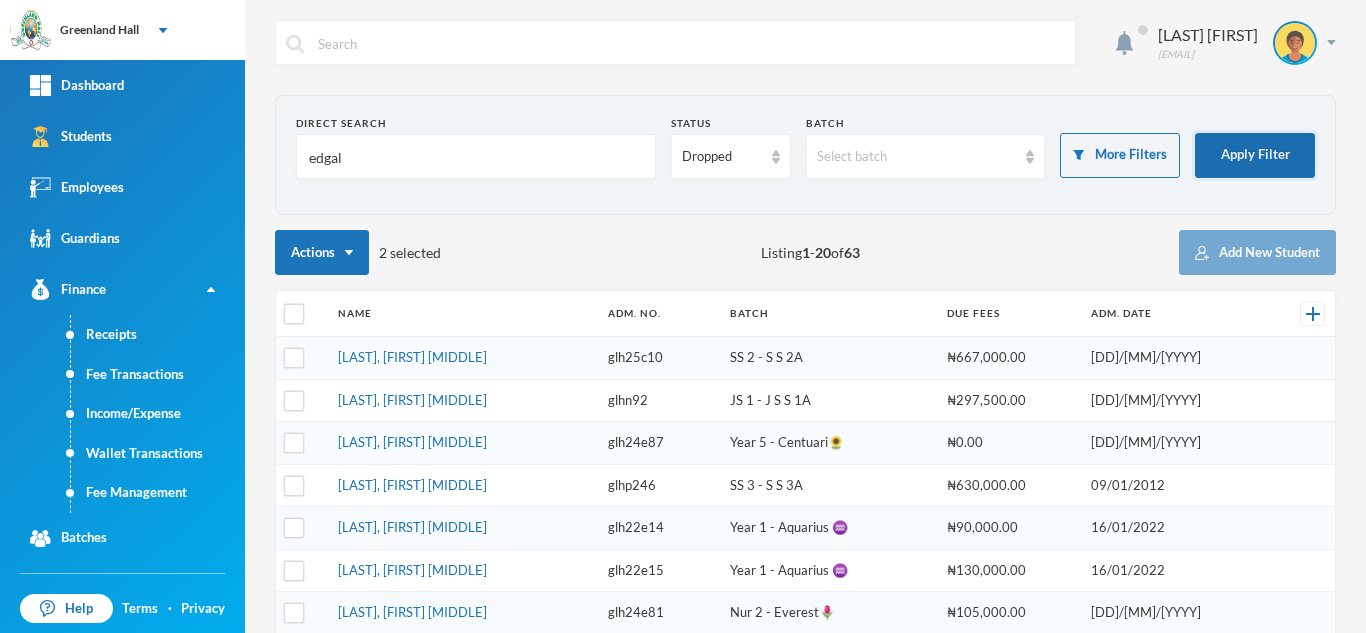 click on "Apply Filter" at bounding box center [1255, 155] 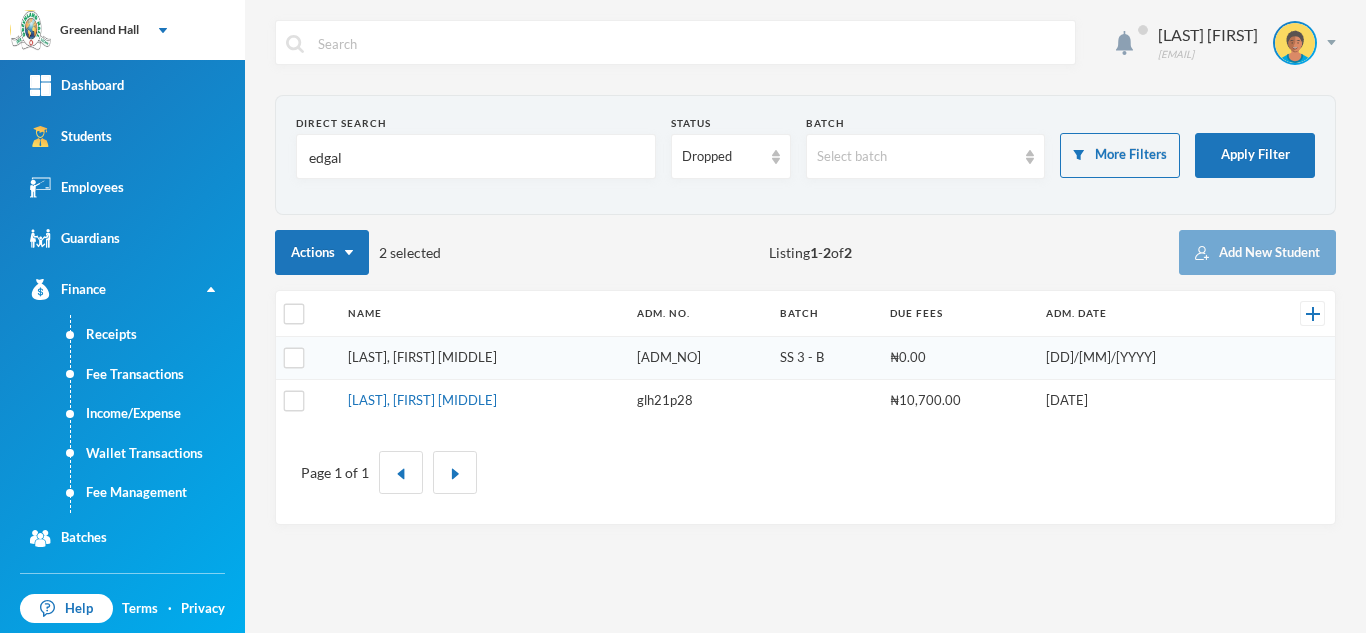 click on "[LAST], [FIRST] [MIDDLE]" at bounding box center (422, 357) 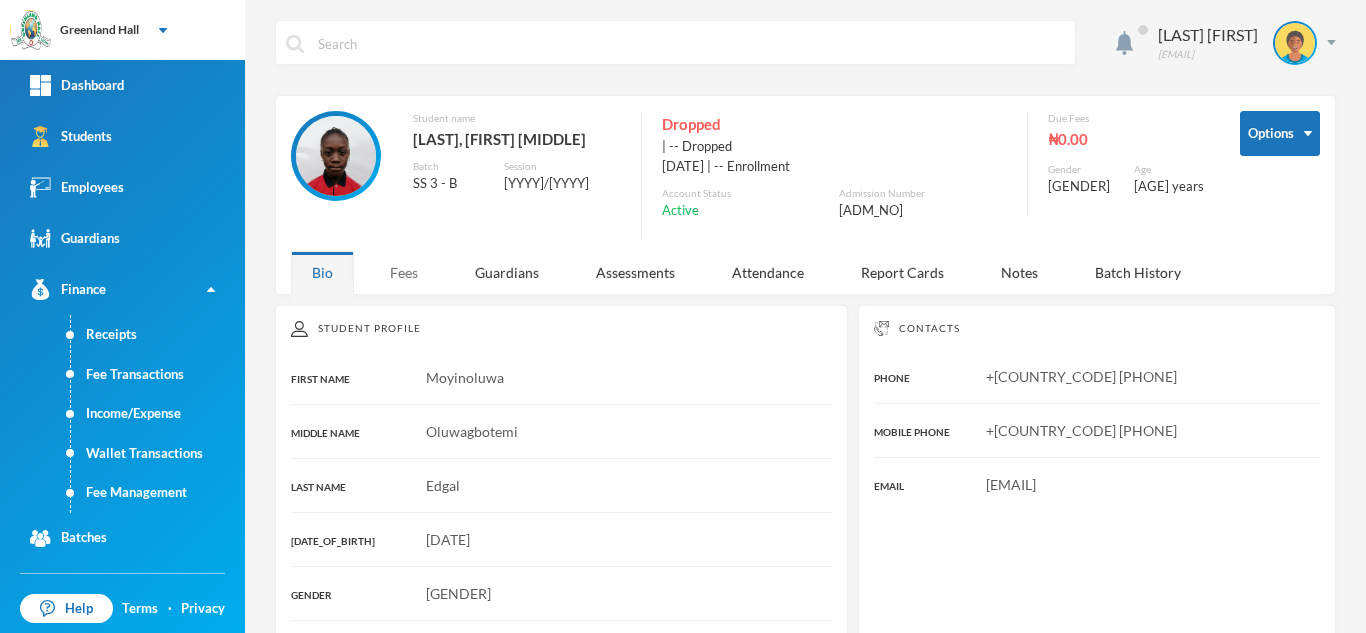 click on "Fees" at bounding box center (404, 272) 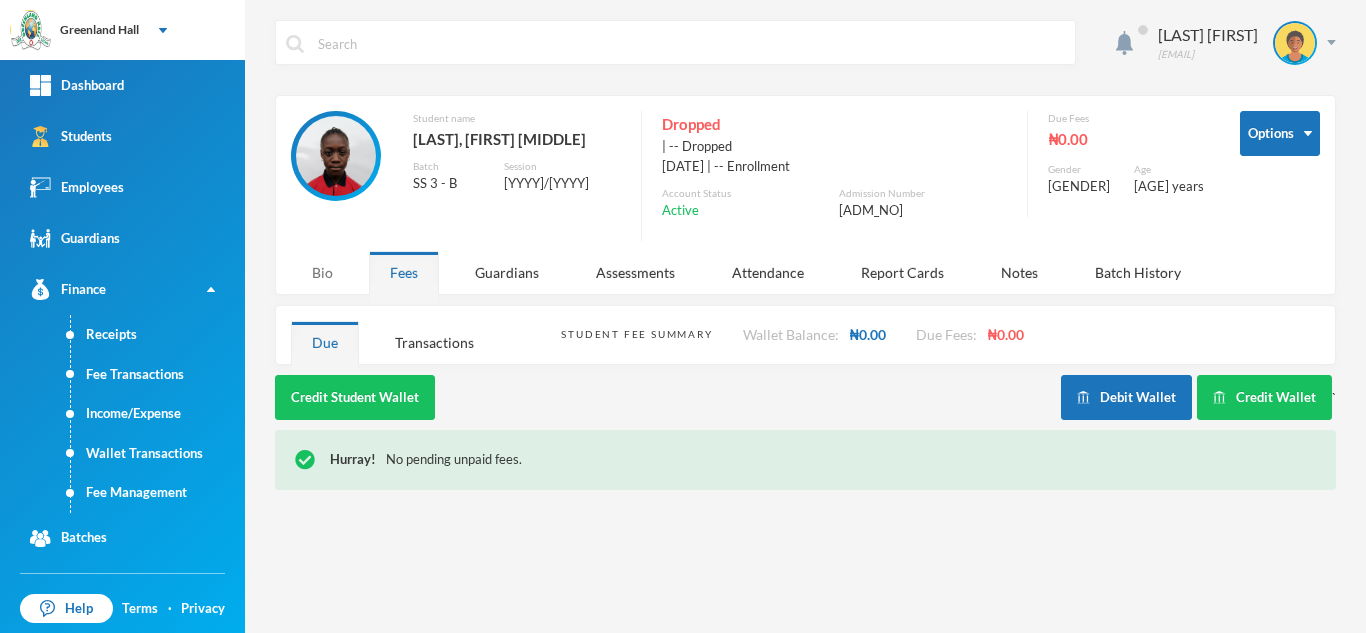 click on "Bio" at bounding box center (322, 272) 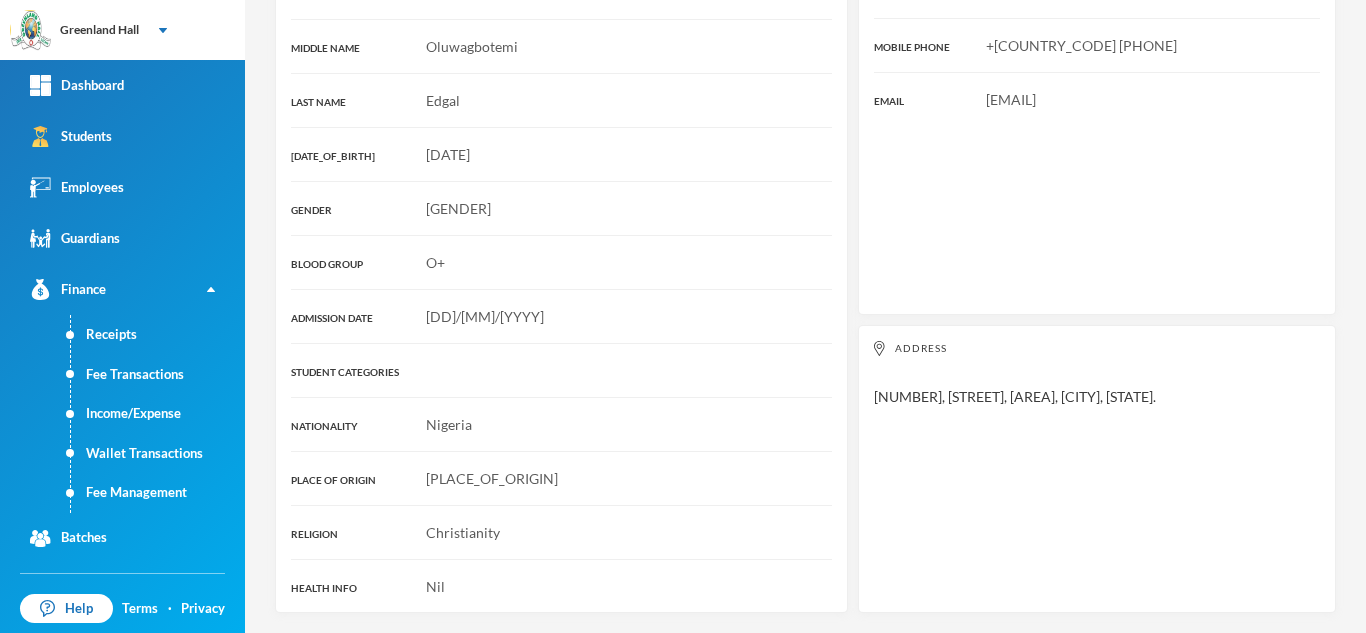 scroll, scrollTop: 0, scrollLeft: 0, axis: both 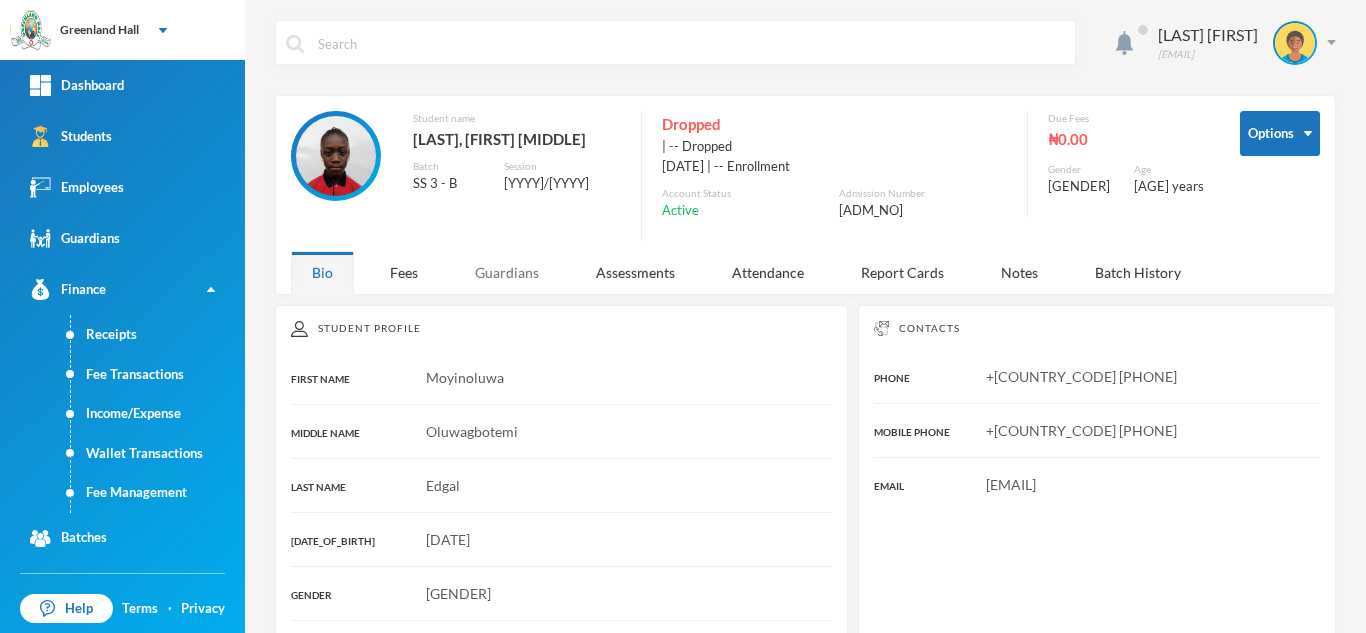 click on "Guardians" at bounding box center [507, 272] 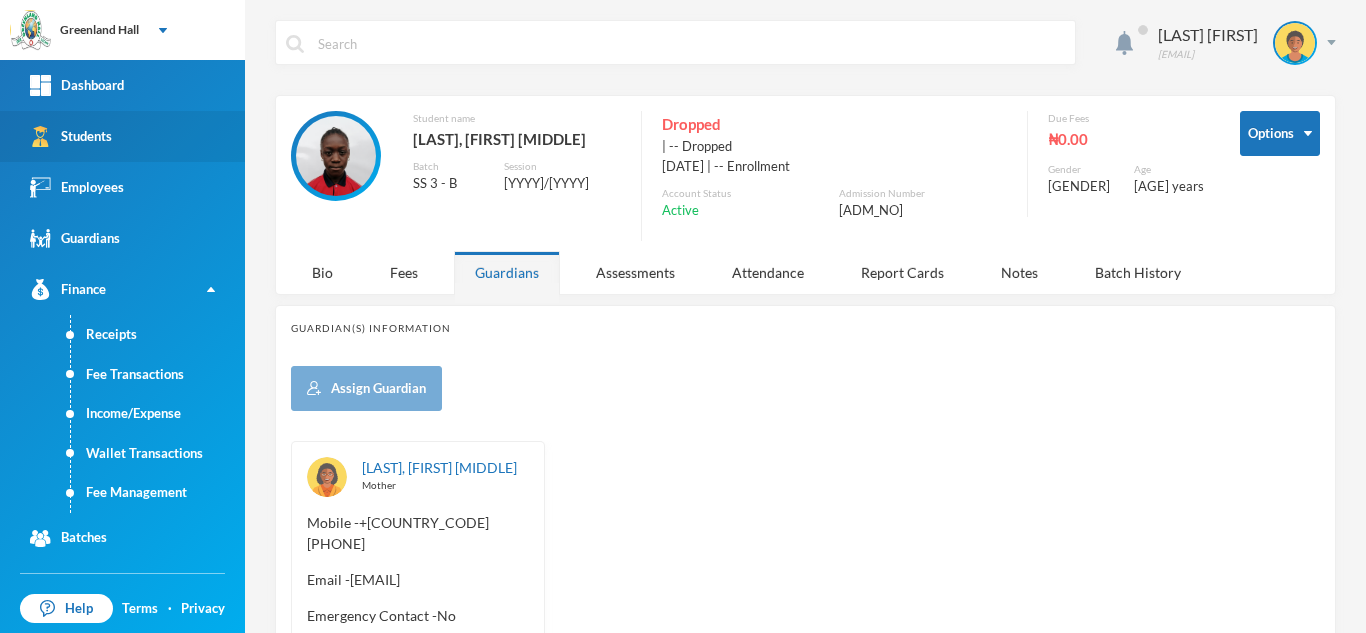 click on "Students" at bounding box center [122, 136] 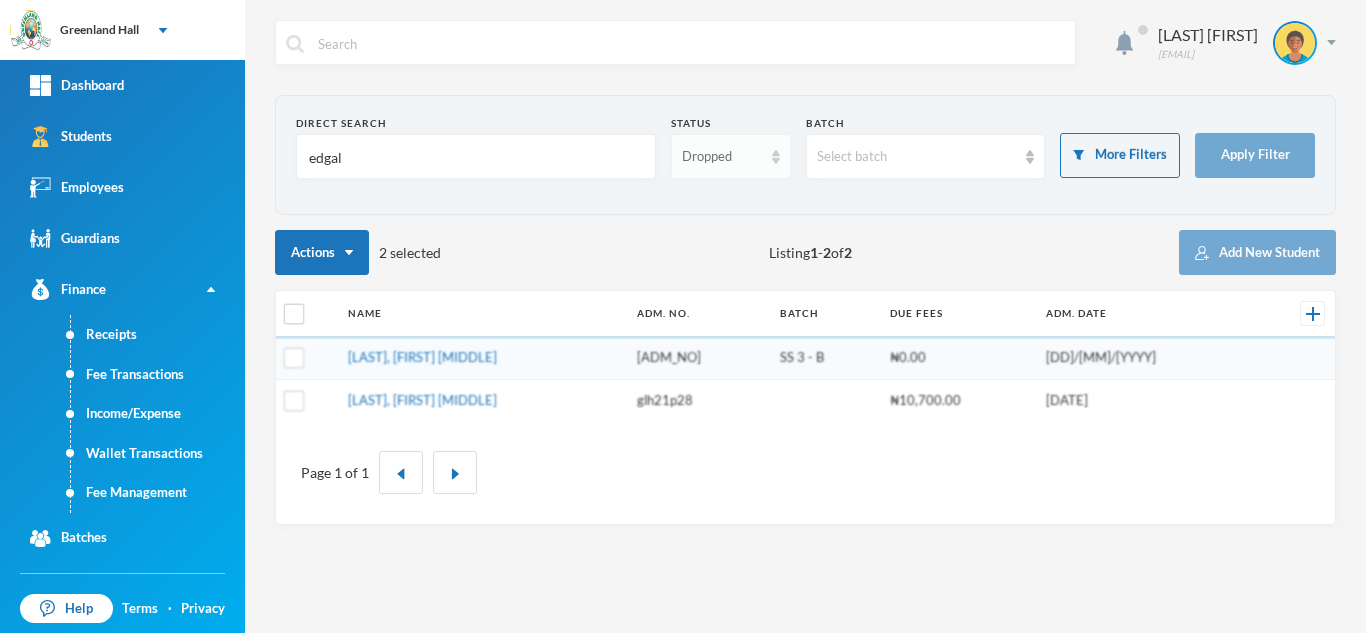 click on "Dropped" at bounding box center (722, 157) 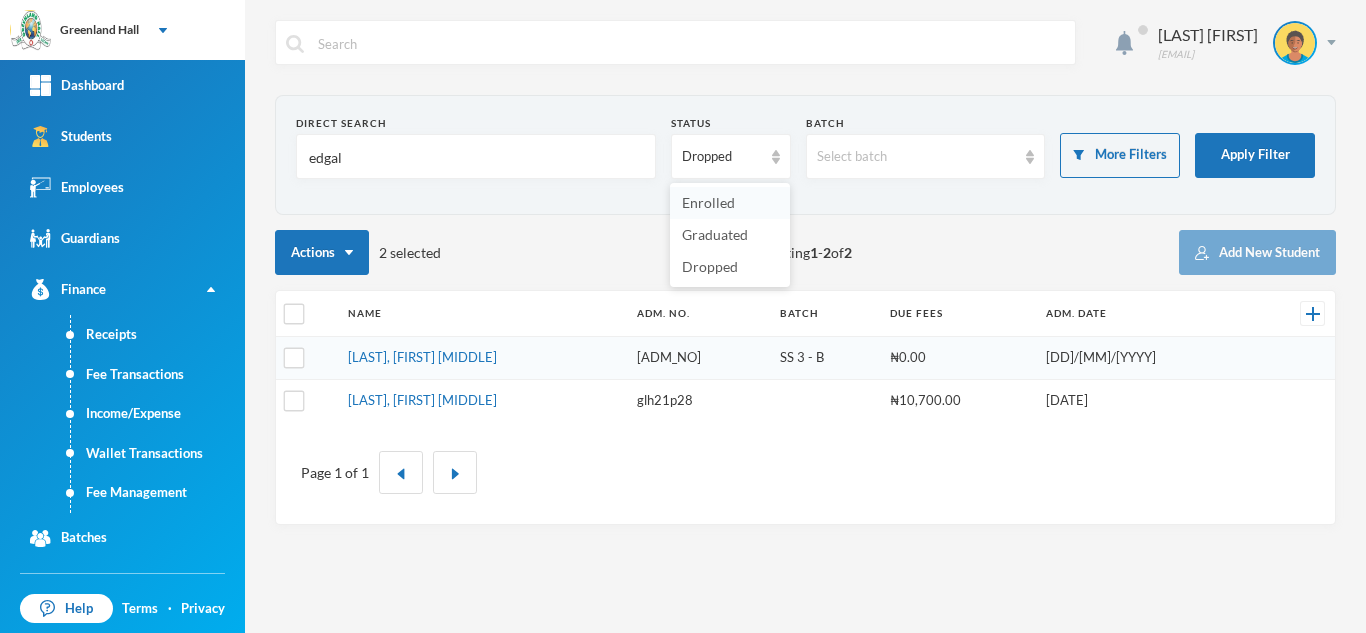 click on "Enrolled" at bounding box center [708, 202] 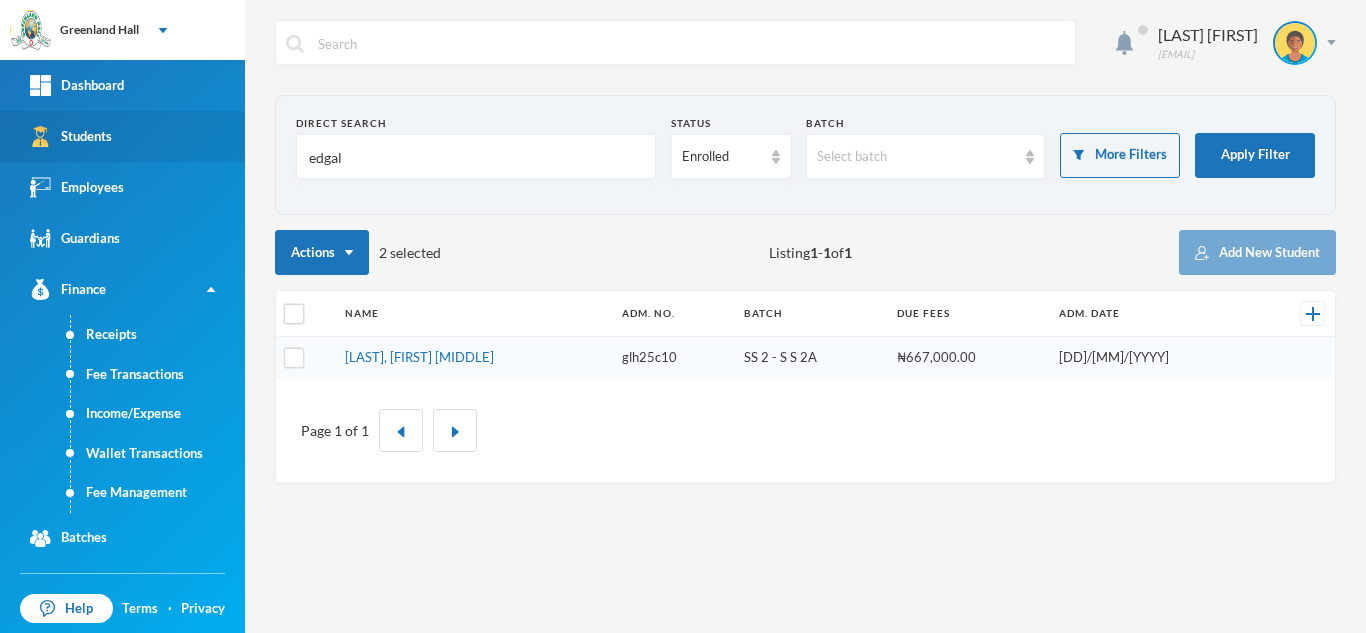 drag, startPoint x: 346, startPoint y: 164, endPoint x: 133, endPoint y: 122, distance: 217.10136 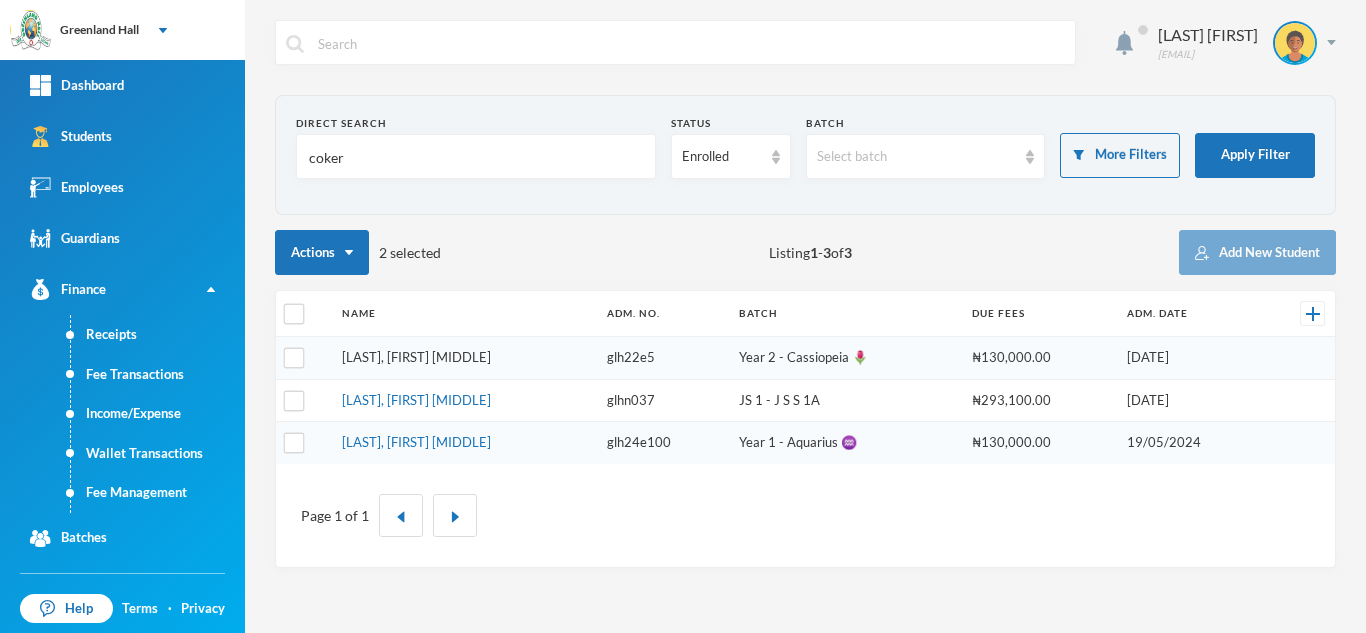 type on "coker" 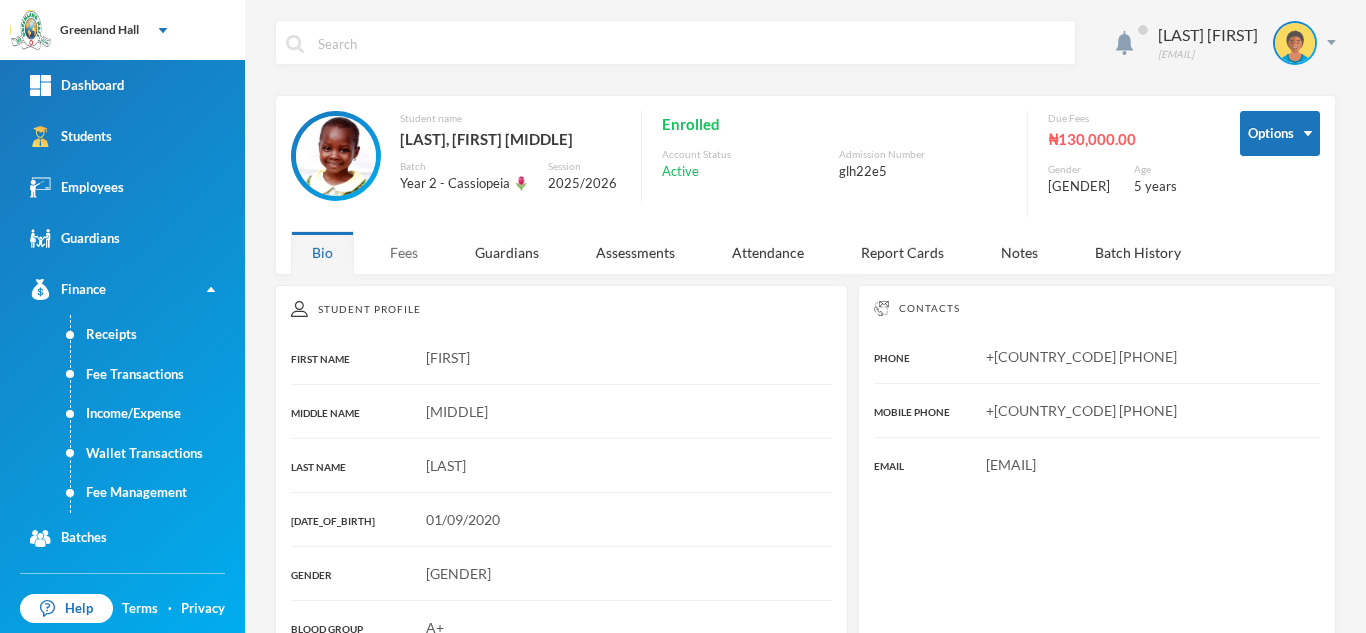 click on "Fees" at bounding box center (404, 252) 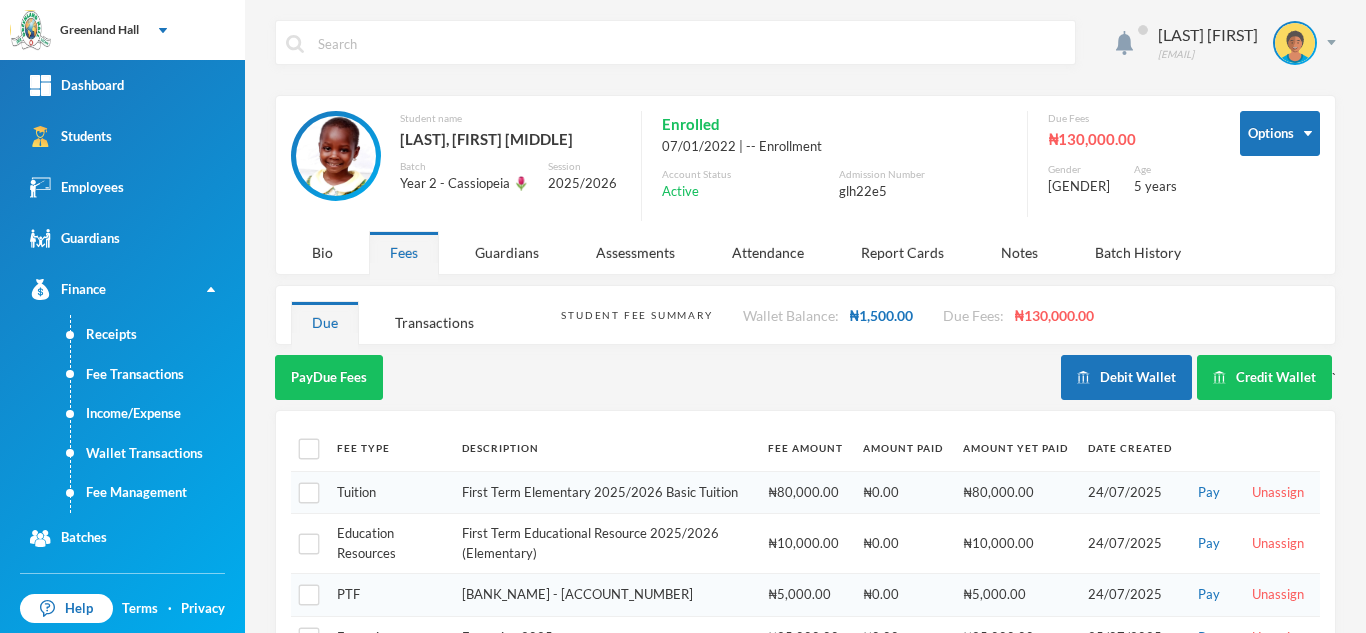 click at bounding box center (309, 448) 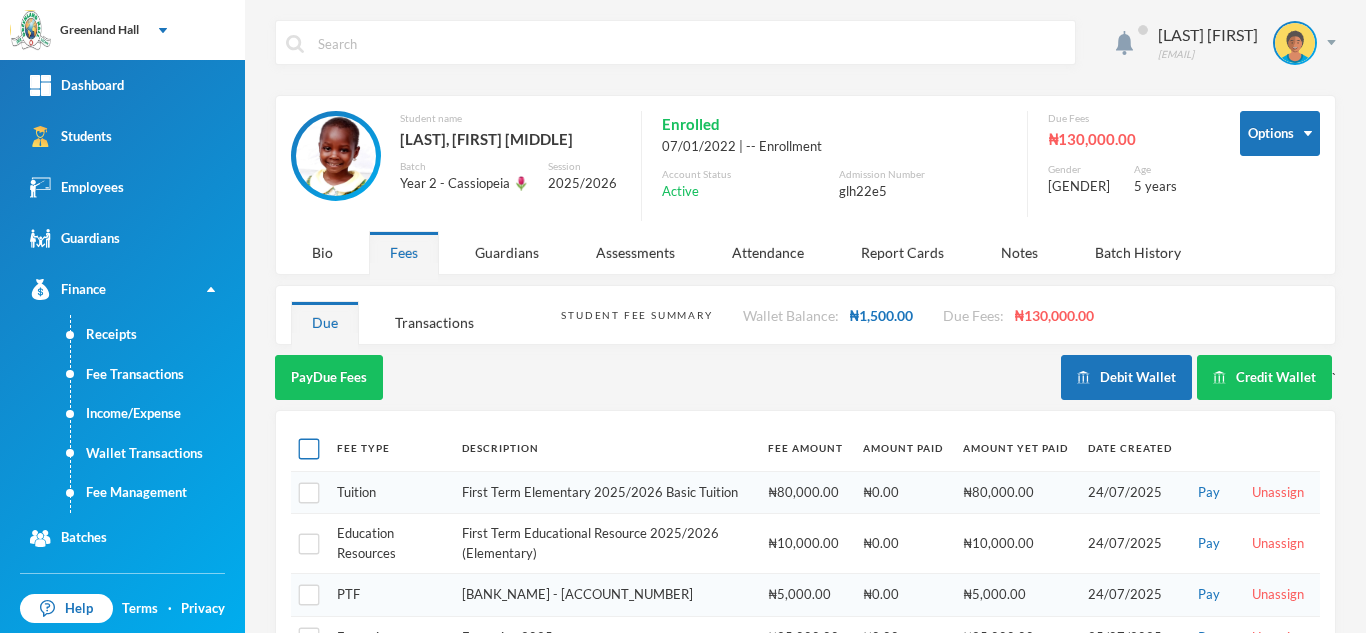 click at bounding box center [309, 449] 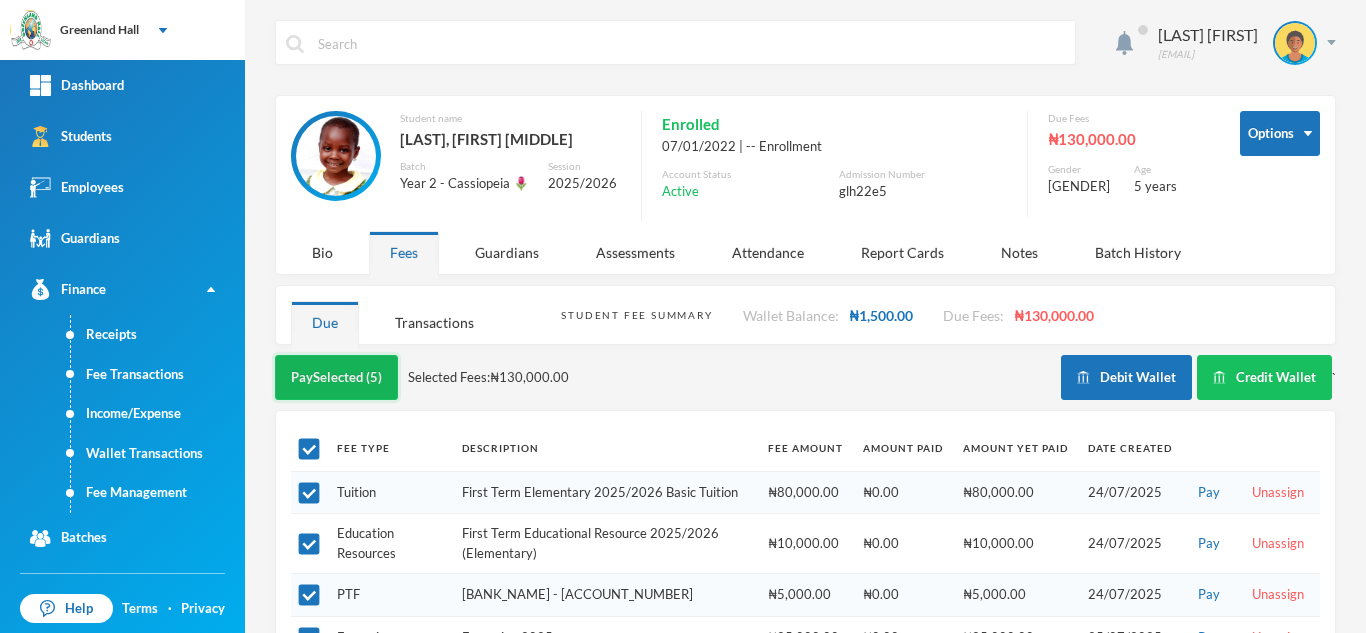 click on "Pay  Selected (5)" at bounding box center (336, 377) 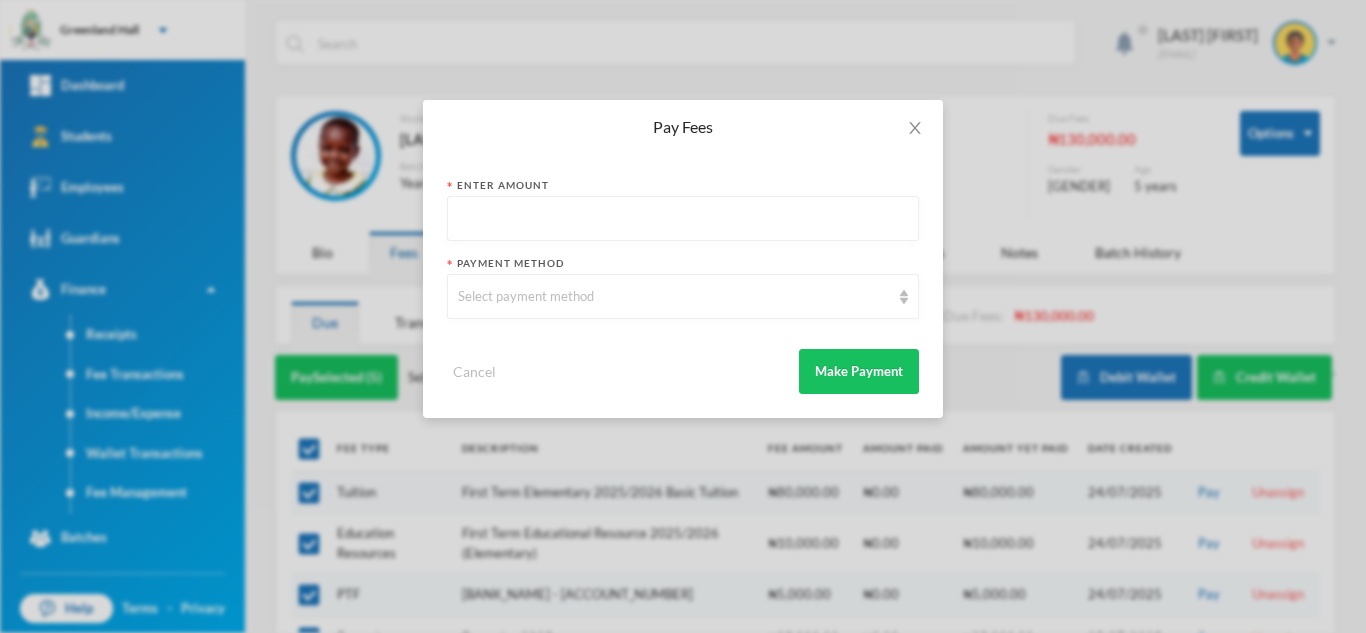 click at bounding box center (683, 219) 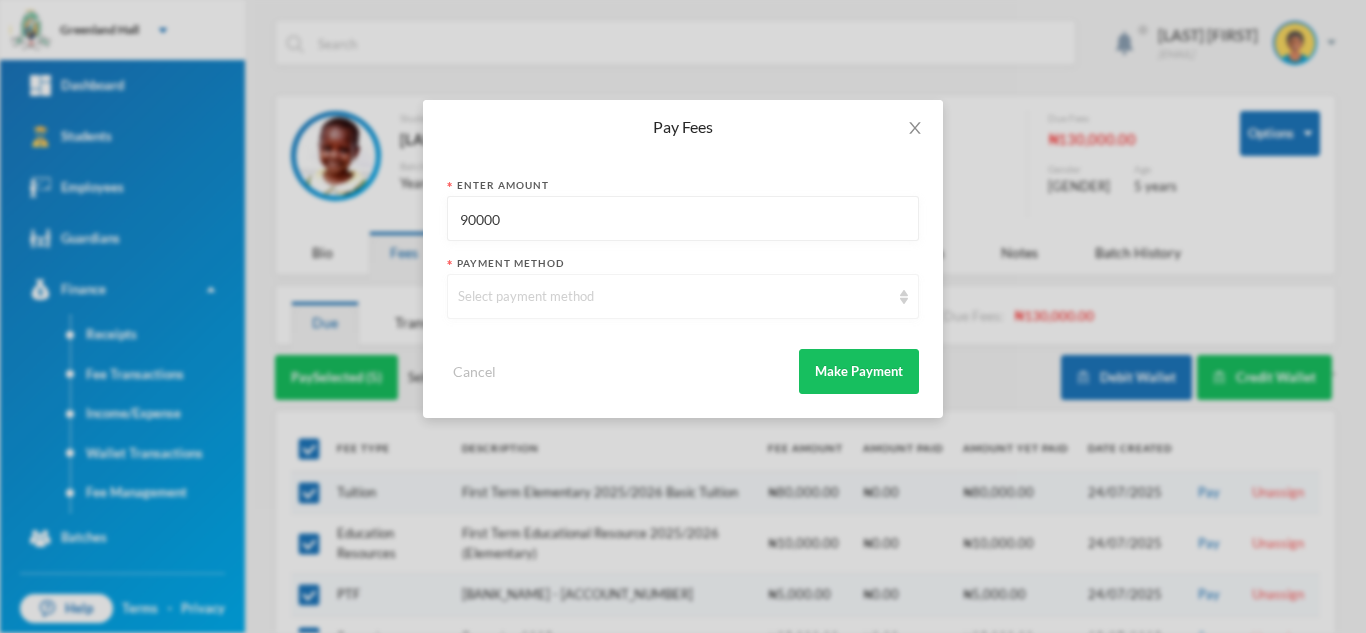 type on "90000" 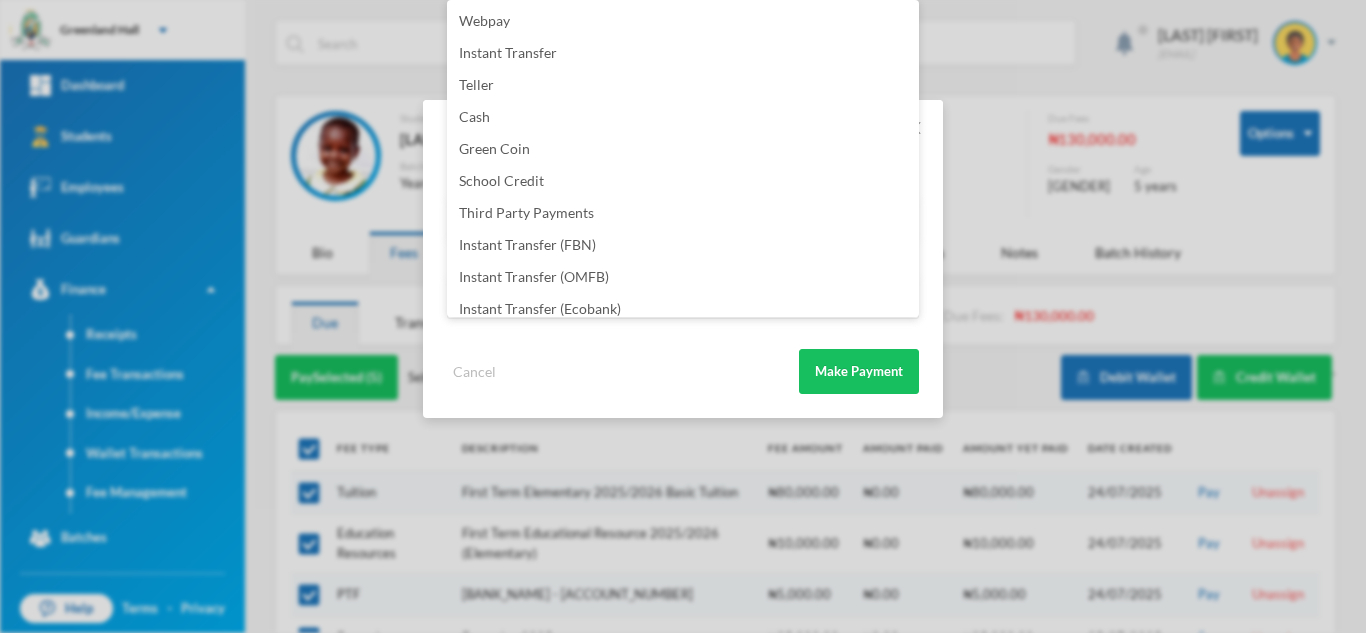 scroll, scrollTop: 235, scrollLeft: 0, axis: vertical 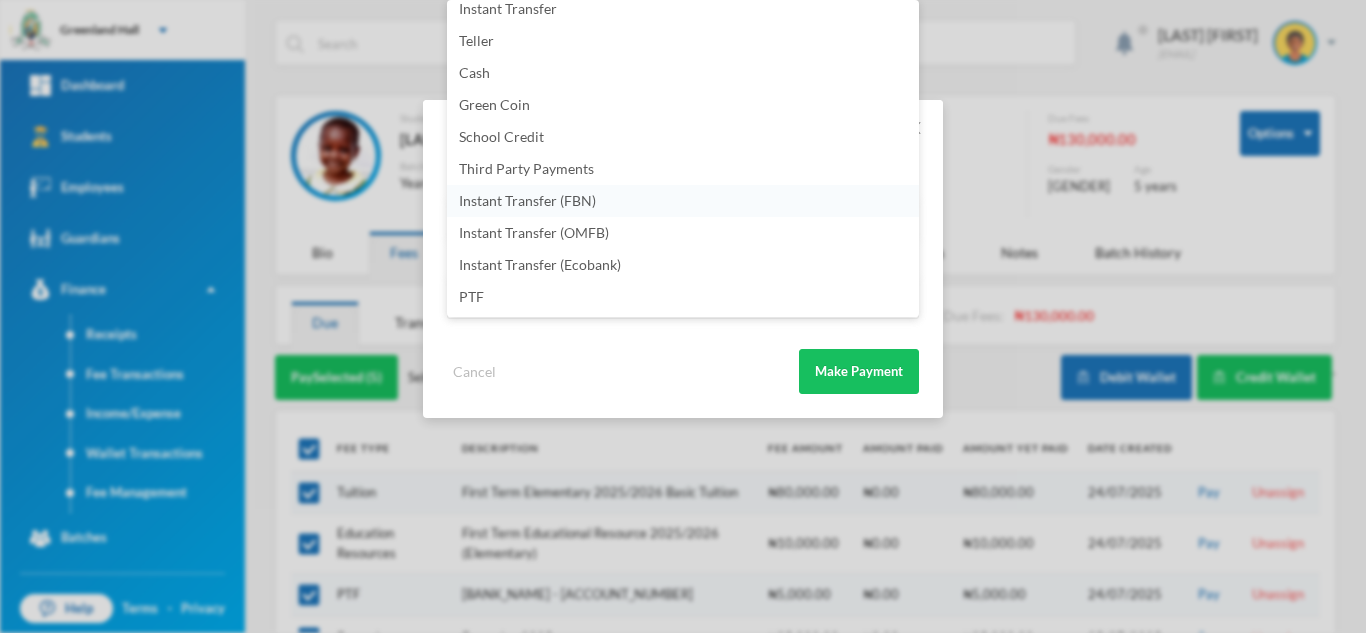 click on "Instant Transfer (FBN)" at bounding box center [683, 201] 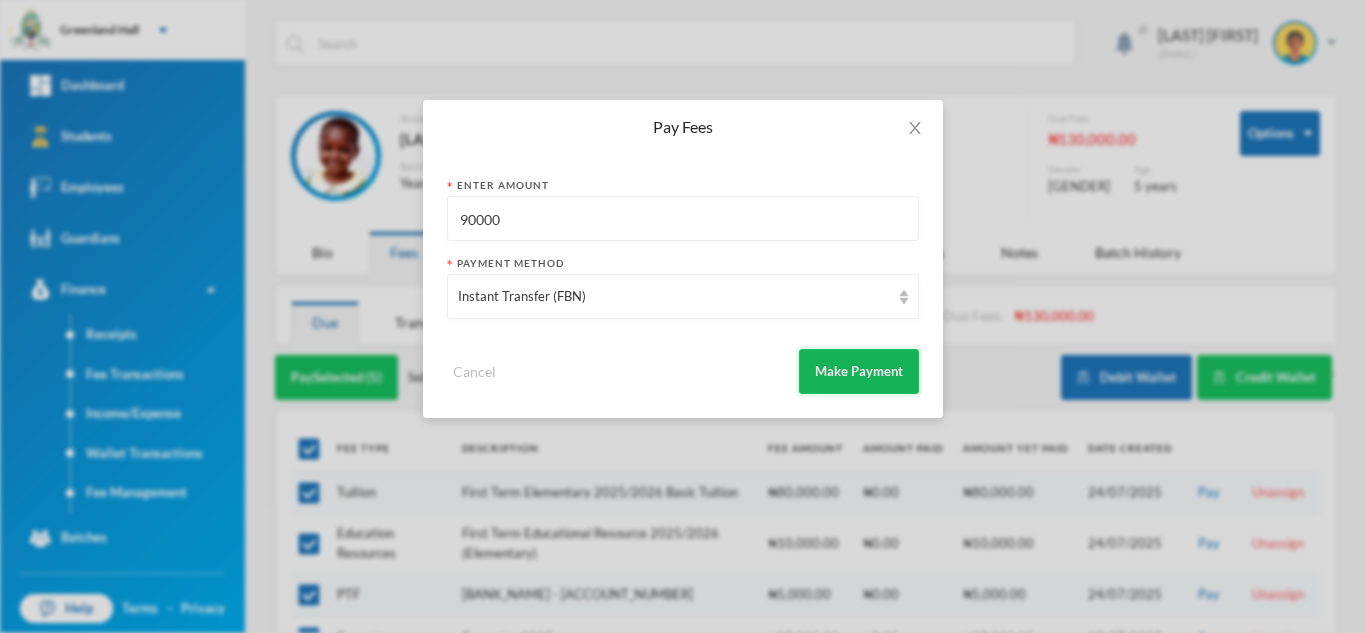 click on "Make Payment" at bounding box center [859, 371] 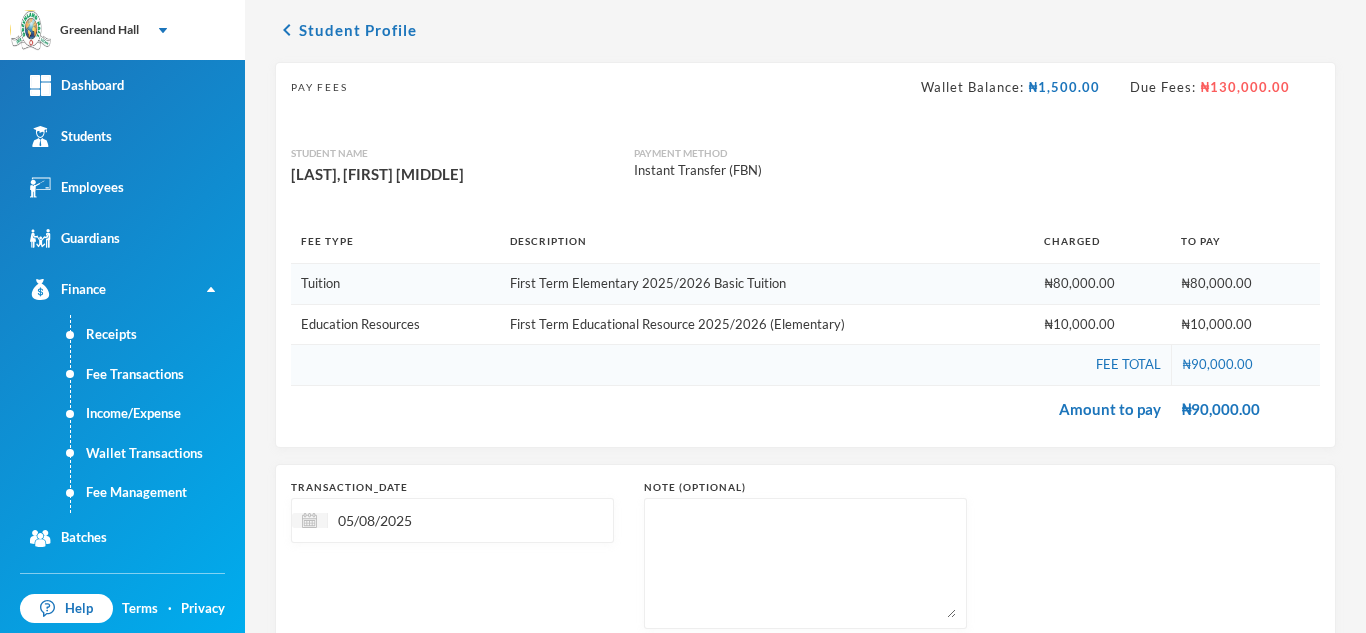 scroll, scrollTop: 209, scrollLeft: 0, axis: vertical 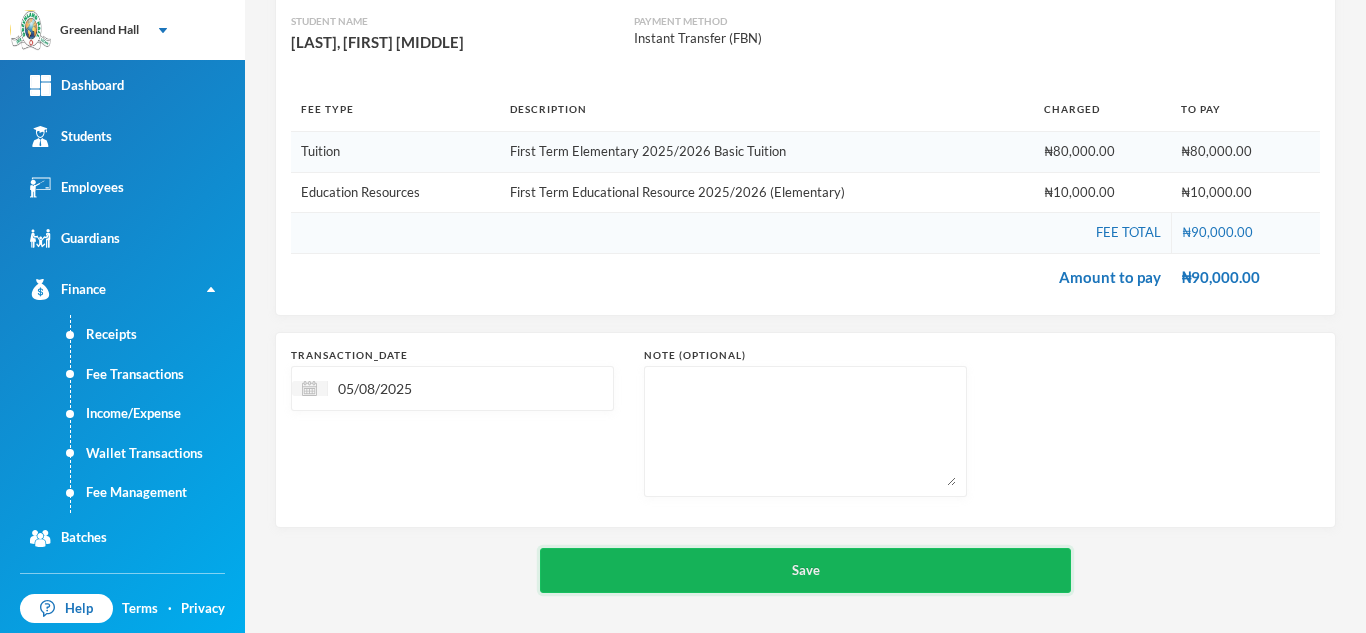 click on "Save" at bounding box center [805, 570] 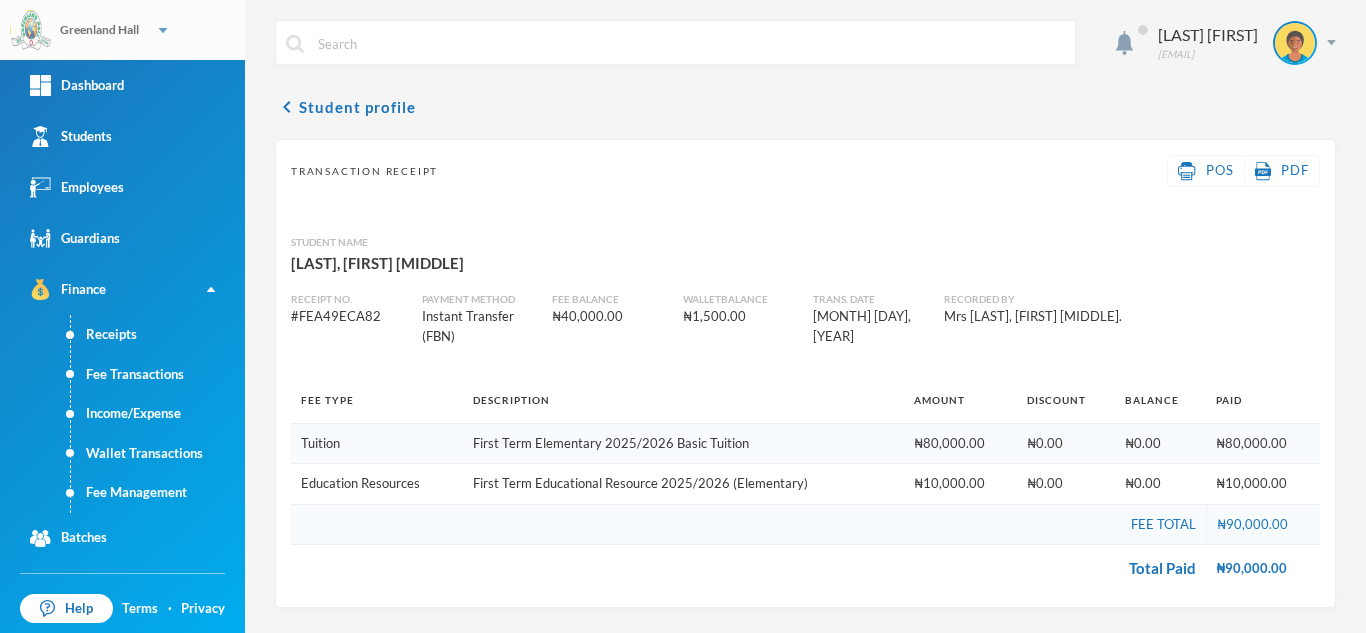 scroll, scrollTop: 0, scrollLeft: 0, axis: both 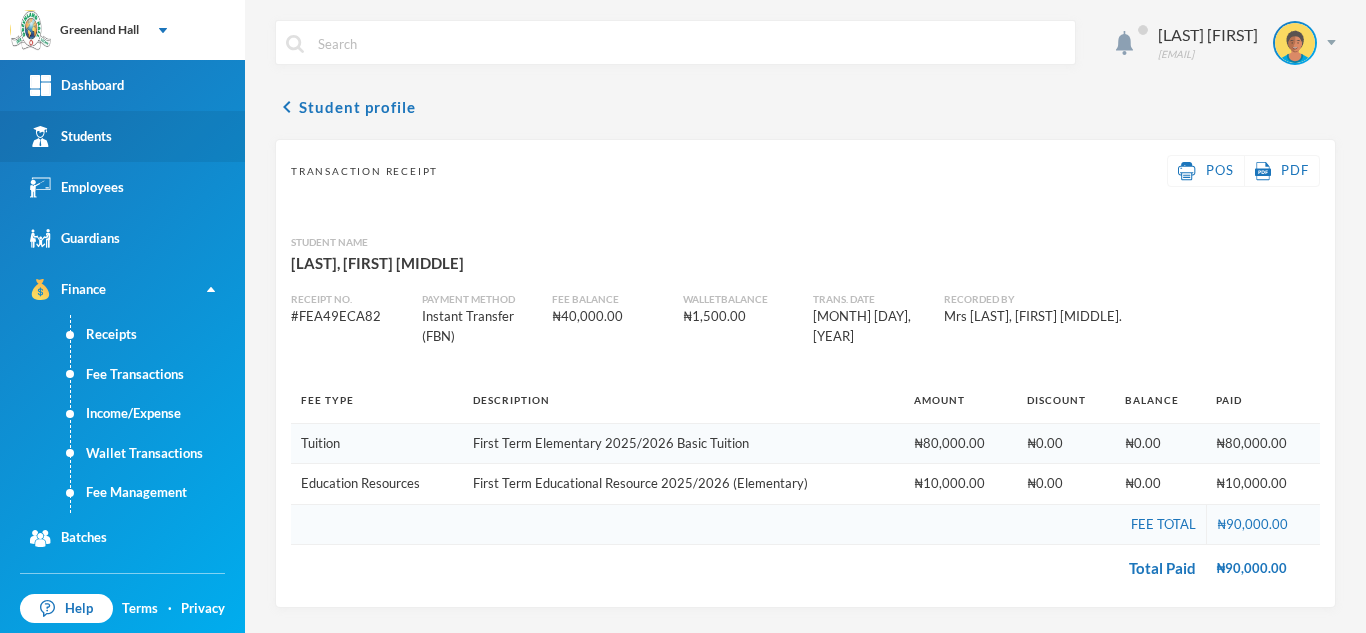 click on "Students" at bounding box center (71, 136) 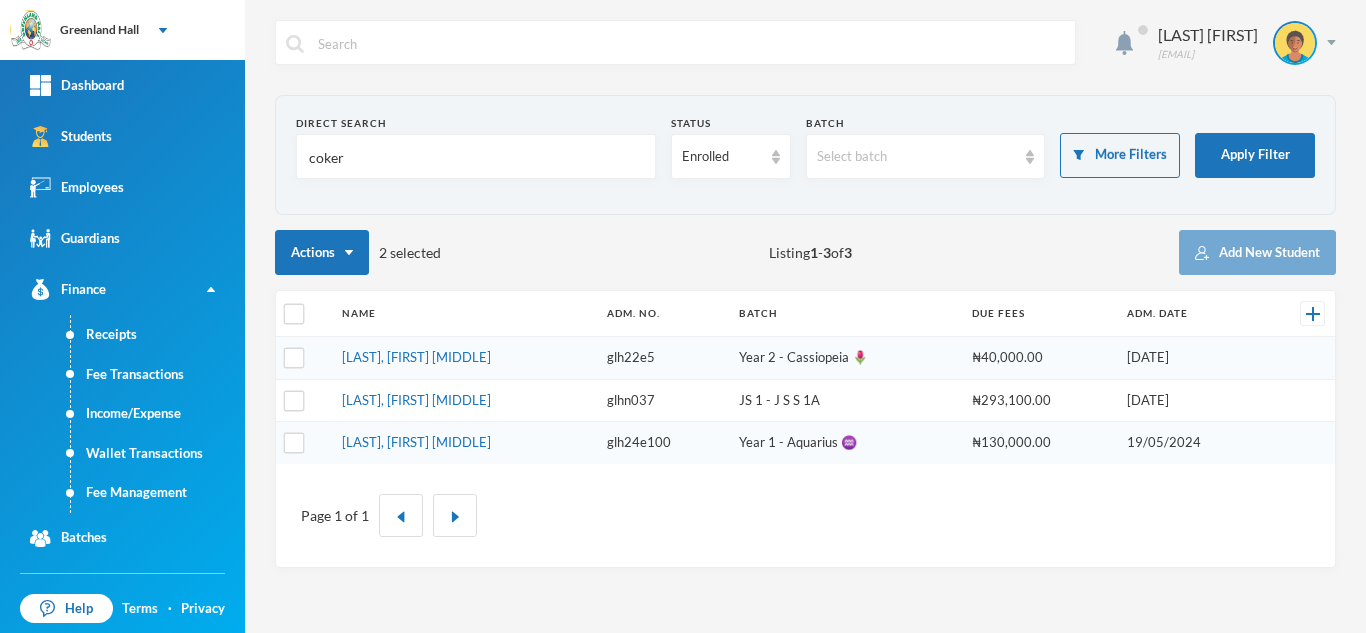 click on "Actions 2 selected Listing  1  -  3  of  3 Add New Student" at bounding box center (805, 252) 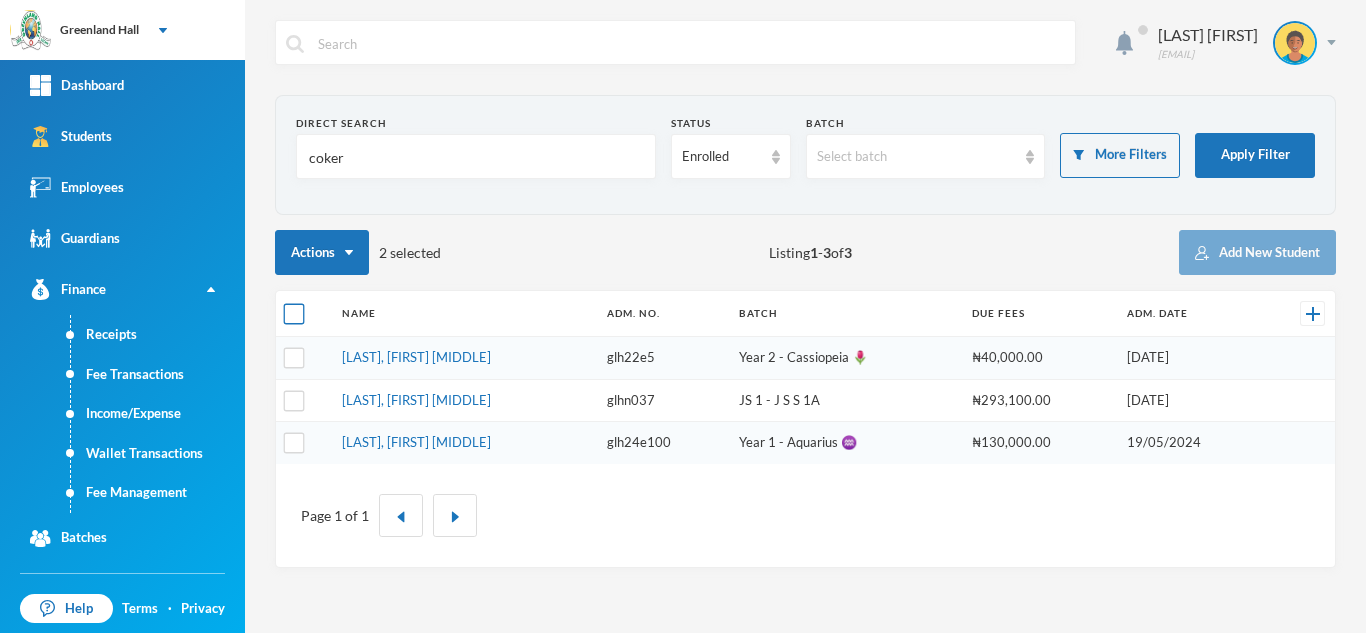 click at bounding box center [294, 314] 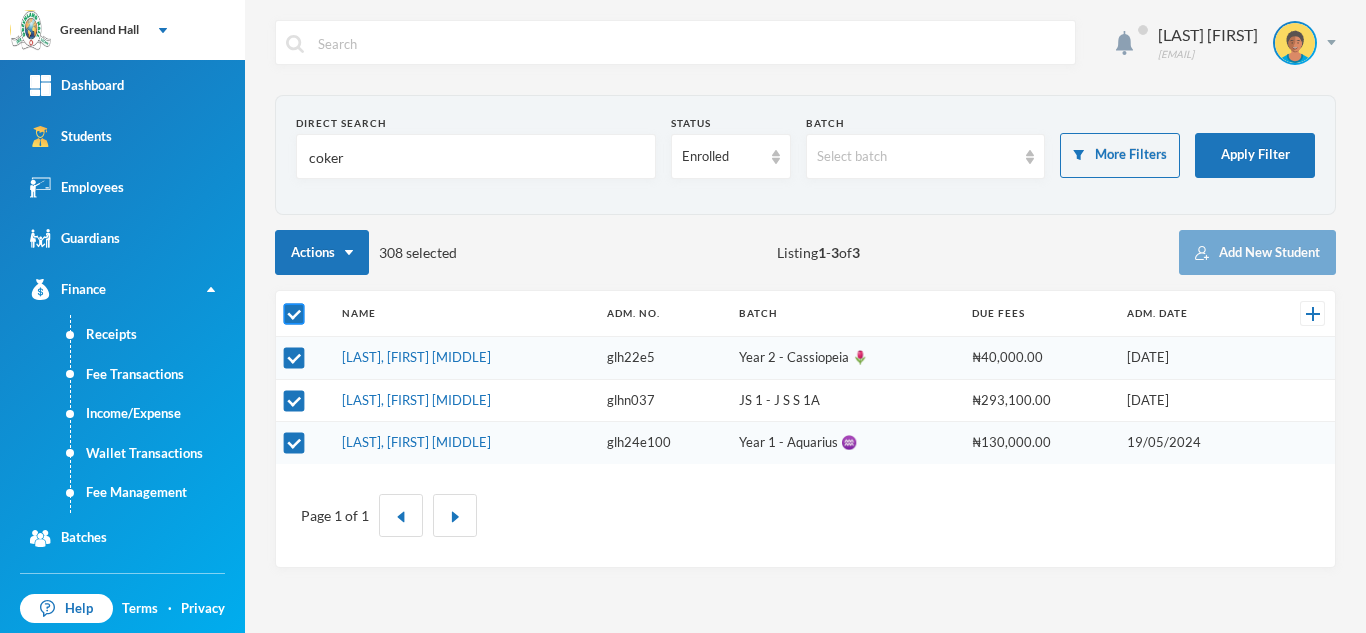 click at bounding box center (294, 314) 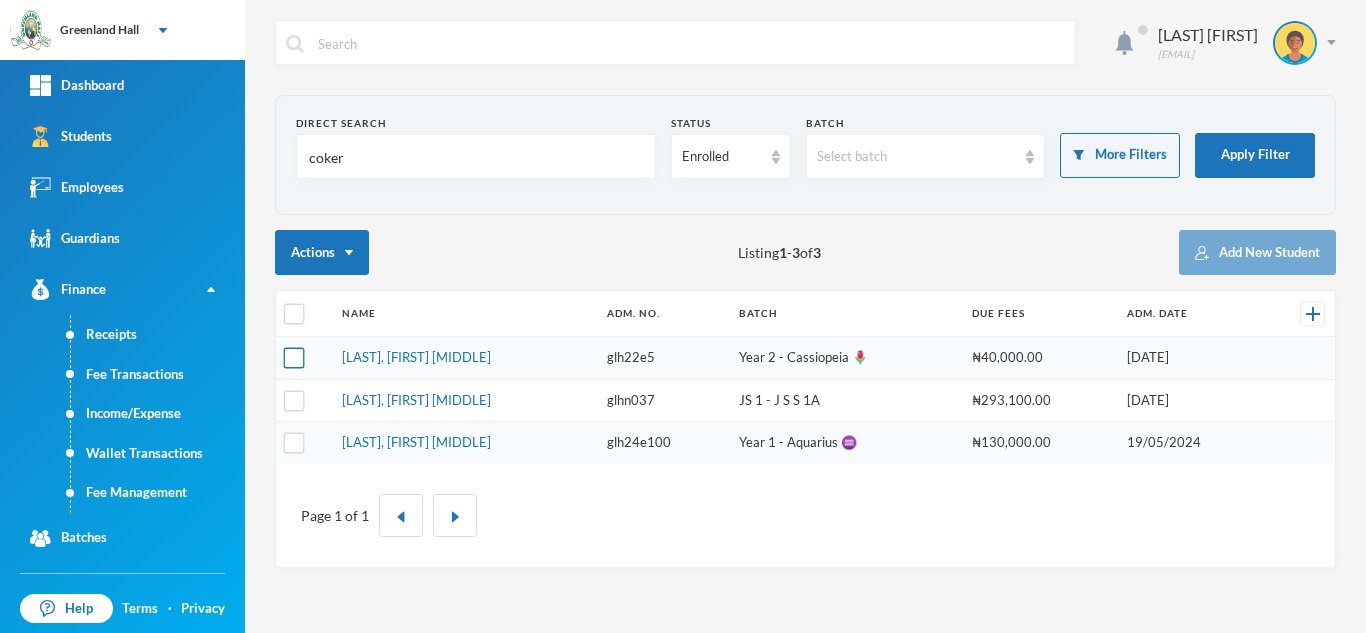click at bounding box center [294, 358] 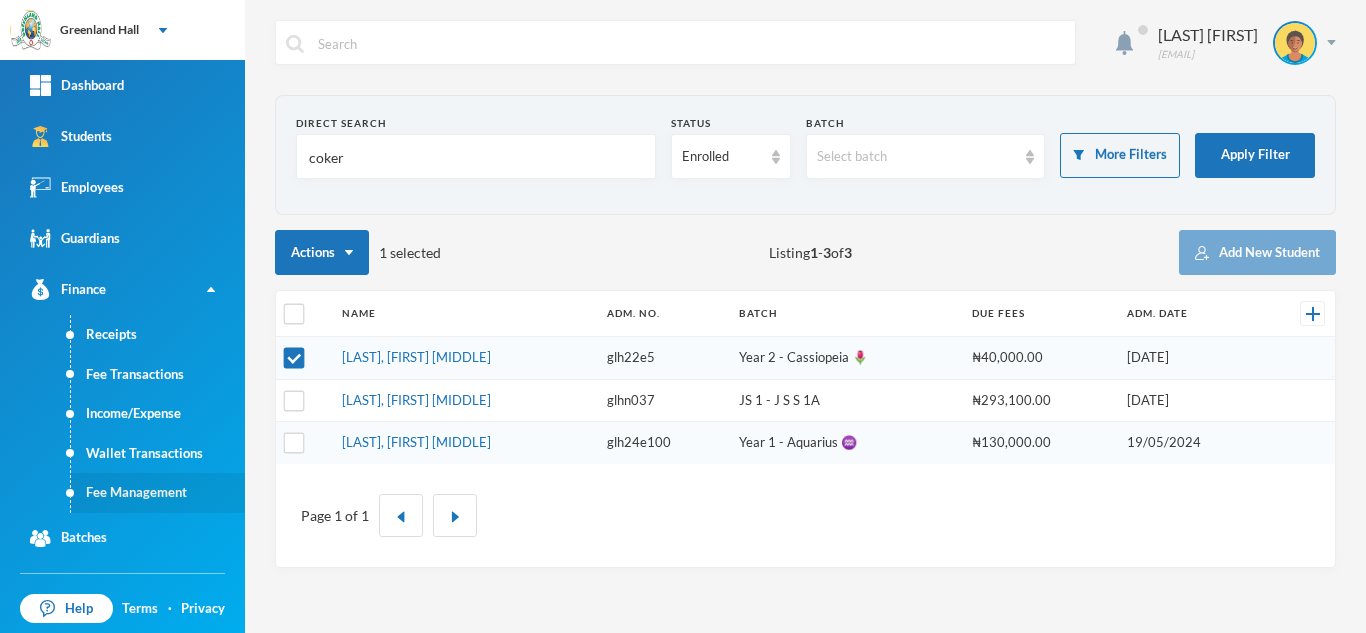 click on "Fee Management" at bounding box center [158, 493] 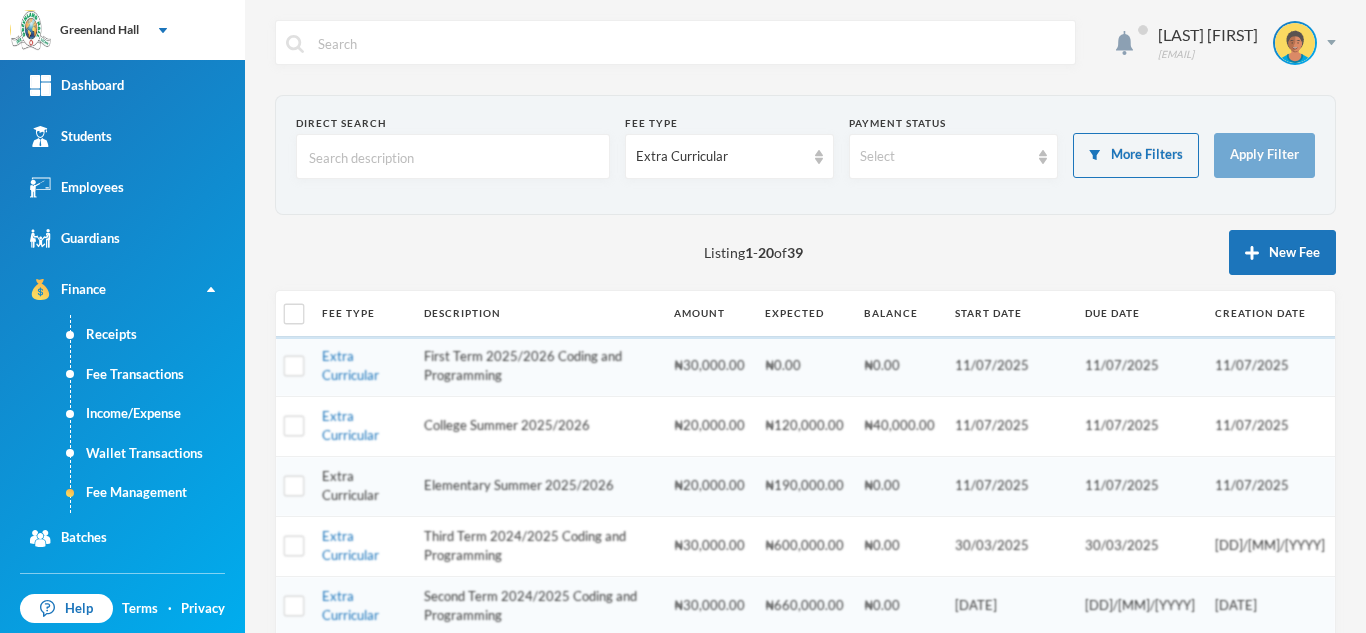 click on "Extra Curricular" at bounding box center [350, 486] 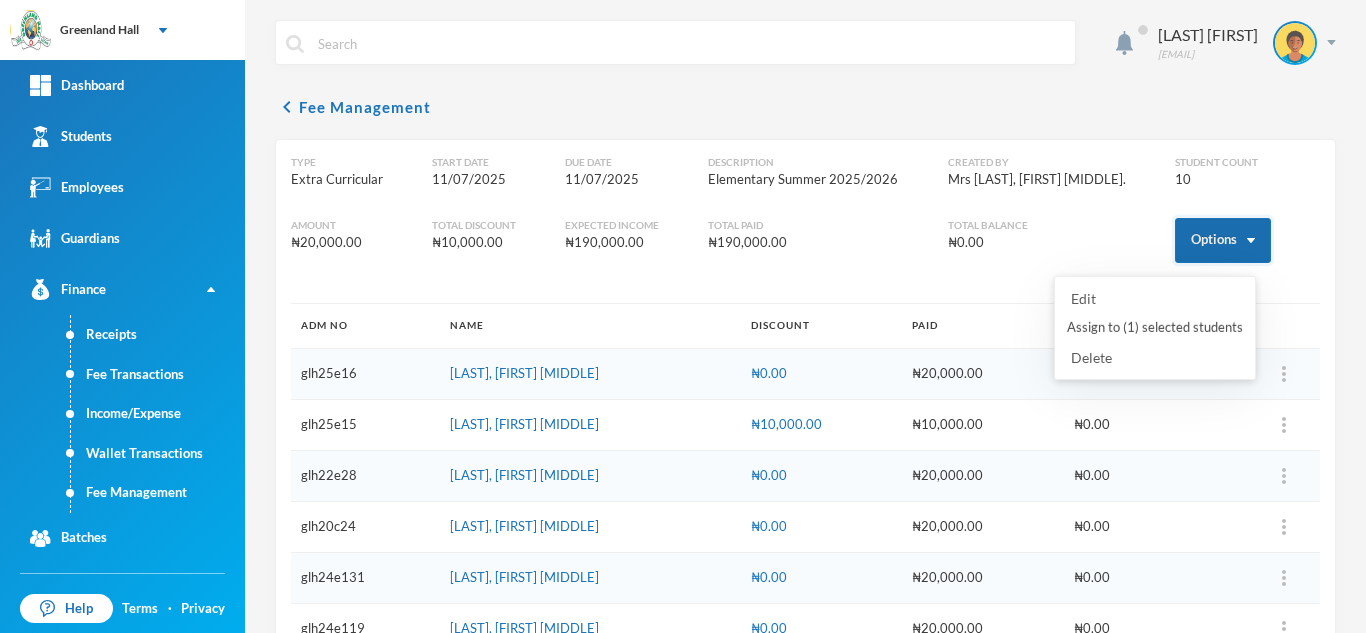 click on "Options" at bounding box center [1223, 240] 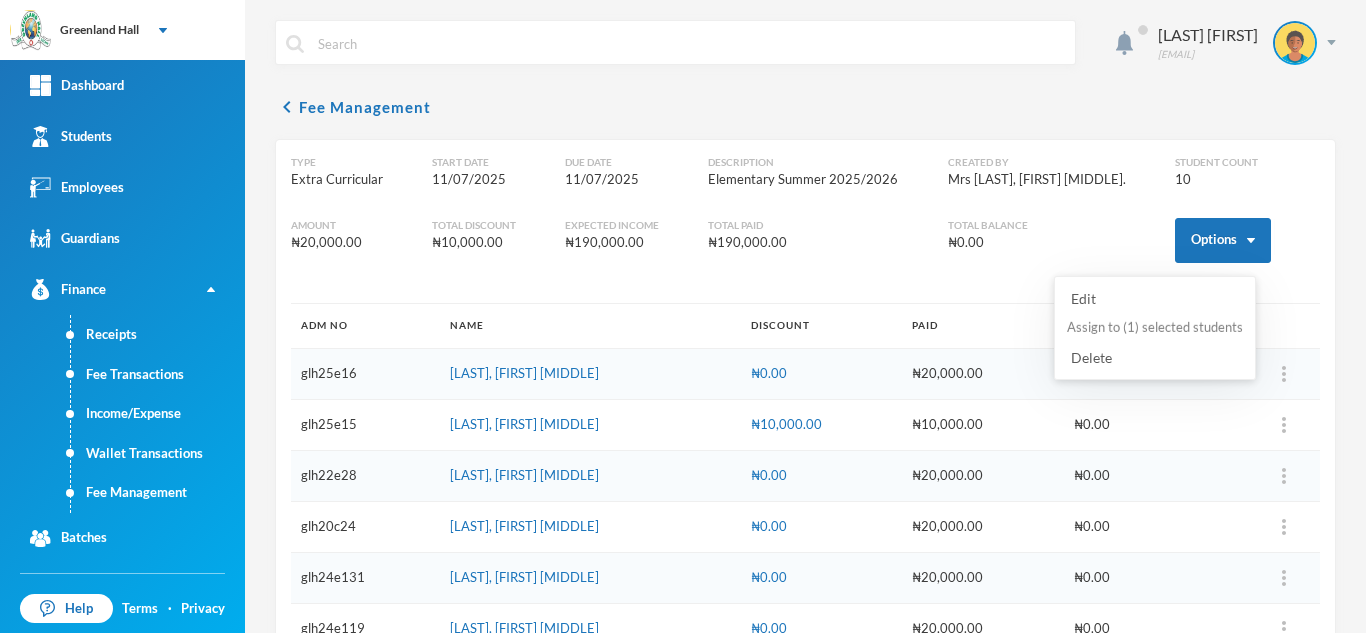 click on "Assign to ( 1 ) selected students" at bounding box center (1155, 328) 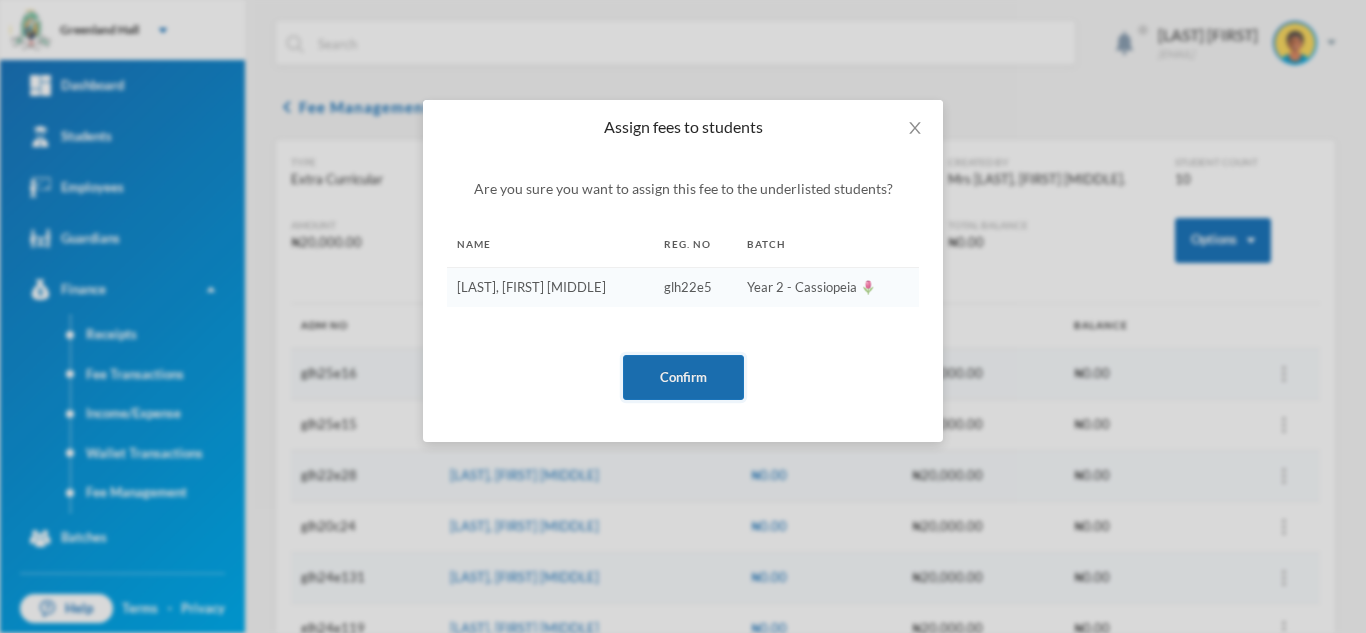 click on "Confirm" at bounding box center [683, 377] 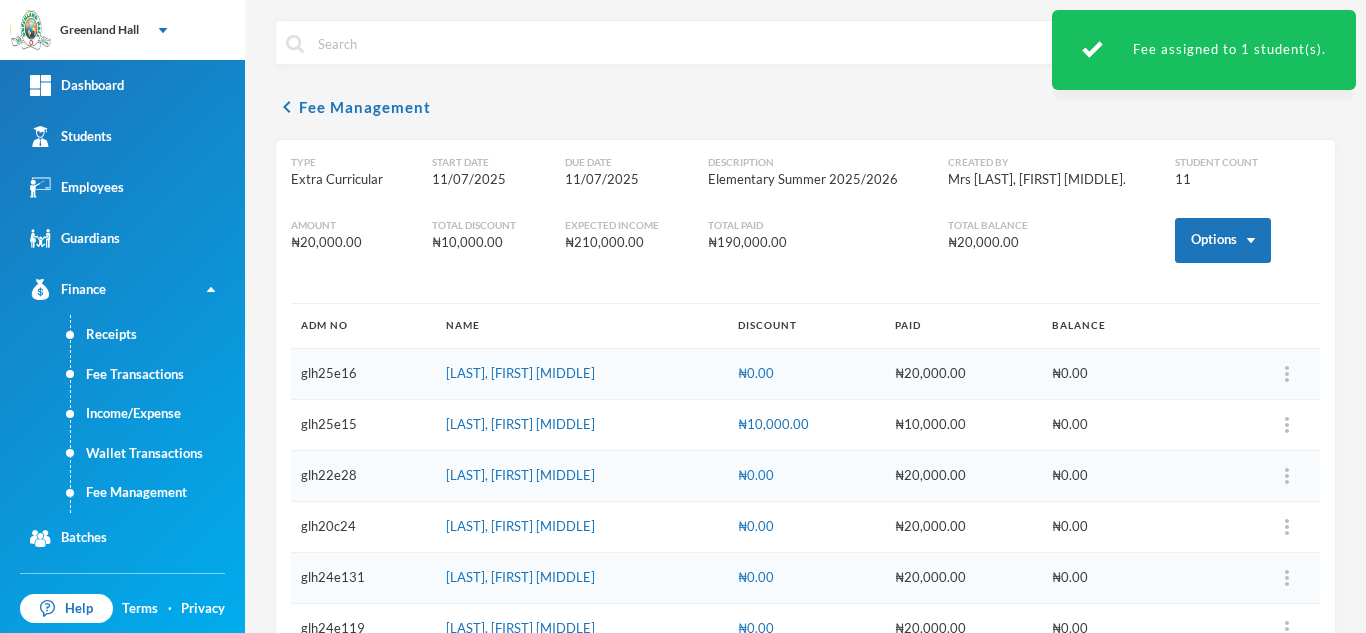 scroll, scrollTop: 312, scrollLeft: 0, axis: vertical 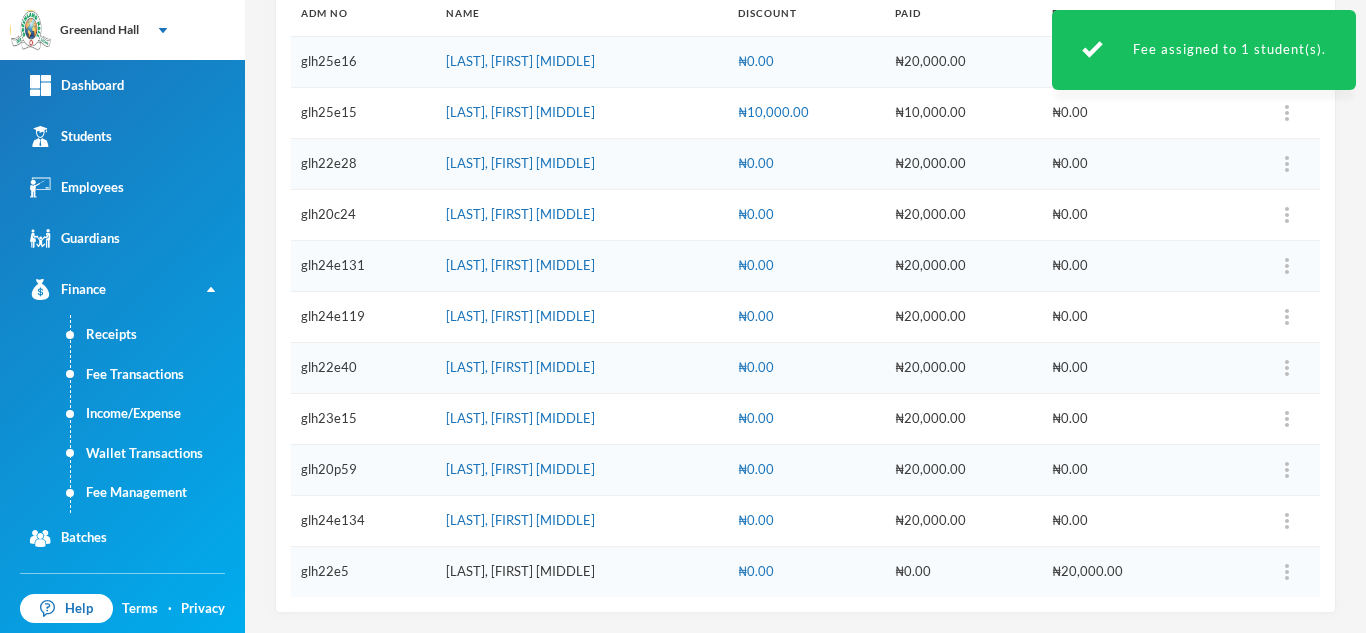 click on "[LAST], [FIRST] [MIDDLE]" at bounding box center [520, 571] 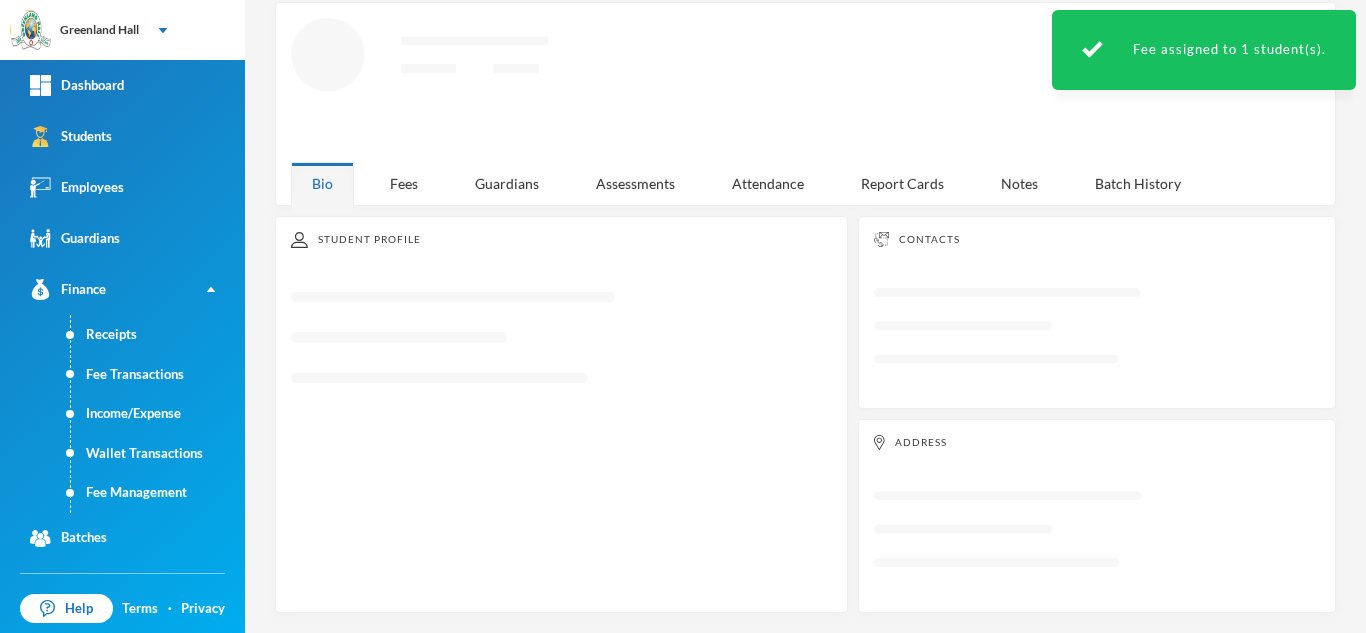 scroll, scrollTop: 87, scrollLeft: 0, axis: vertical 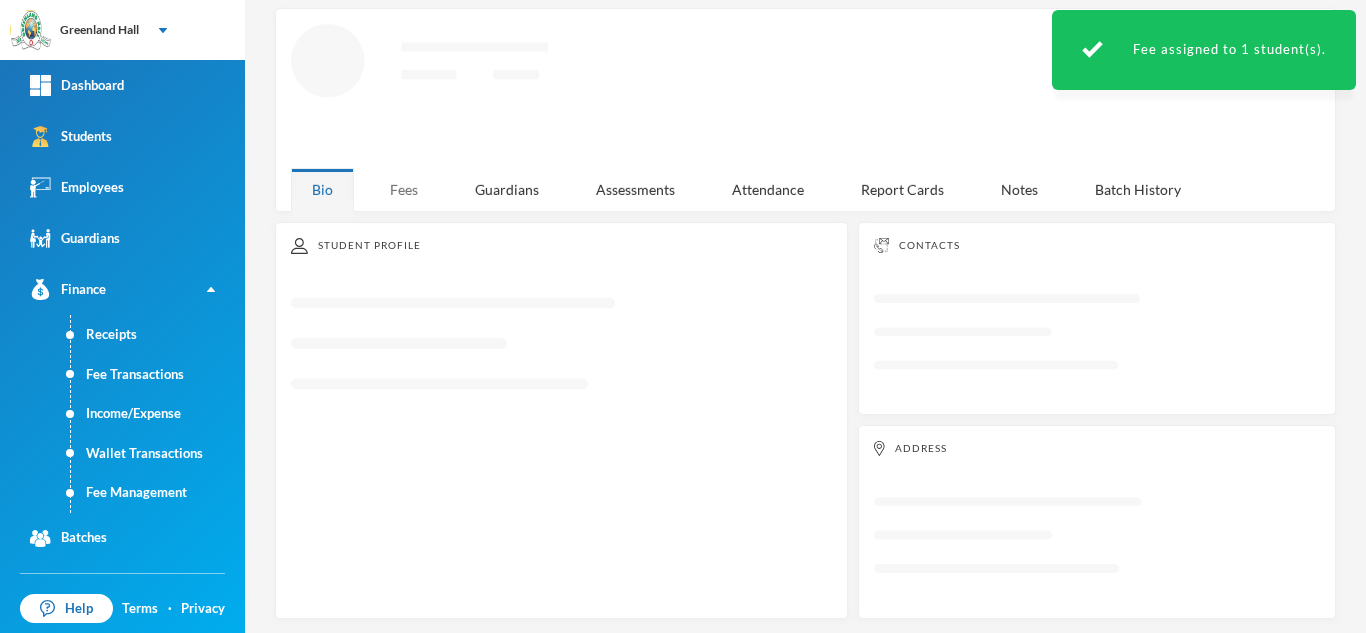 click on "Fees" at bounding box center [404, 189] 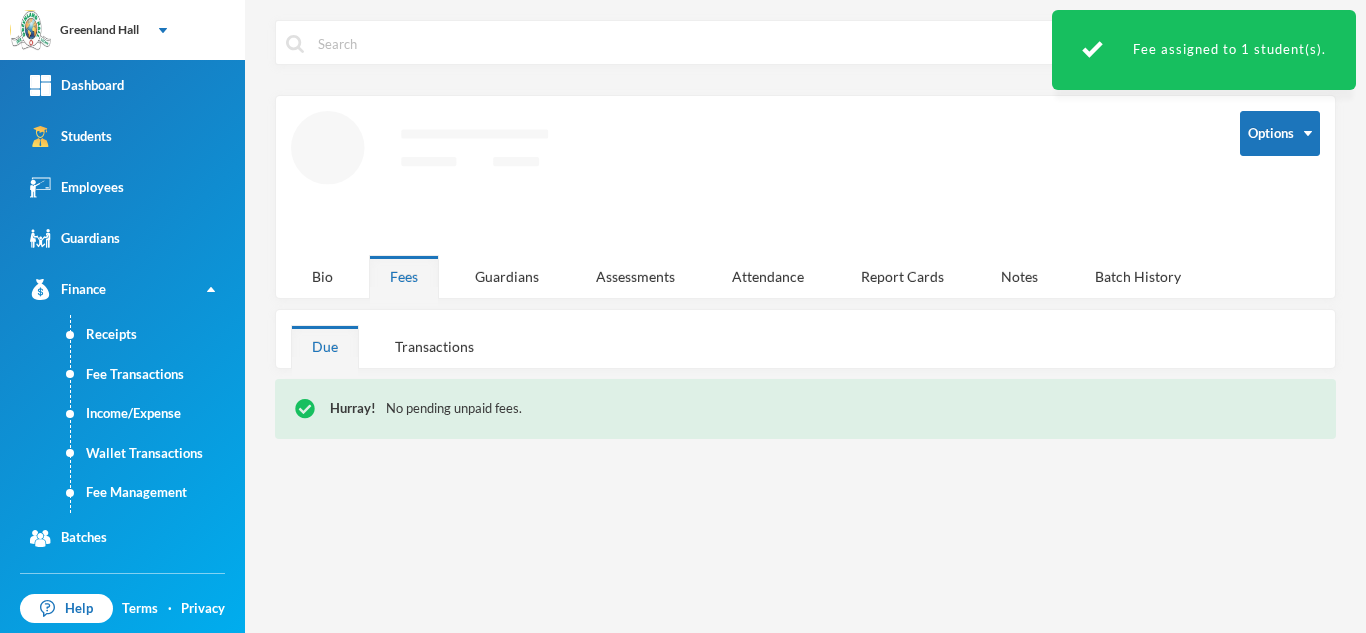 scroll, scrollTop: 0, scrollLeft: 0, axis: both 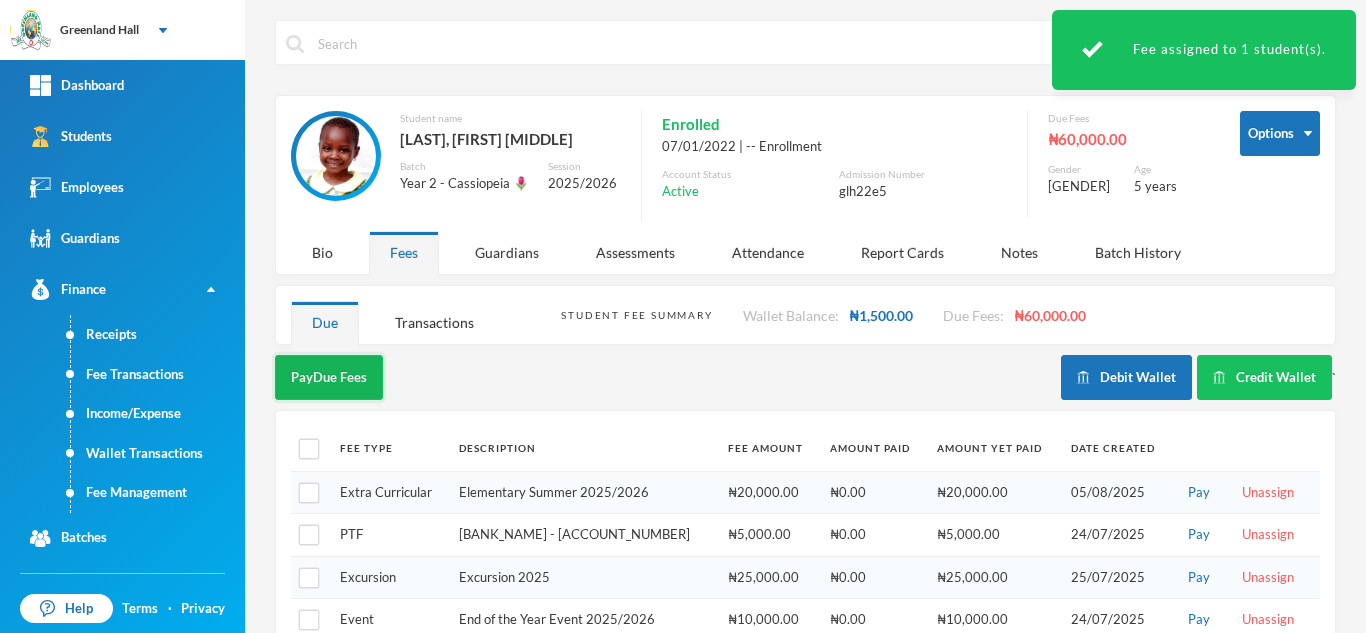 click on "Pay  Due Fees" at bounding box center [329, 377] 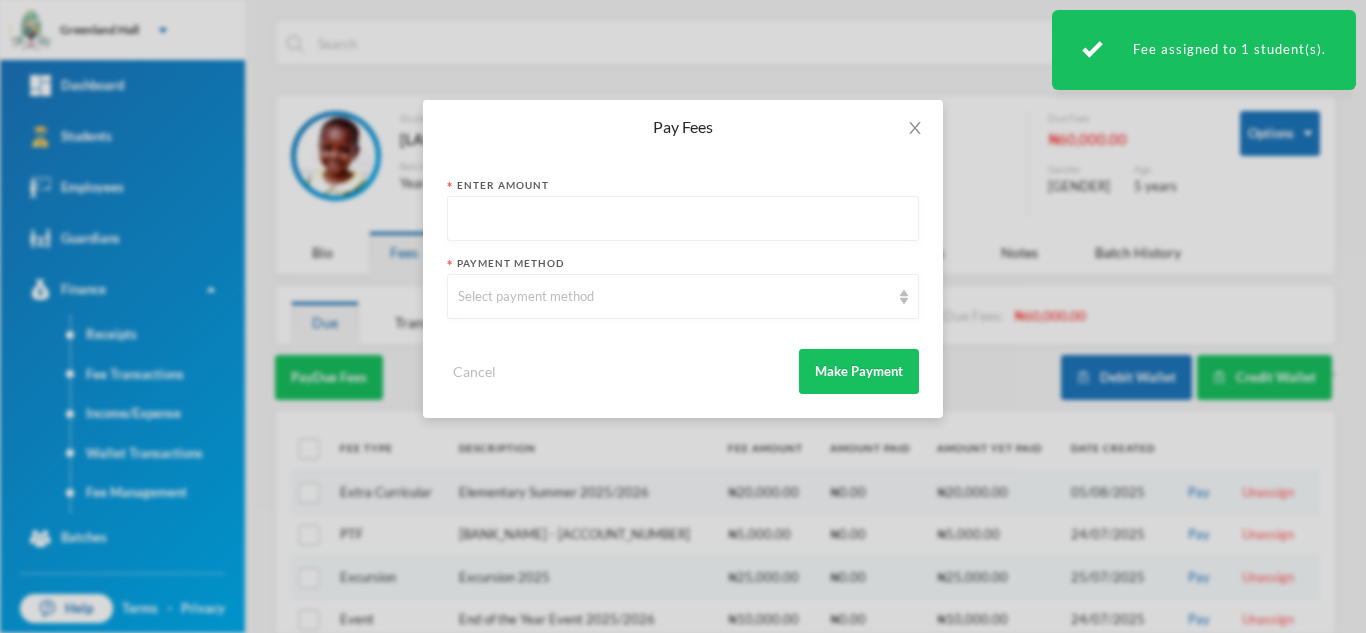 click at bounding box center [683, 219] 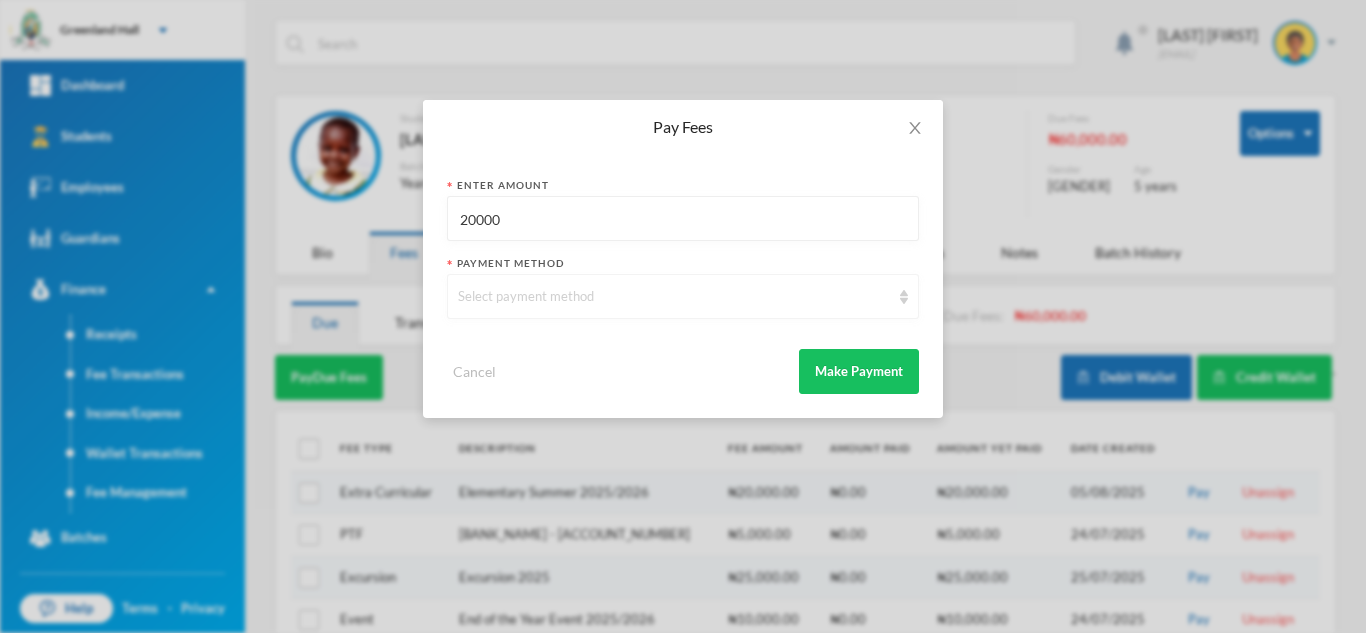 type on "20000" 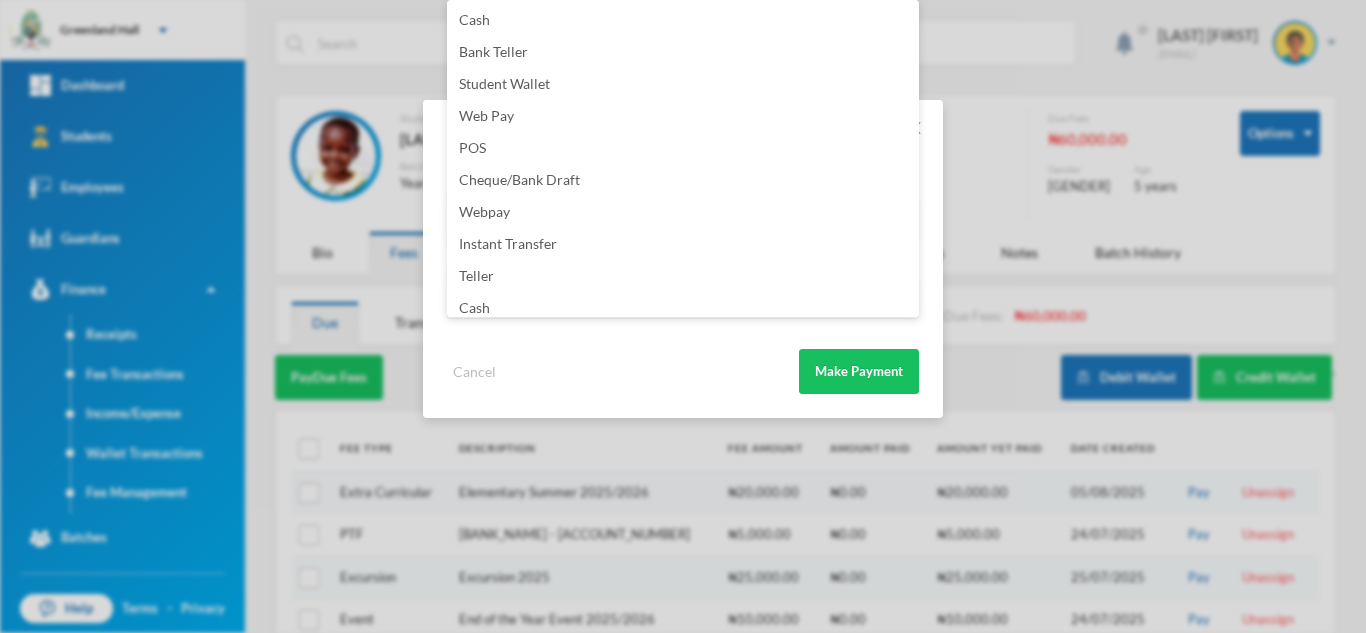 scroll, scrollTop: 235, scrollLeft: 0, axis: vertical 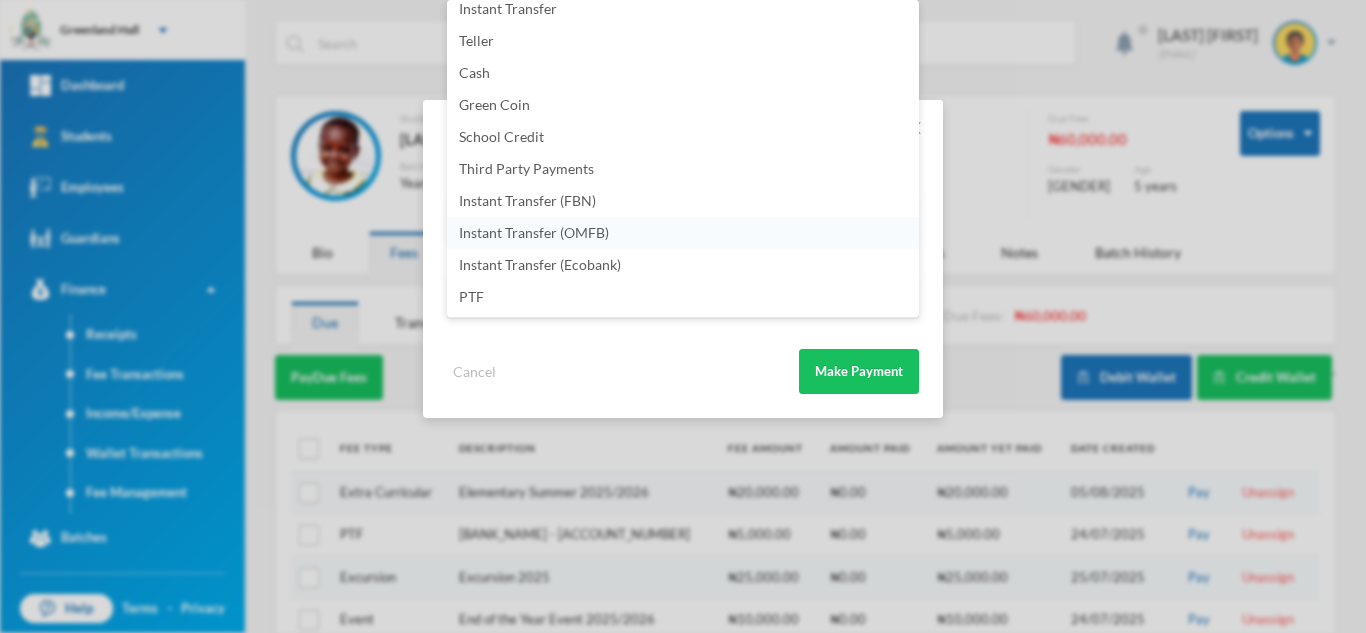 click on "Instant Transfer (OMFB)" at bounding box center [683, 233] 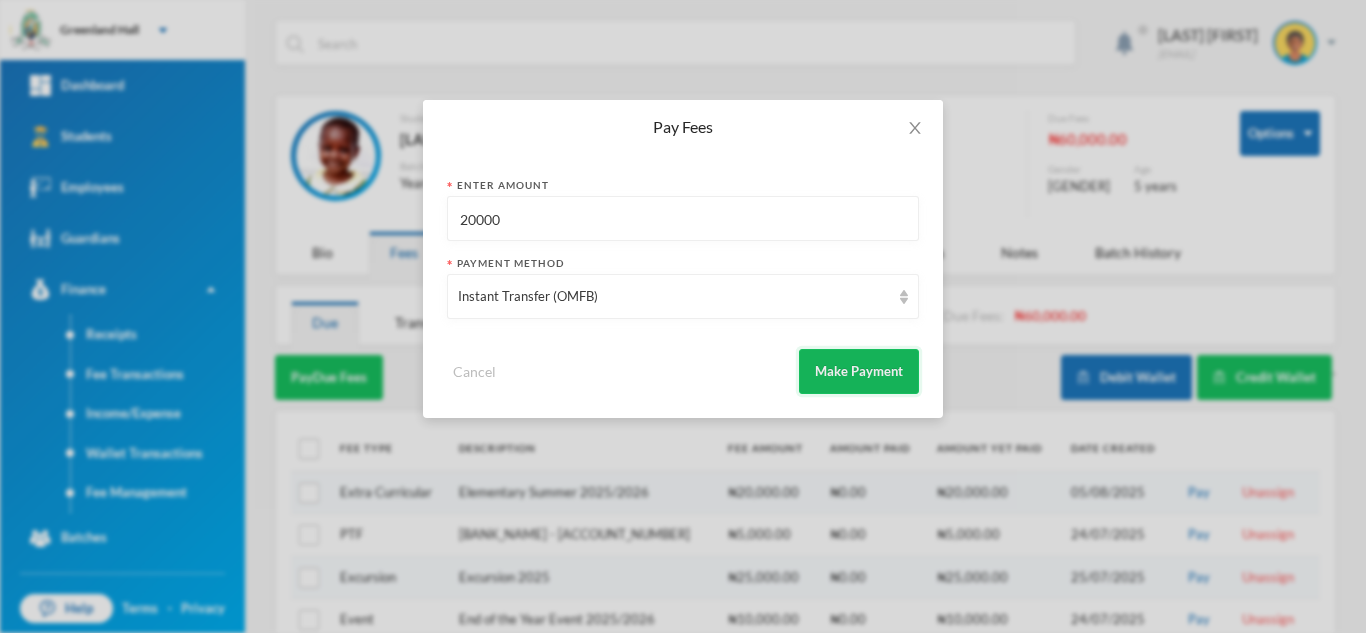 click on "Make Payment" at bounding box center (859, 371) 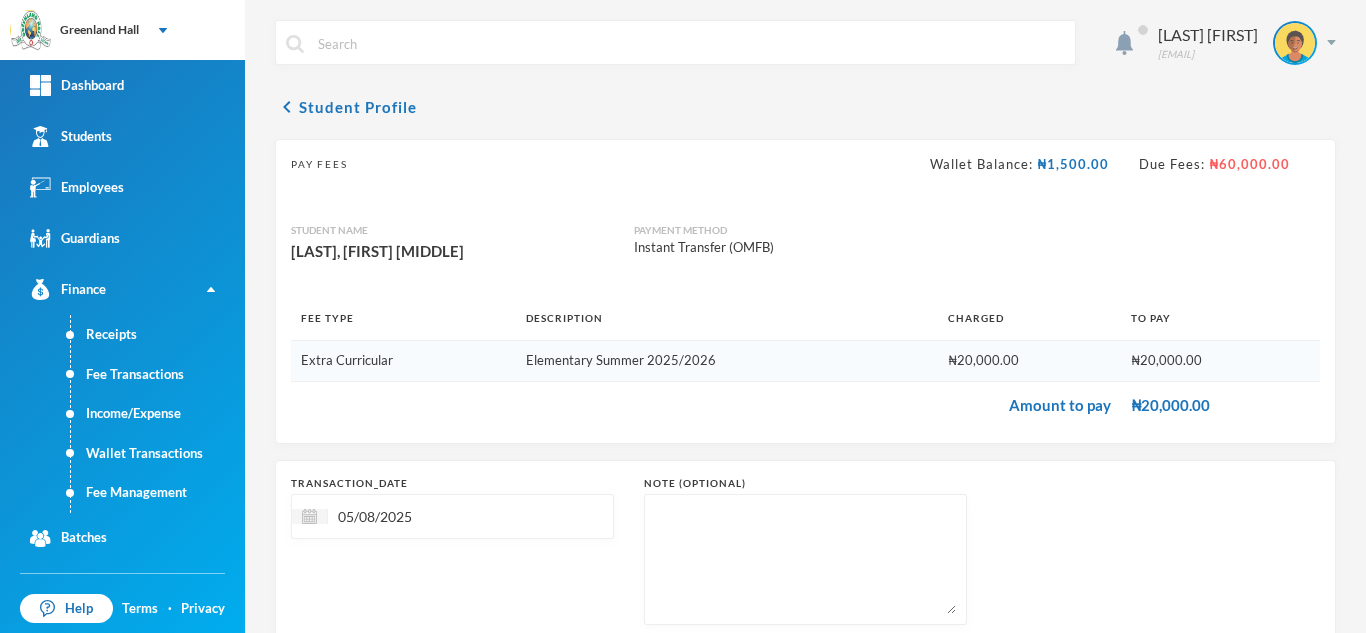 scroll, scrollTop: 128, scrollLeft: 0, axis: vertical 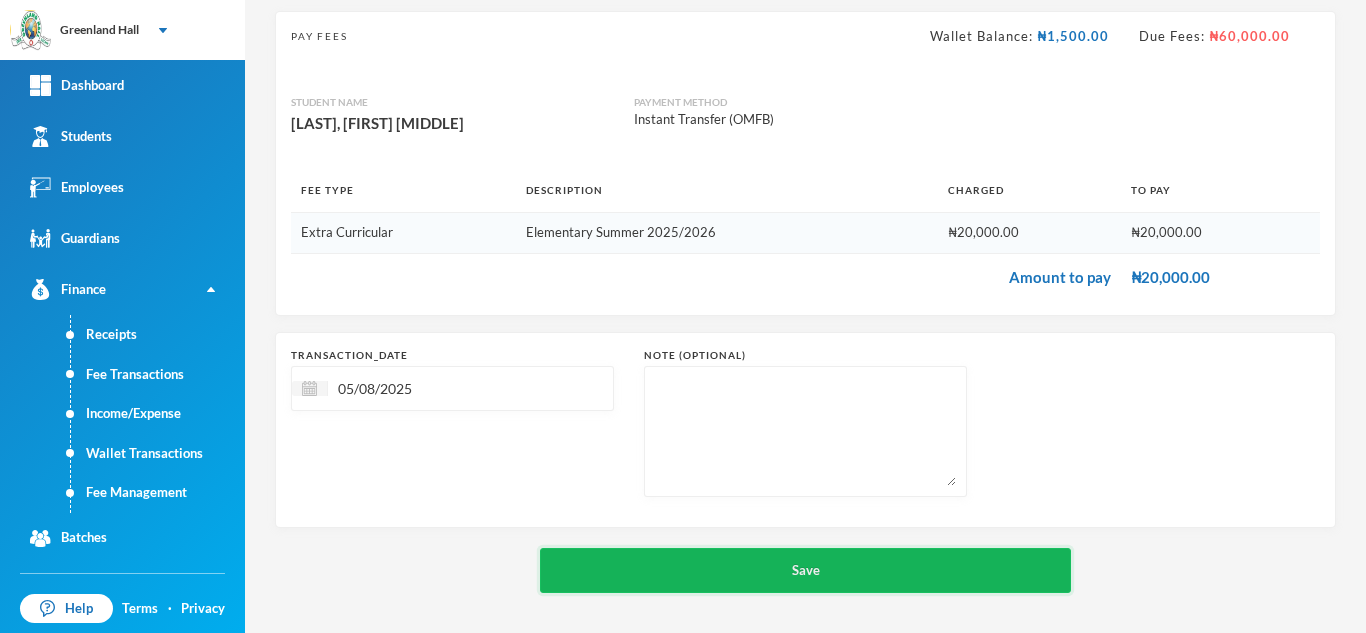 click on "Save" at bounding box center [805, 570] 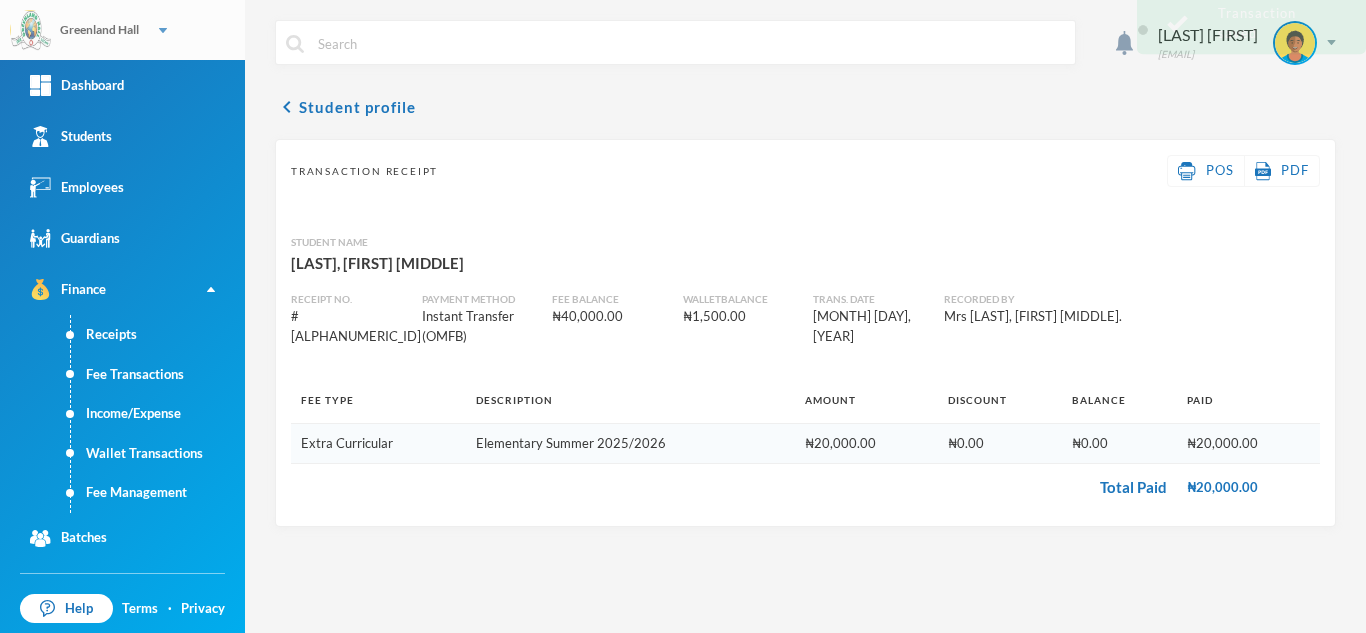 scroll, scrollTop: 0, scrollLeft: 0, axis: both 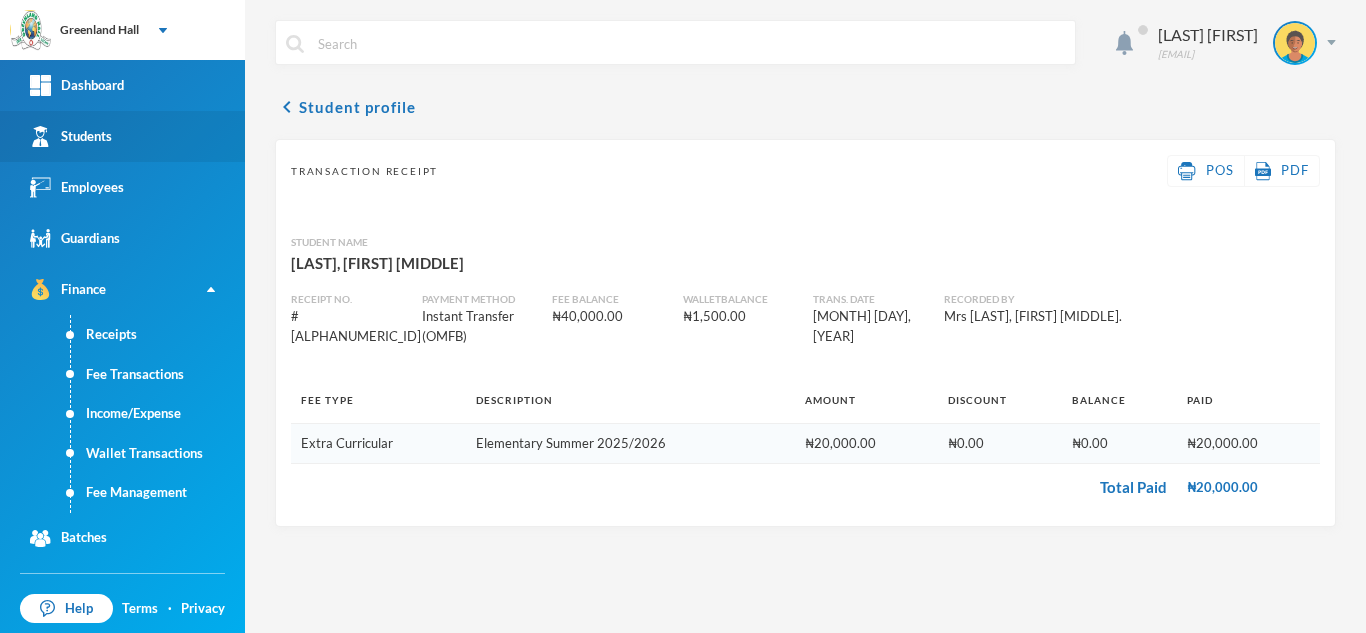 click on "Students" at bounding box center (122, 136) 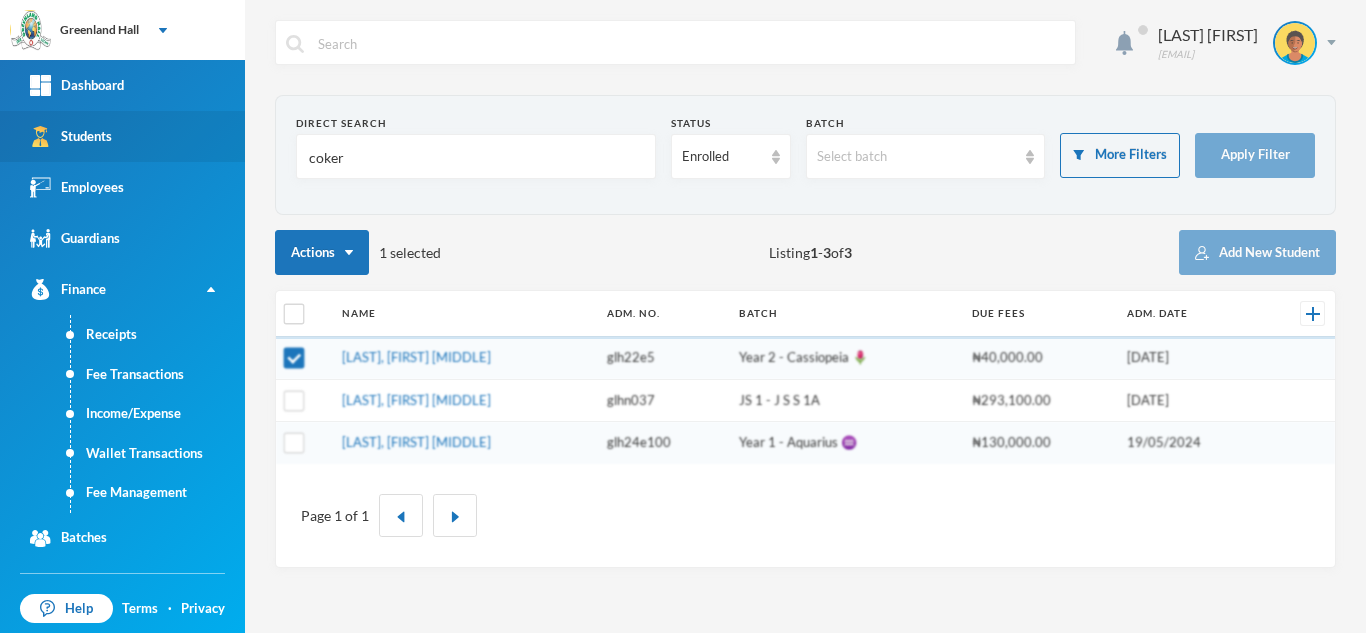 drag, startPoint x: 291, startPoint y: 159, endPoint x: 211, endPoint y: 161, distance: 80.024994 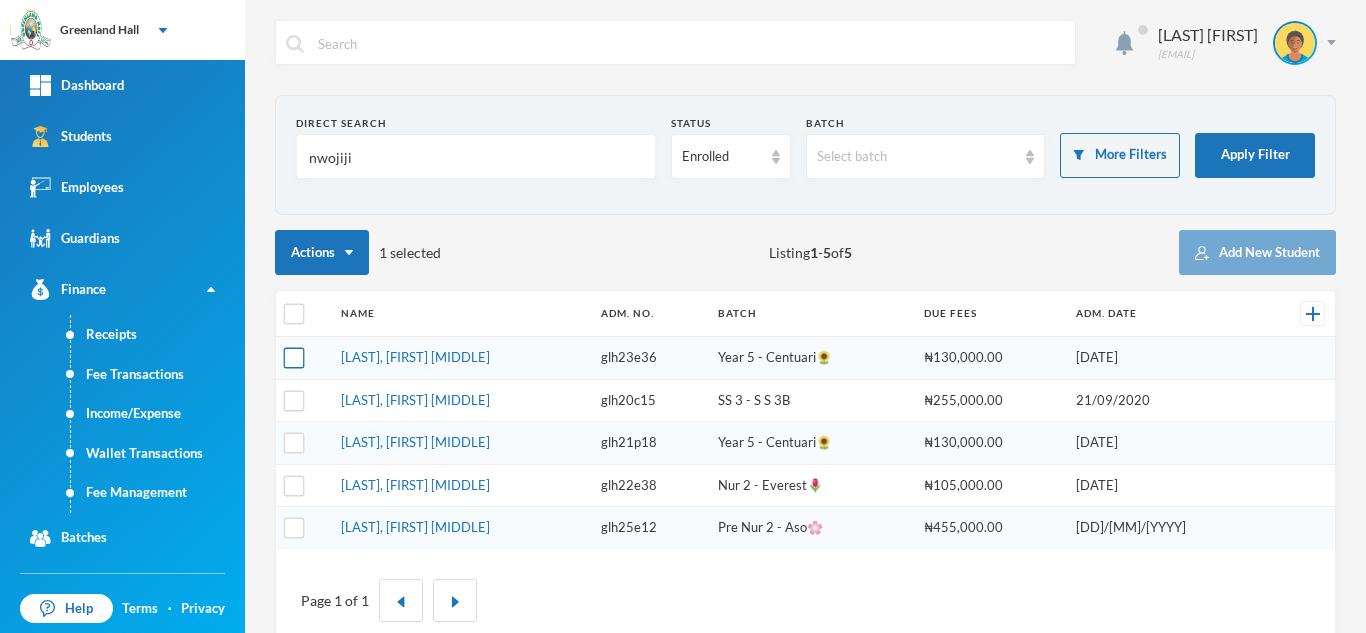 type on "nwojiji" 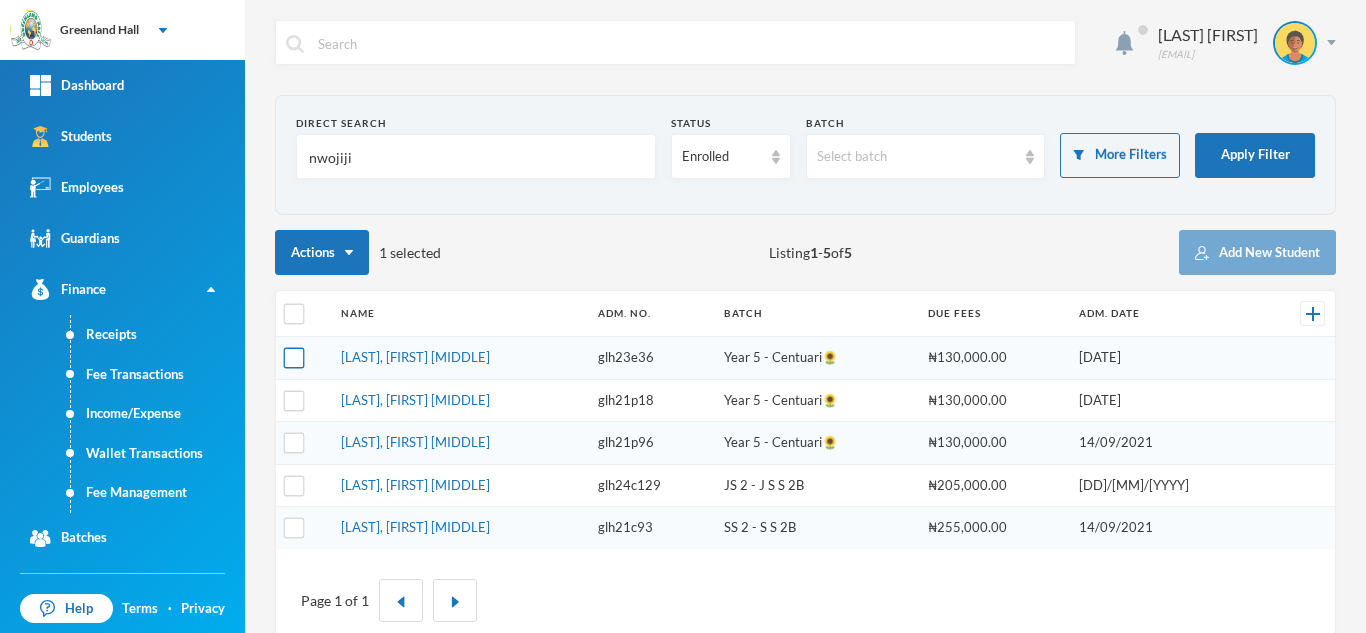 click at bounding box center (294, 358) 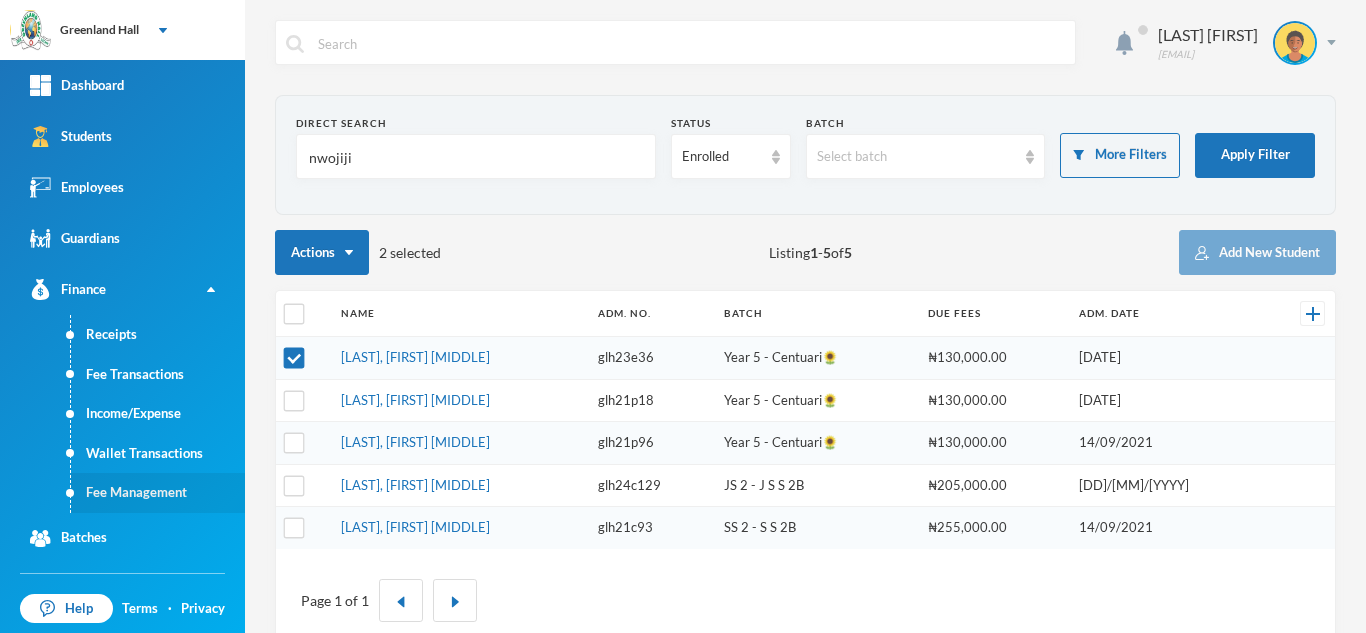 click on "Fee Management" at bounding box center [158, 493] 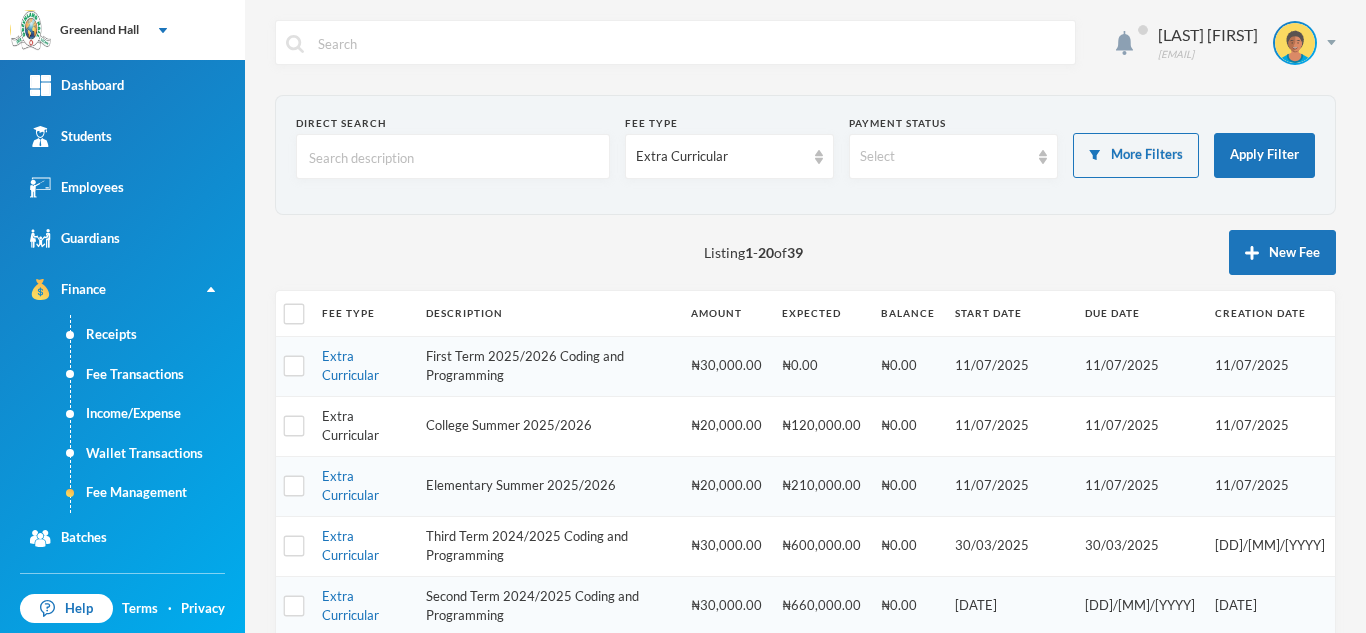 click on "Extra Curricular" at bounding box center (350, 426) 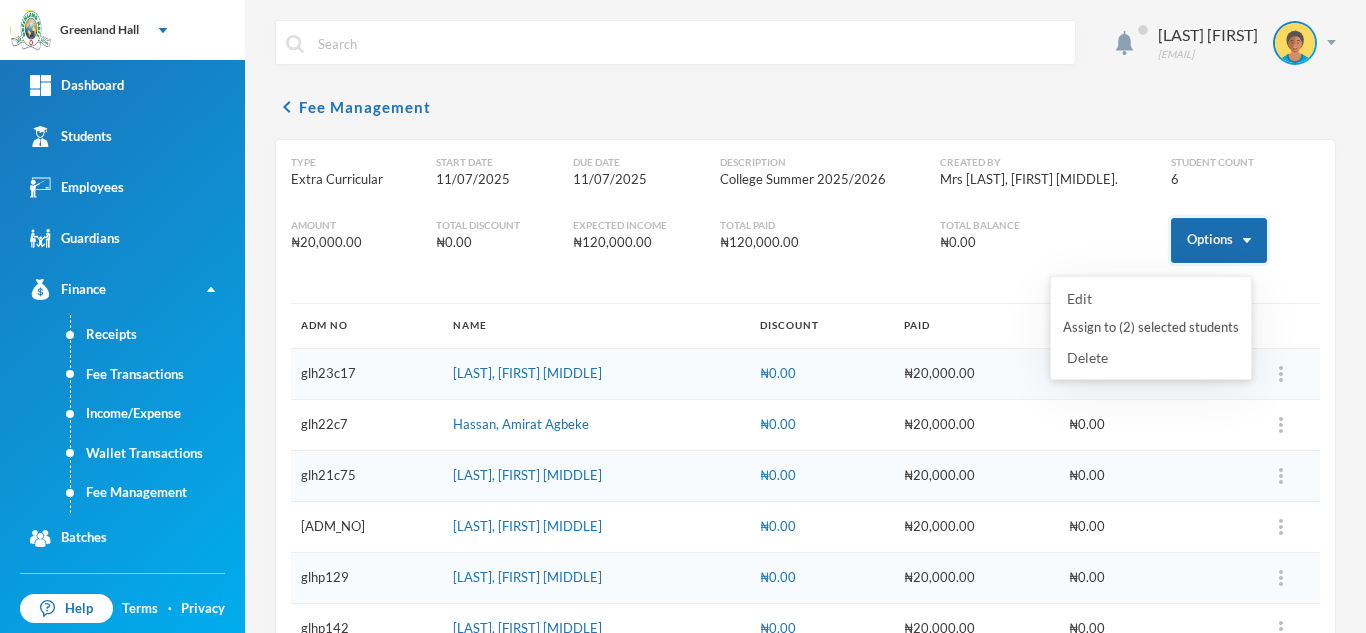click on "Options" at bounding box center [1219, 240] 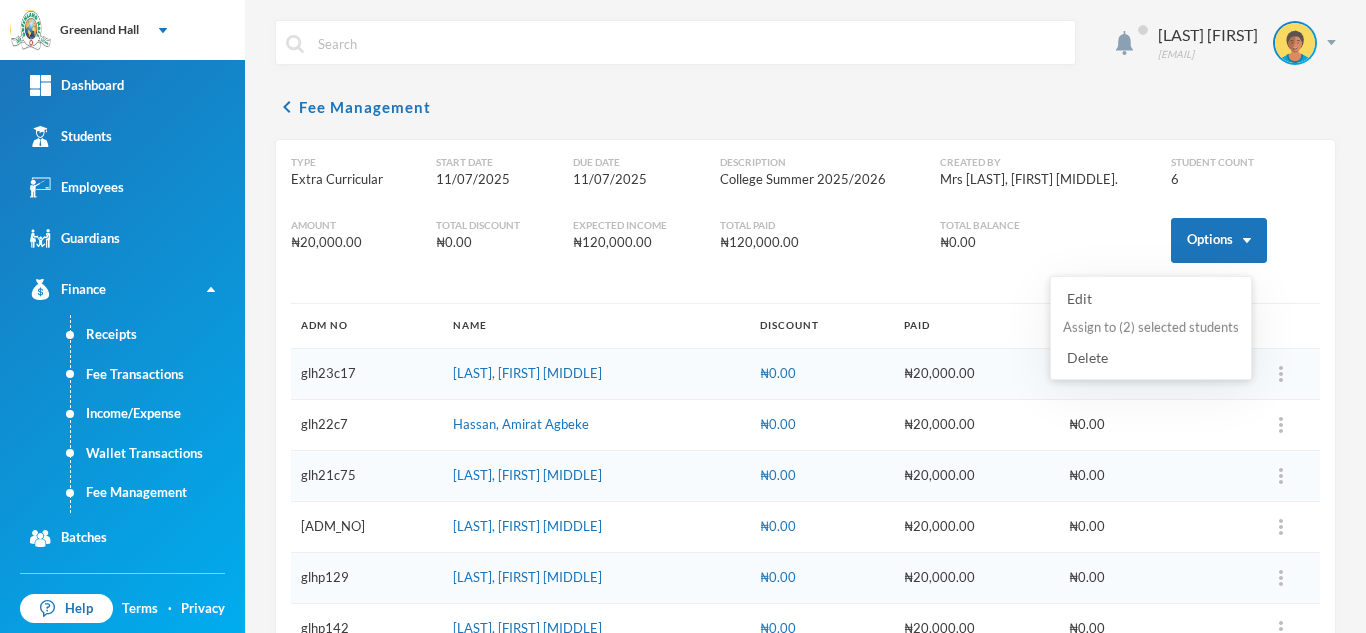 click on "Assign to ( 2 ) selected students" at bounding box center [1151, 328] 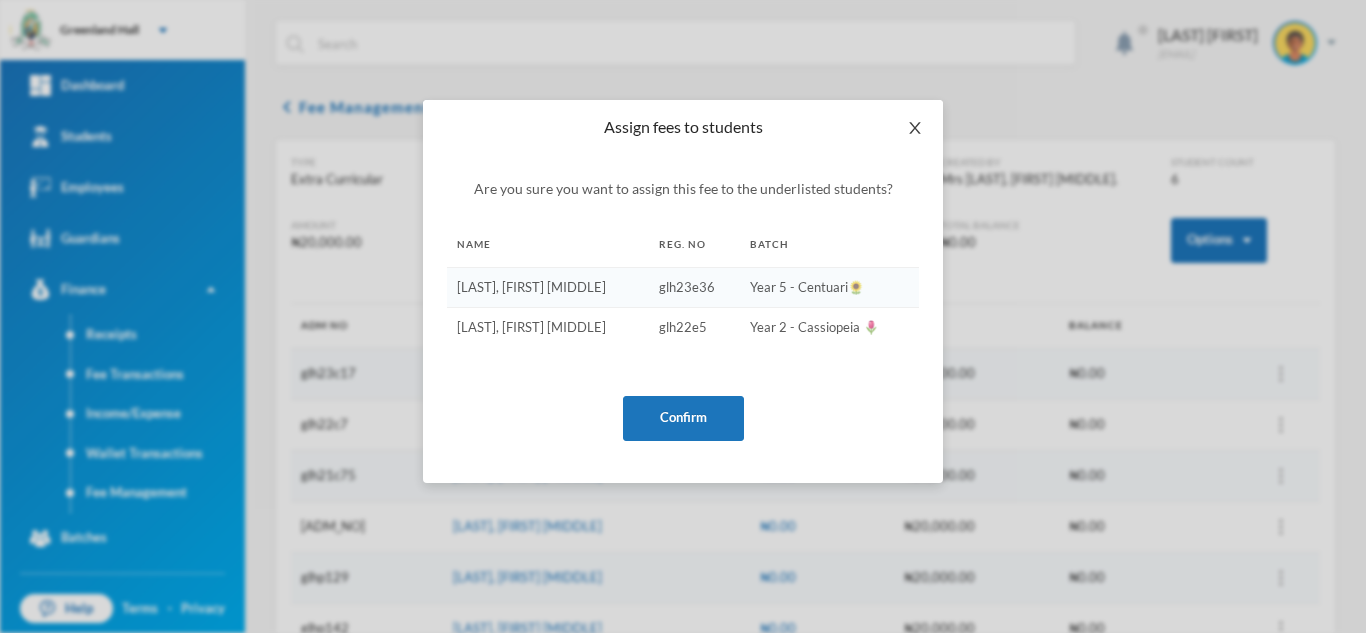 click at bounding box center (915, 128) 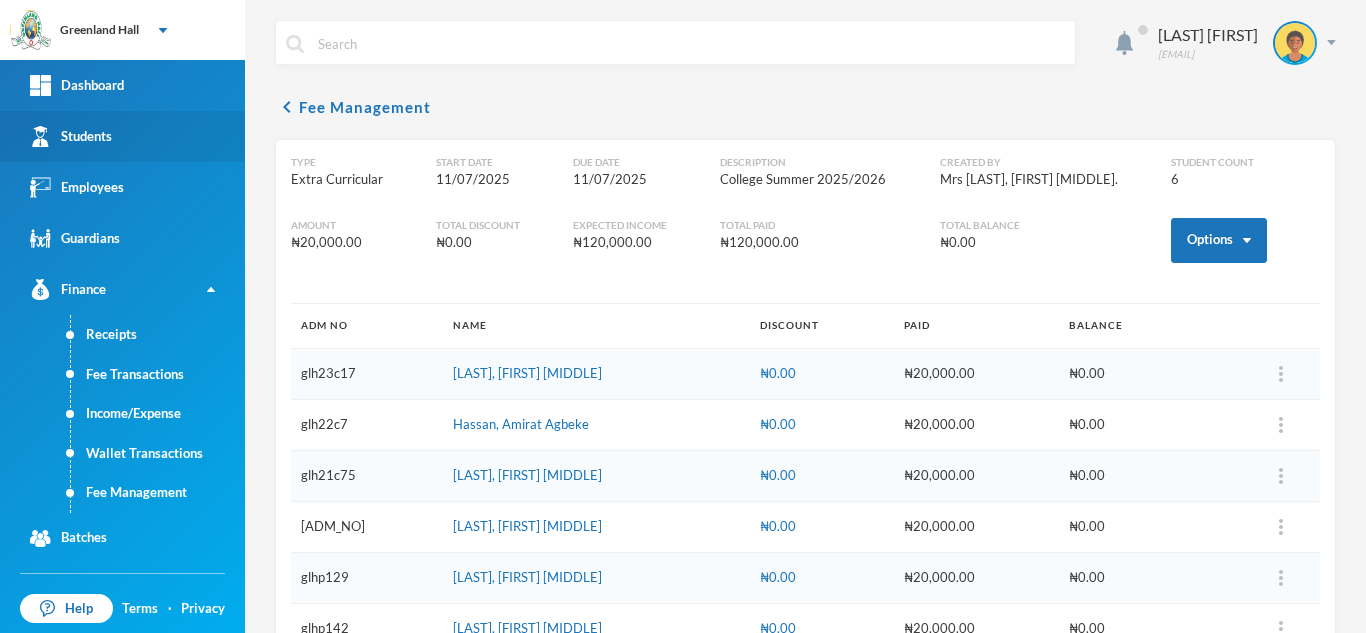 click on "Students" at bounding box center [122, 136] 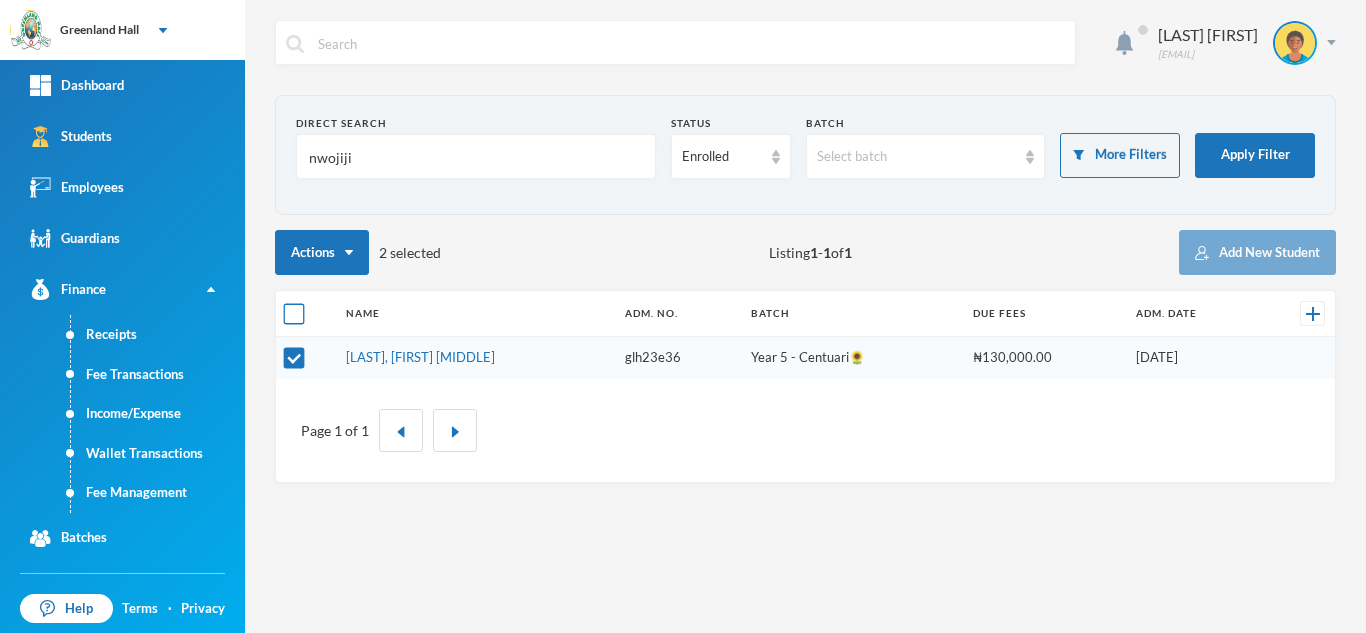 click at bounding box center (294, 314) 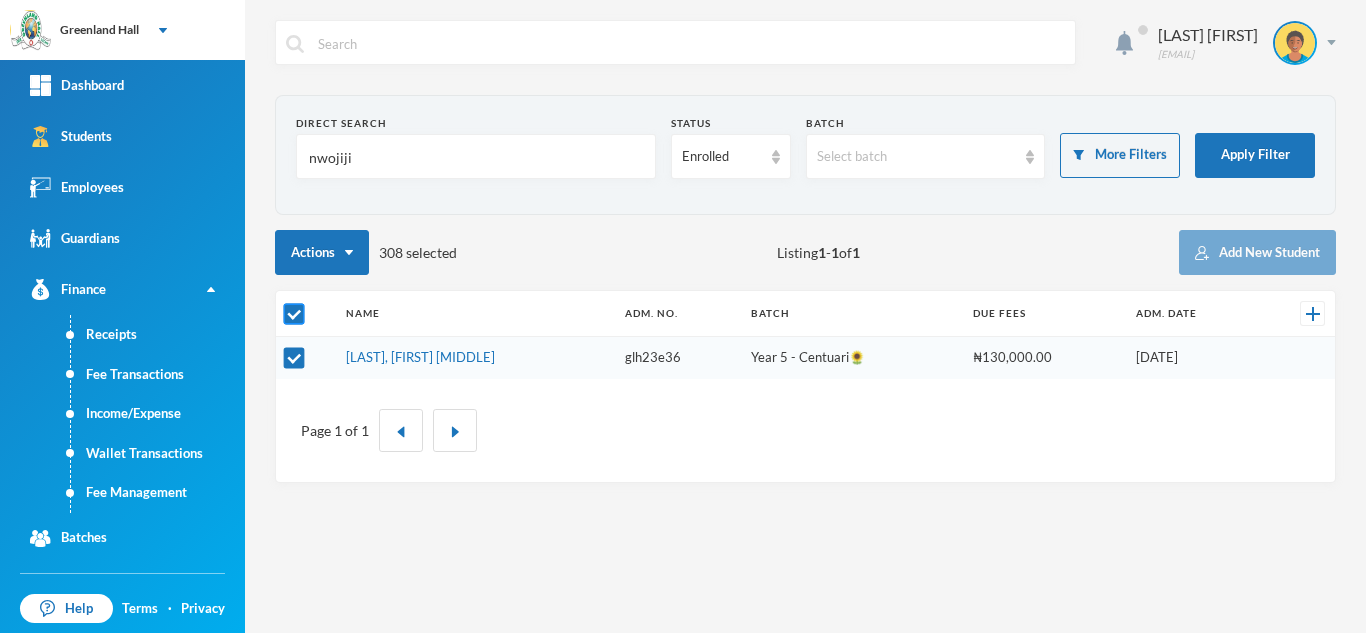 click at bounding box center [294, 314] 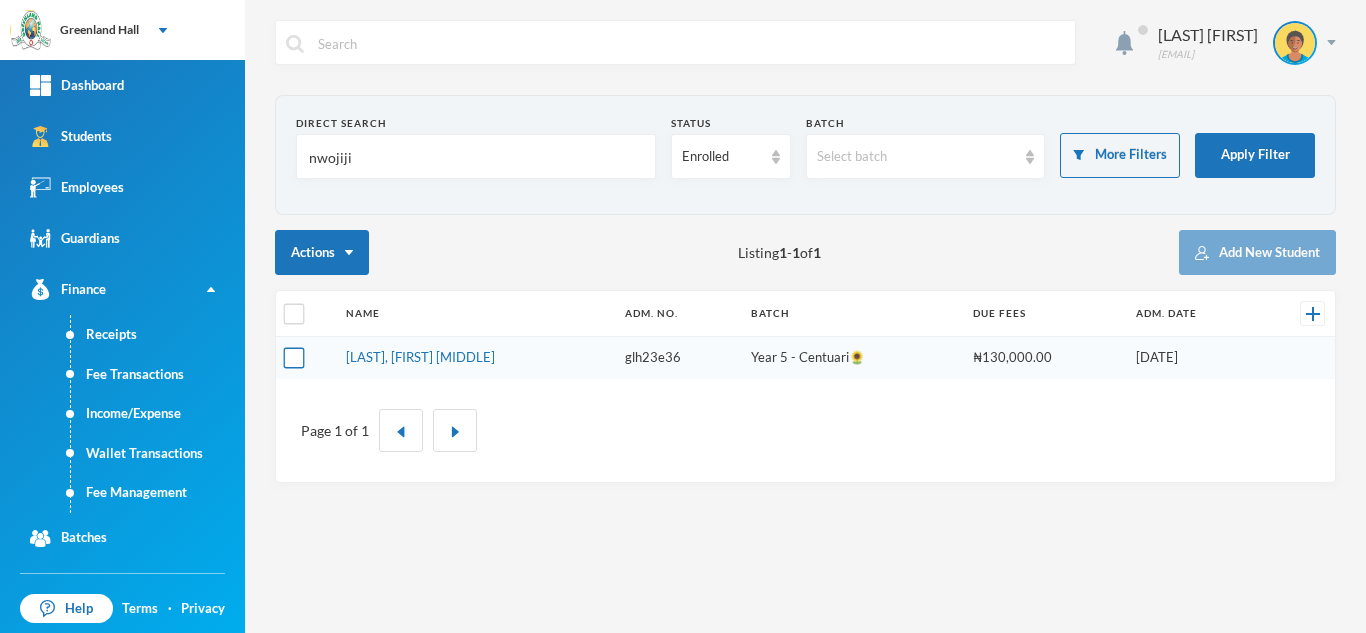 click at bounding box center (294, 358) 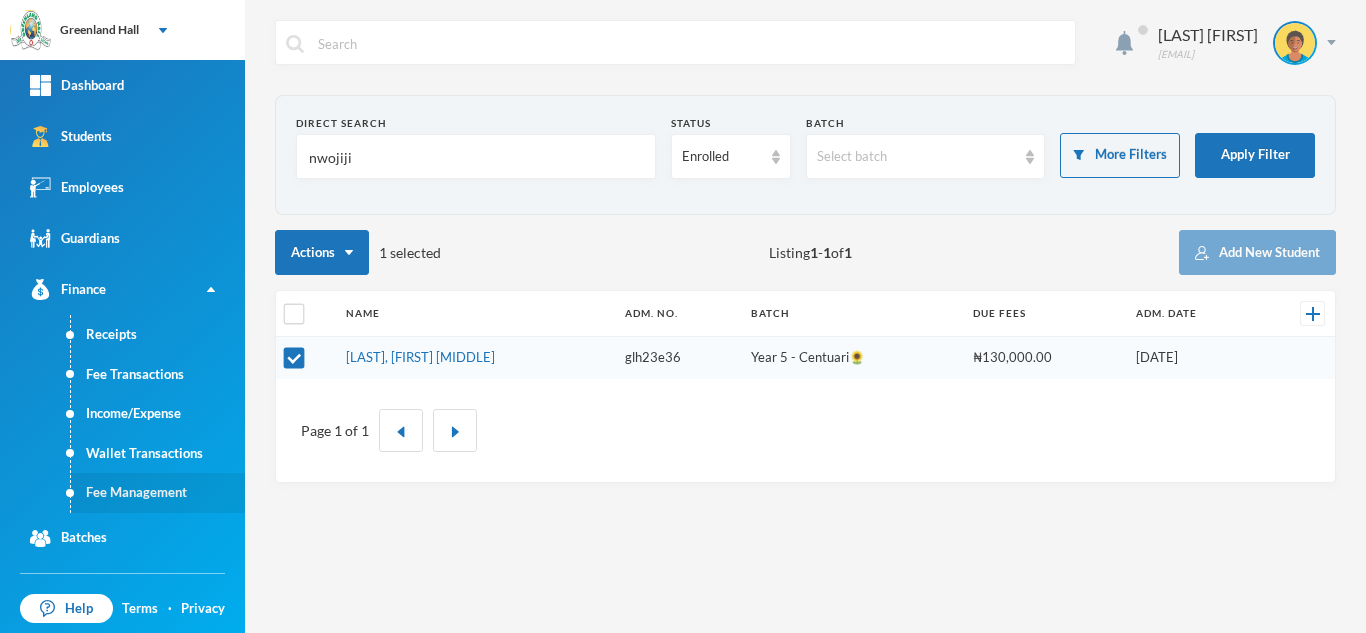 click on "Fee Management" at bounding box center (158, 493) 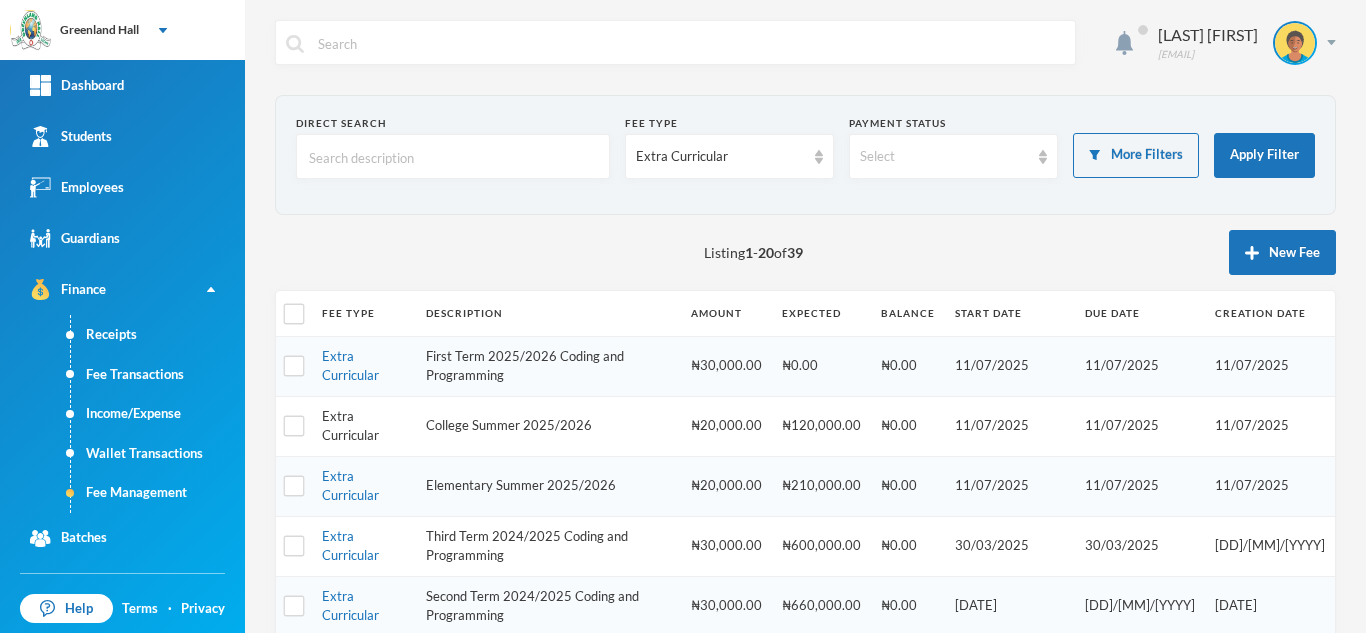 click on "Extra Curricular" at bounding box center (350, 426) 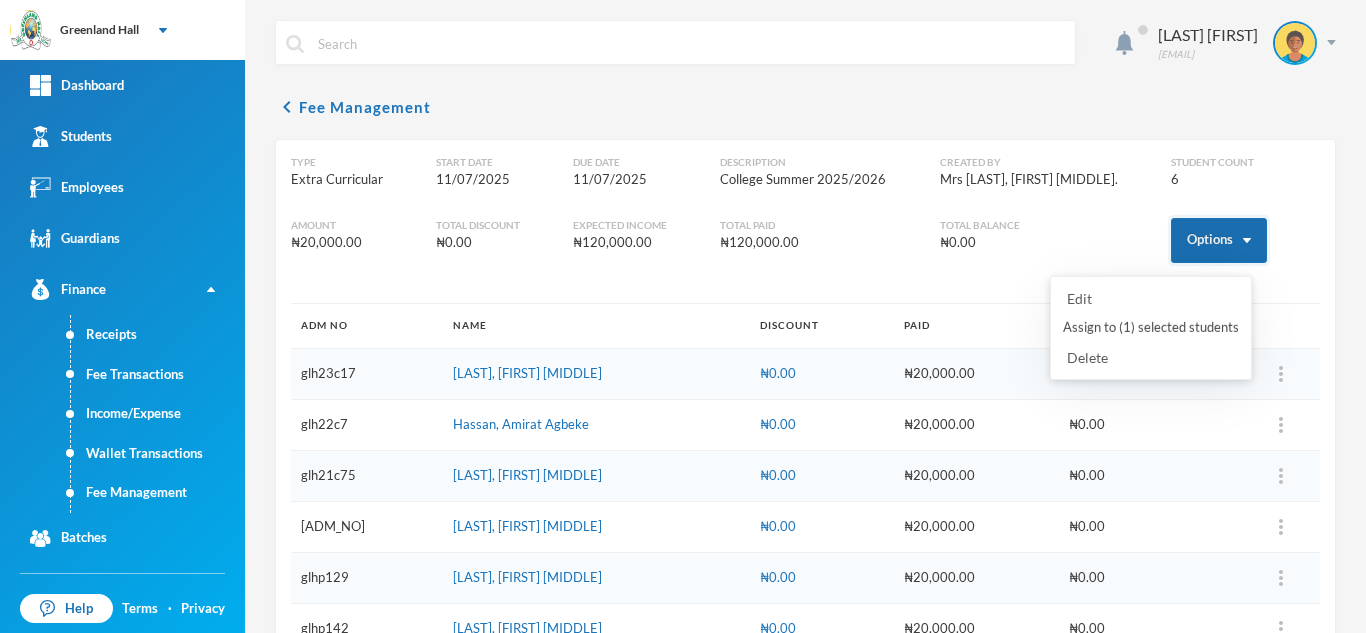 click on "Options" at bounding box center (1219, 240) 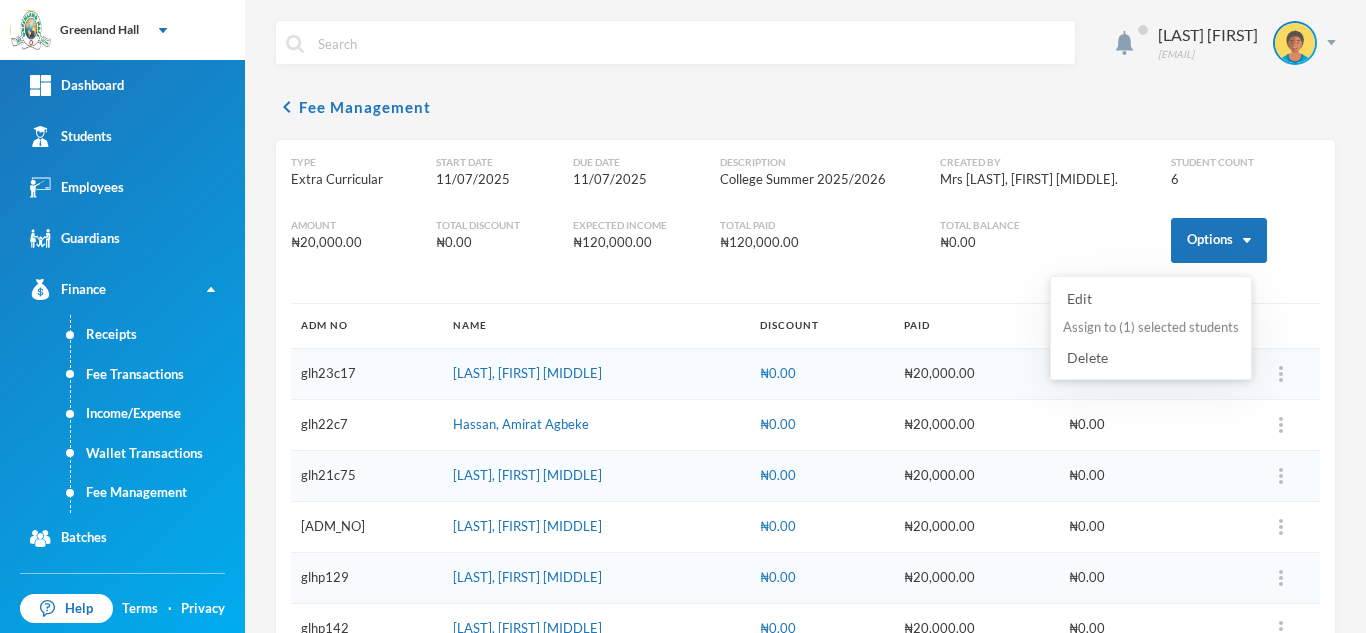 click on "Assign to ( 1 ) selected students" at bounding box center (1151, 328) 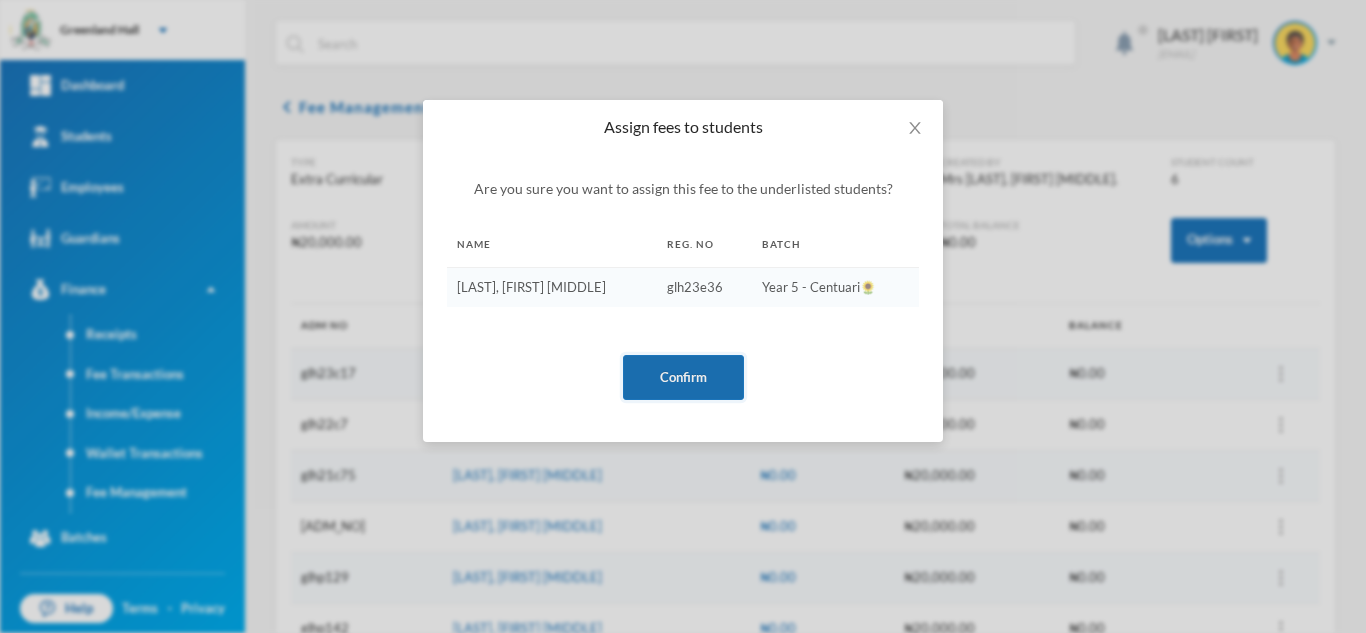 click on "Confirm" at bounding box center (683, 377) 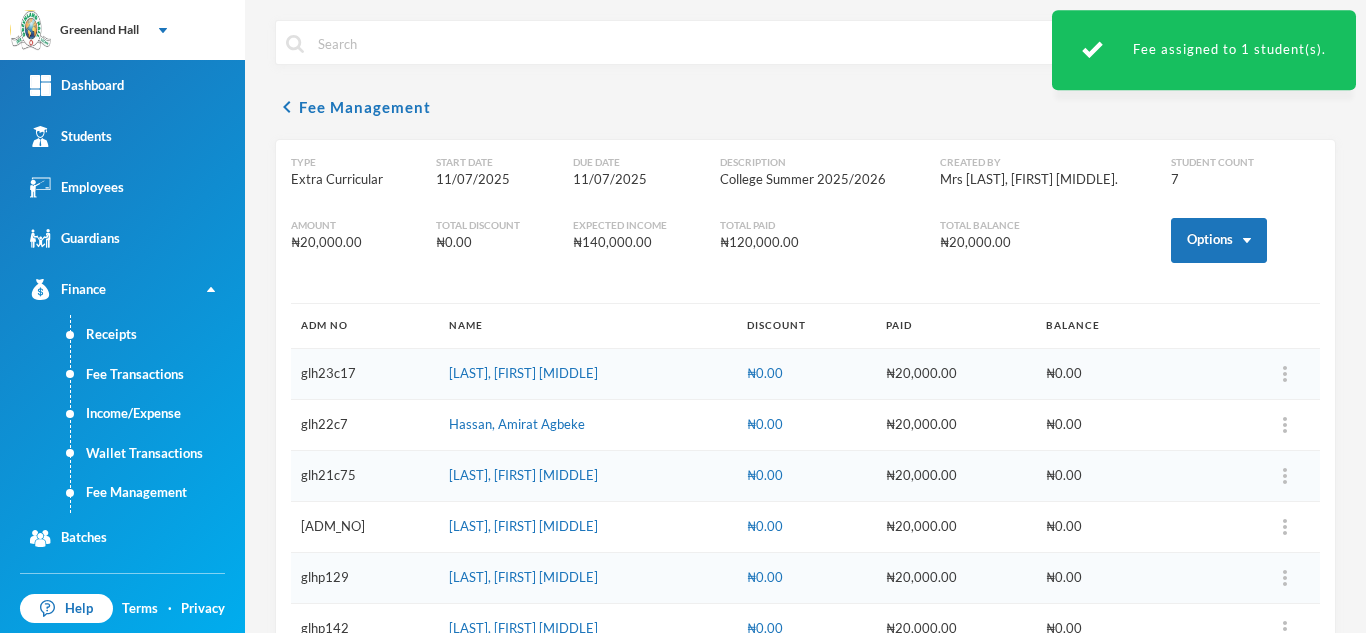 scroll, scrollTop: 108, scrollLeft: 0, axis: vertical 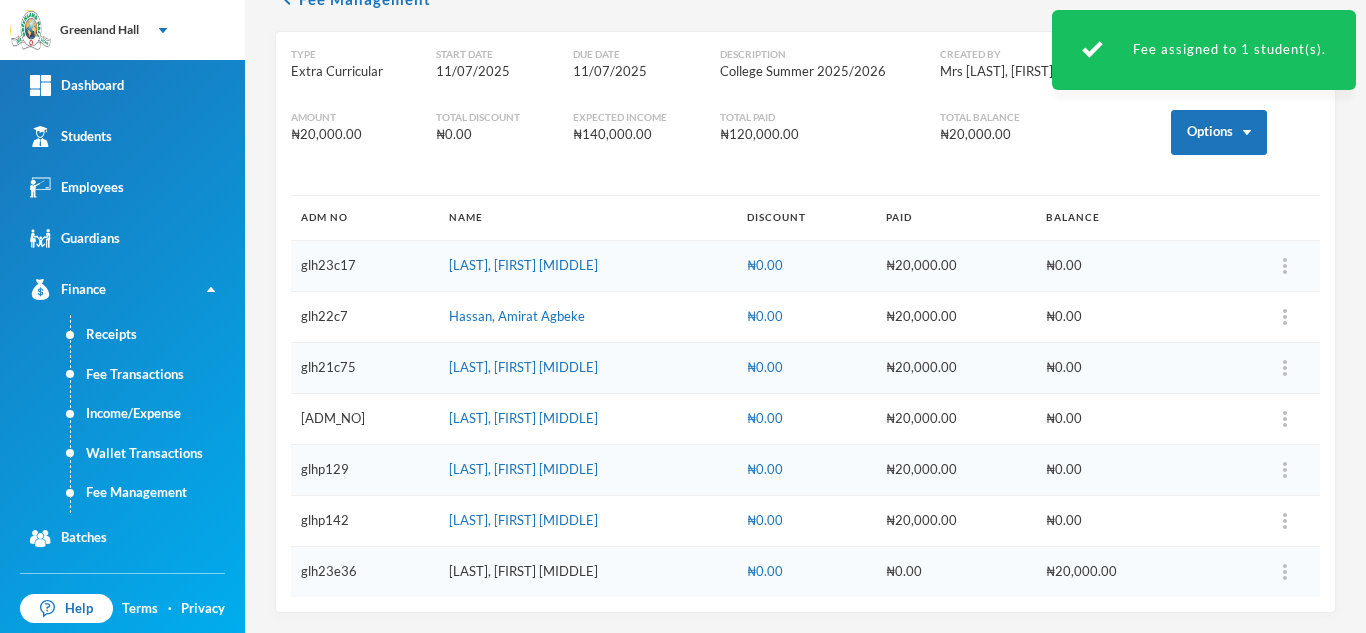 click on "[LAST], [FIRST] [MIDDLE]" at bounding box center [523, 571] 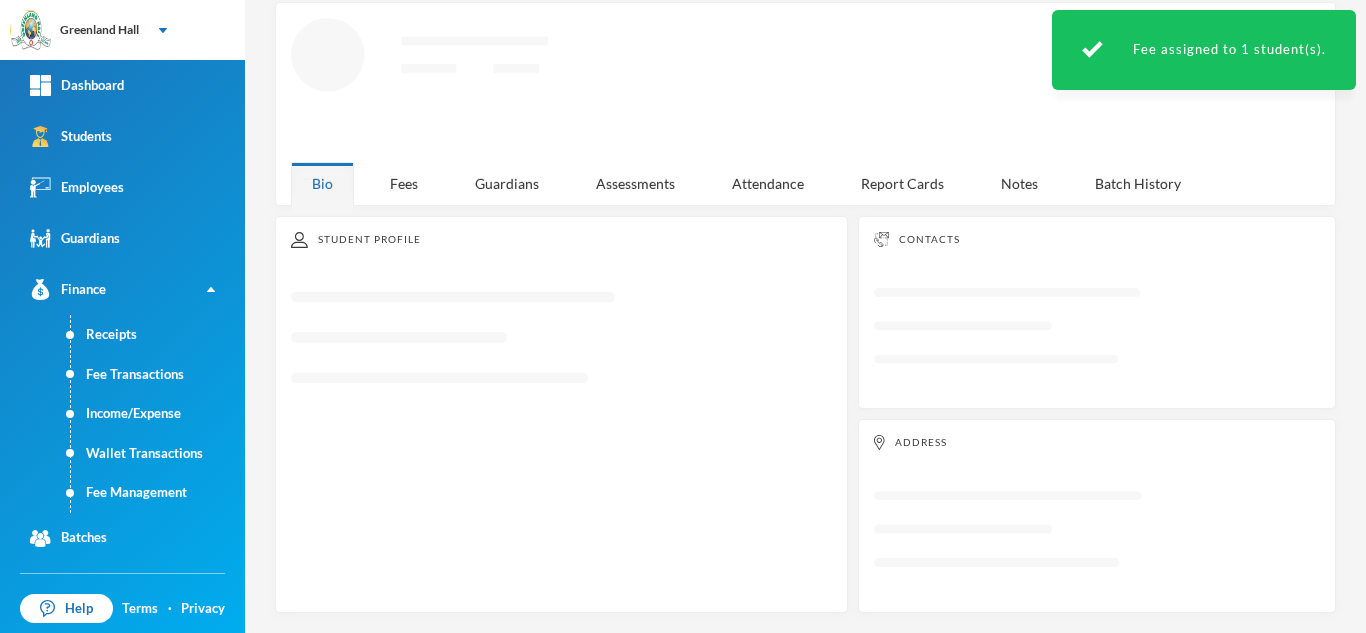 scroll, scrollTop: 87, scrollLeft: 0, axis: vertical 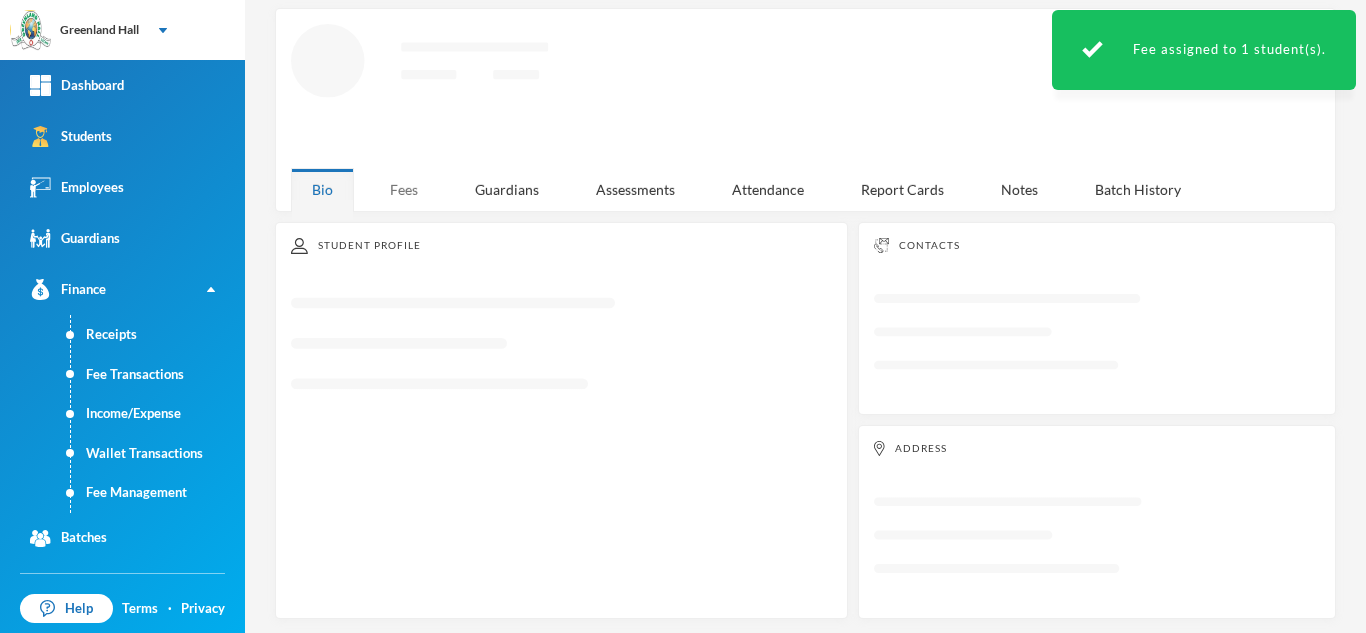 click on "Fees" at bounding box center [404, 189] 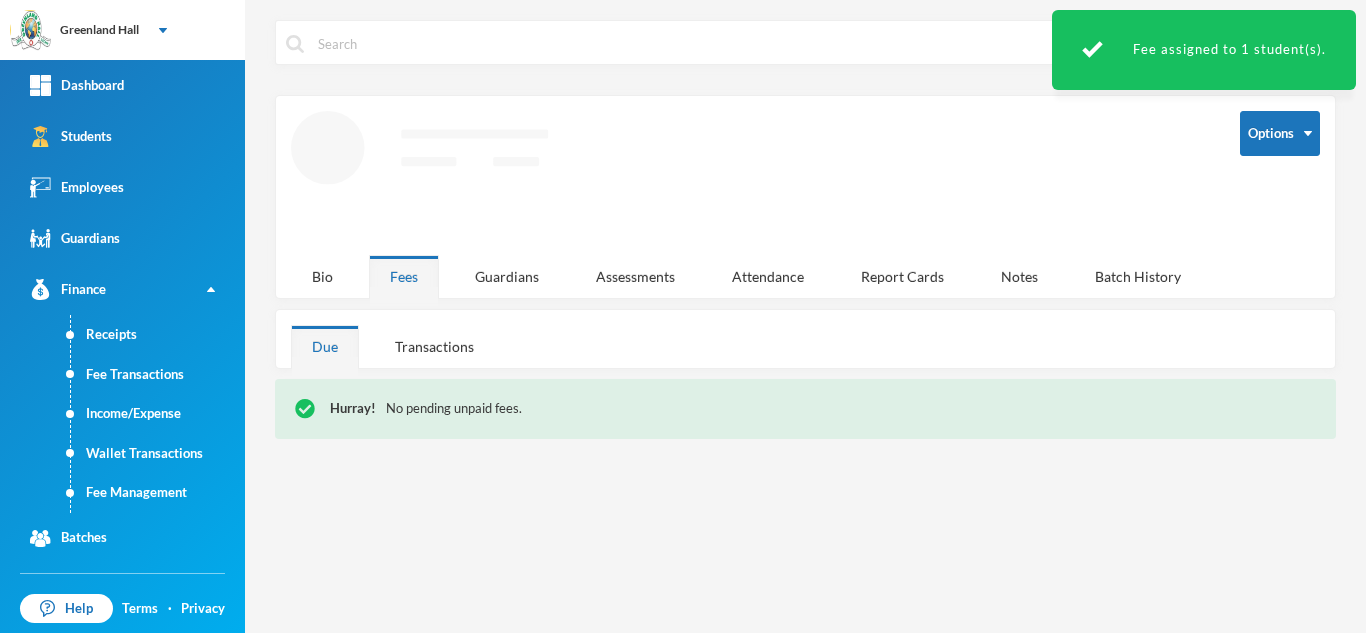 scroll, scrollTop: 0, scrollLeft: 0, axis: both 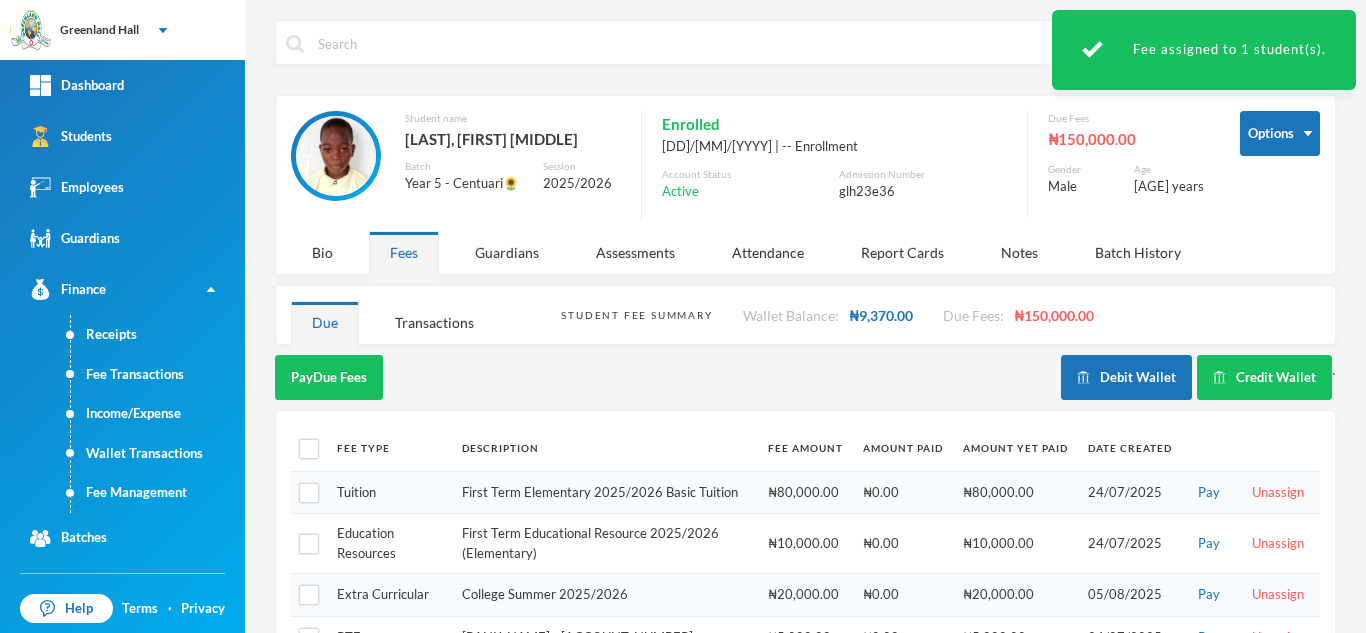 click at bounding box center (309, 595) 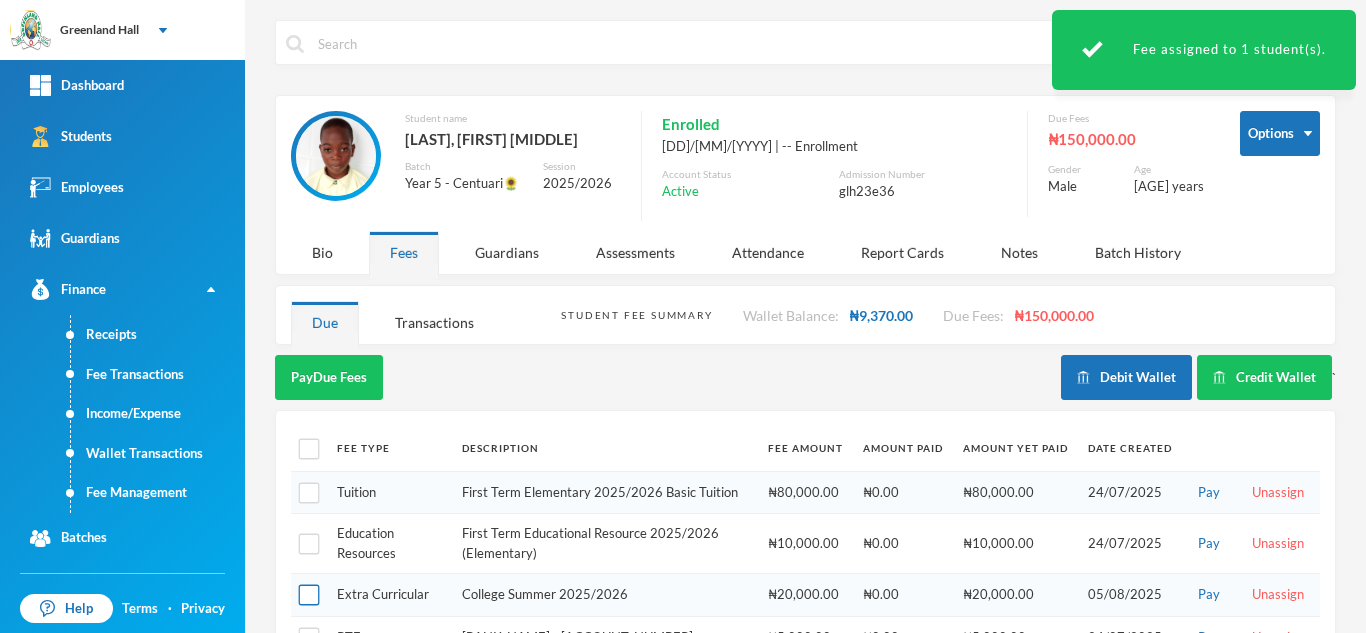 click at bounding box center (309, 595) 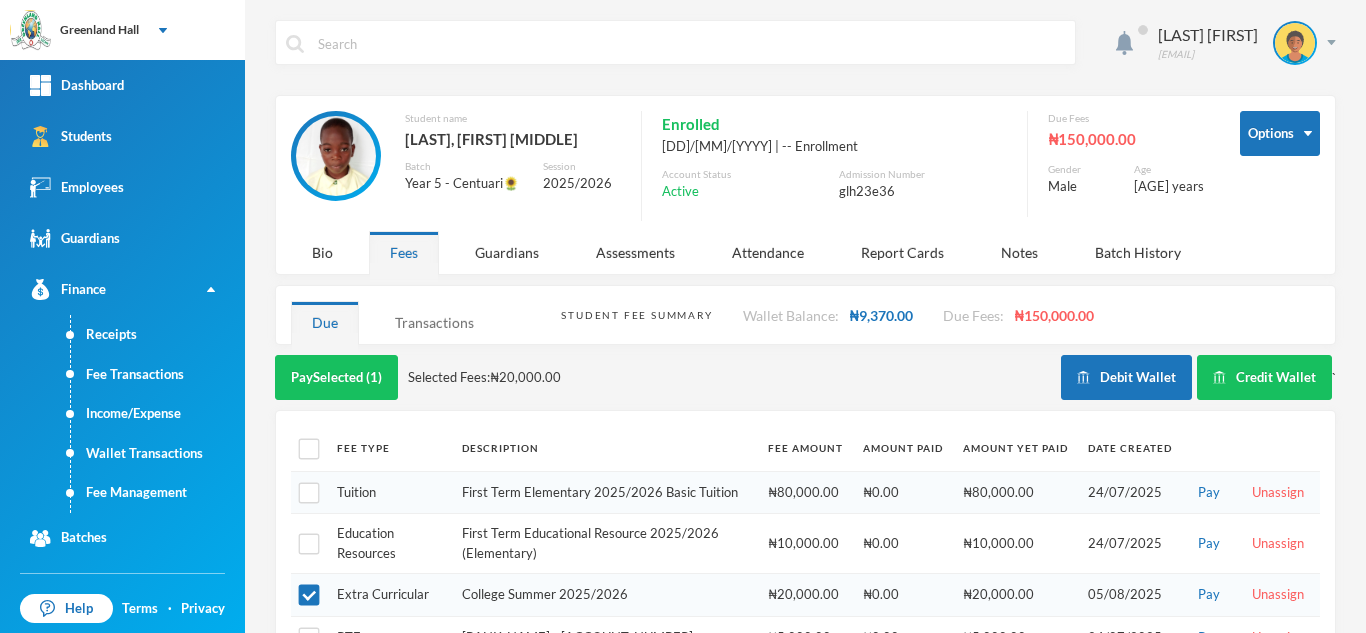 click on "Transactions" at bounding box center (434, 322) 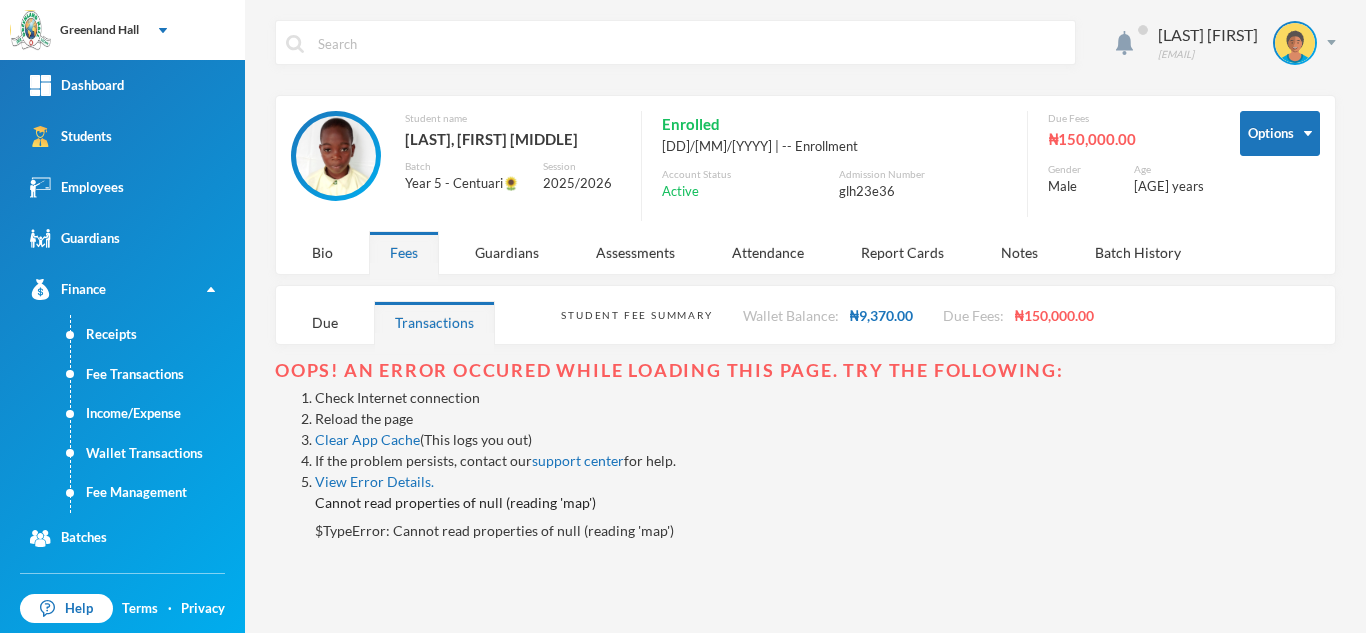 click on "Reload the page" at bounding box center (364, 418) 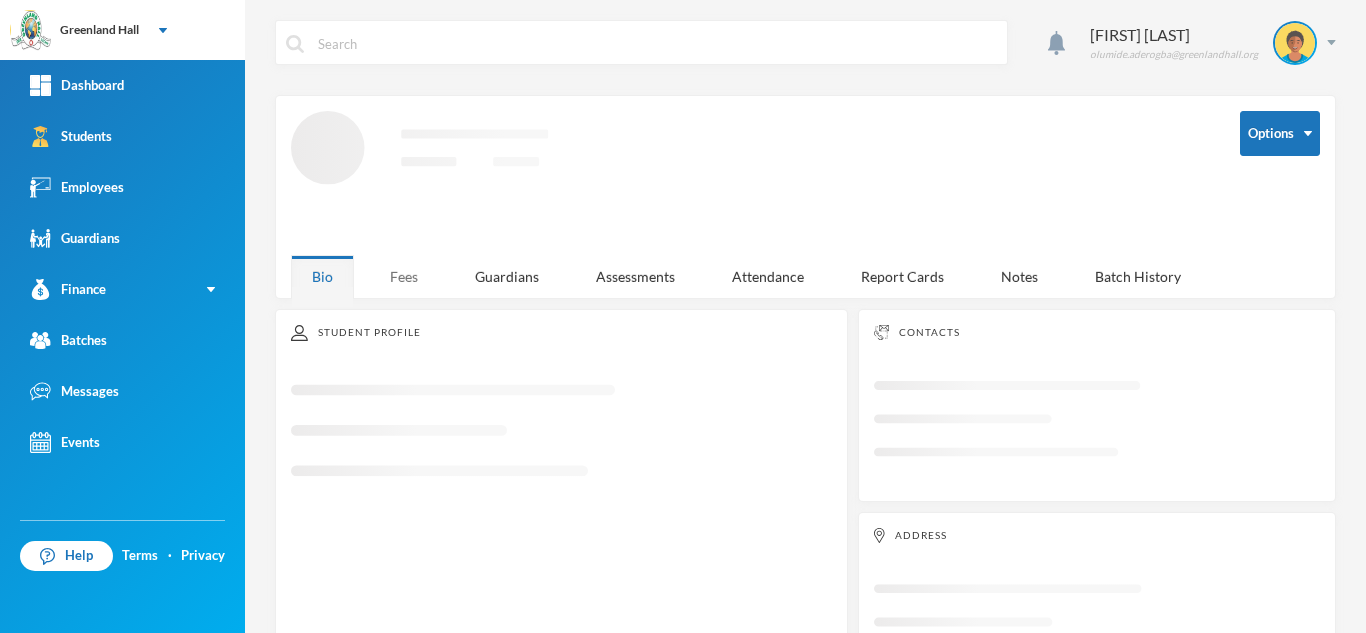 scroll, scrollTop: 0, scrollLeft: 0, axis: both 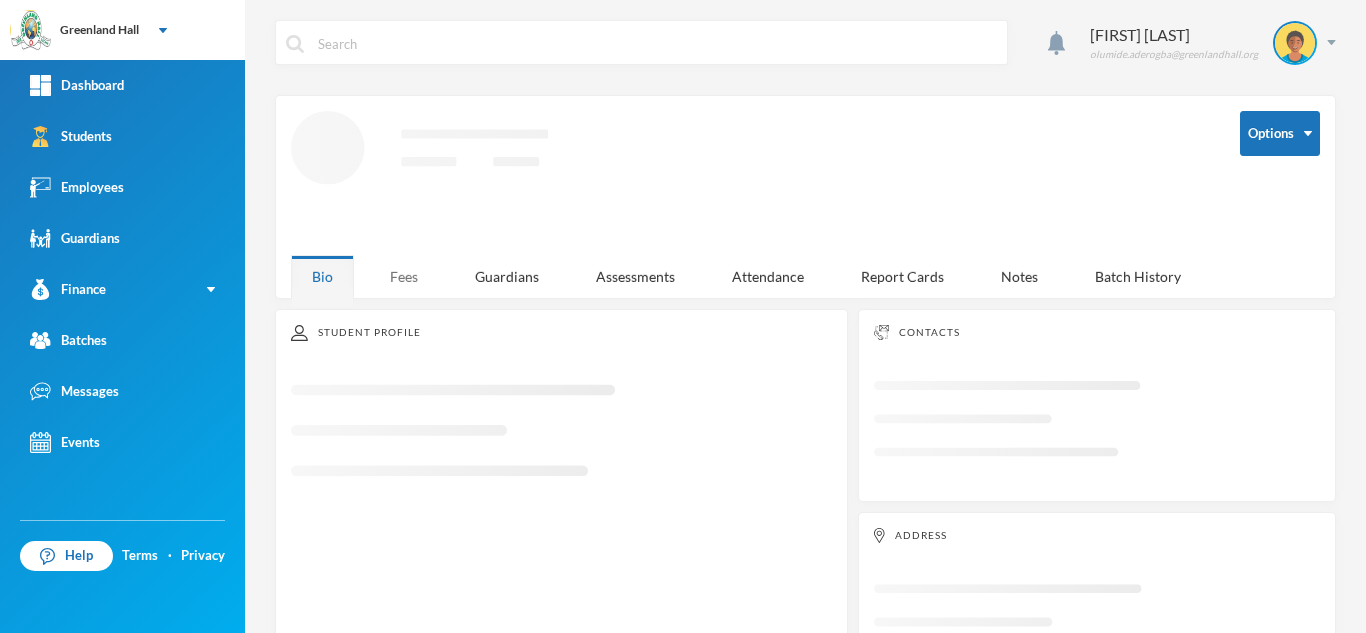 click on "Fees" at bounding box center (404, 276) 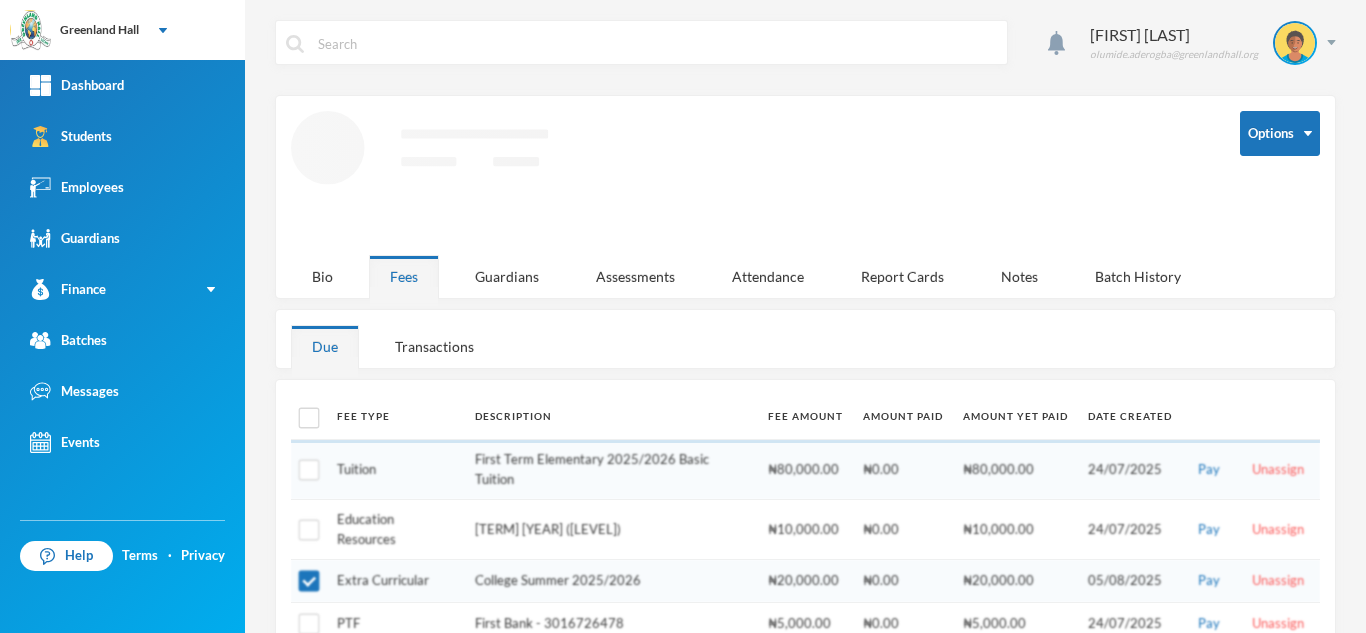 checkbox on "false" 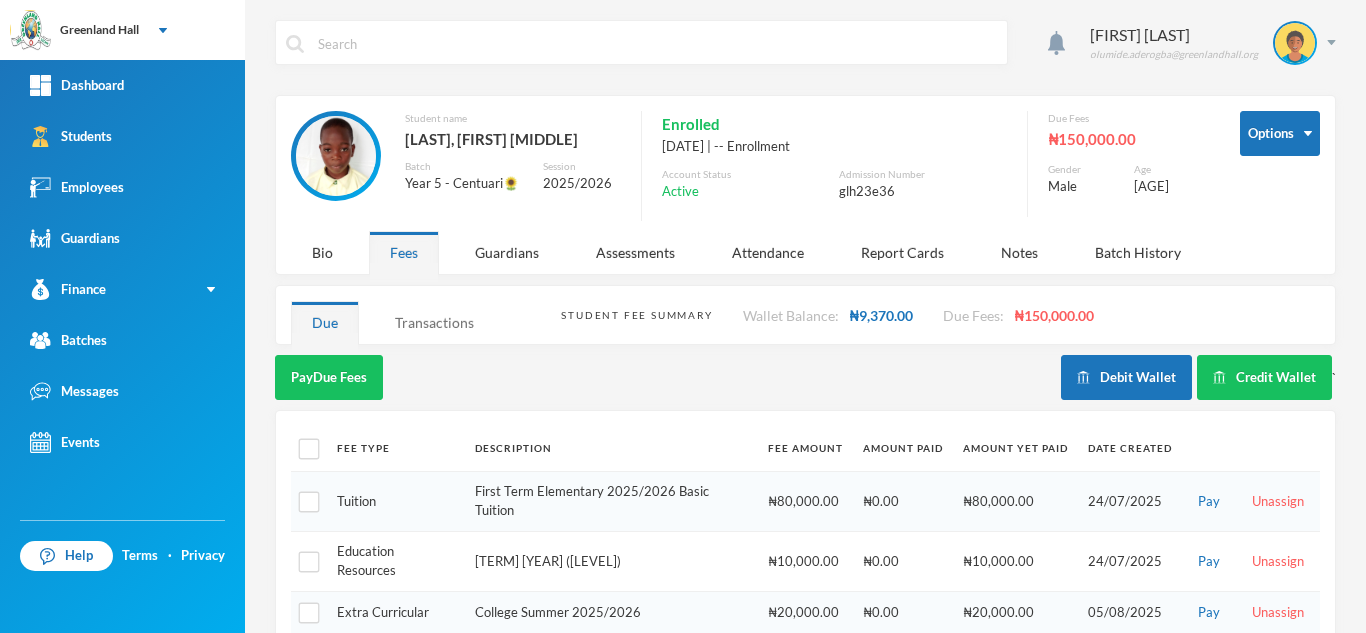 click on "Transactions" at bounding box center [434, 322] 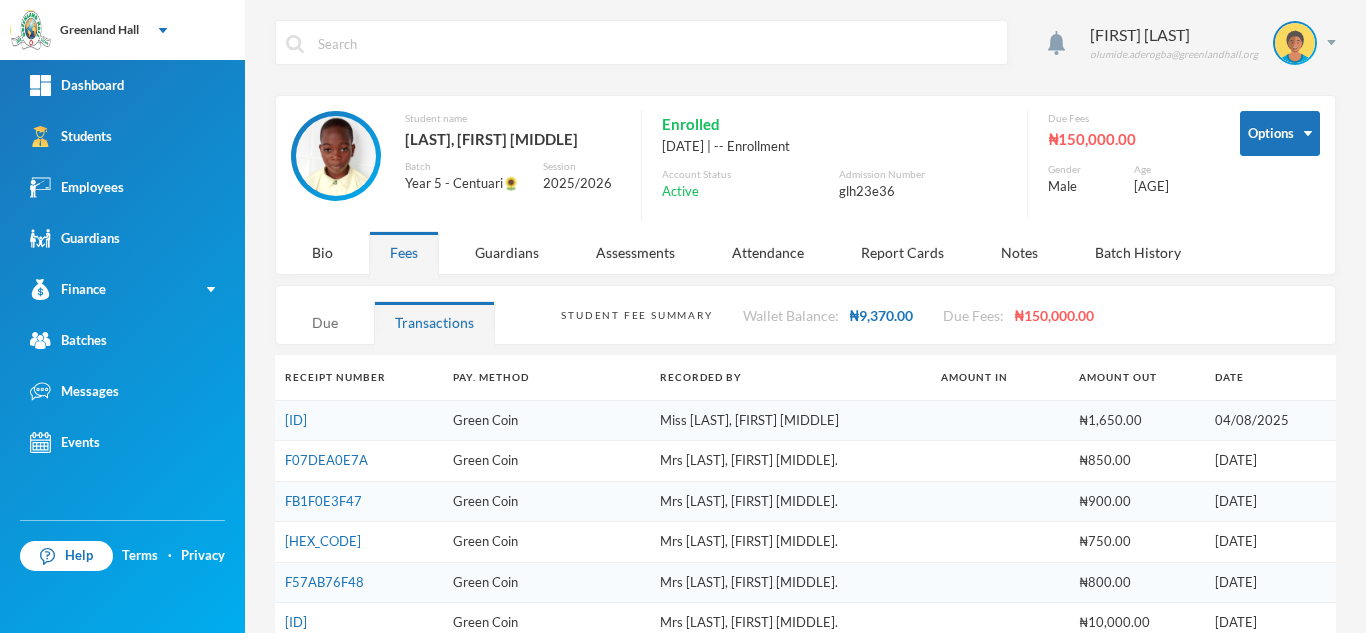 click on "Due" at bounding box center [325, 322] 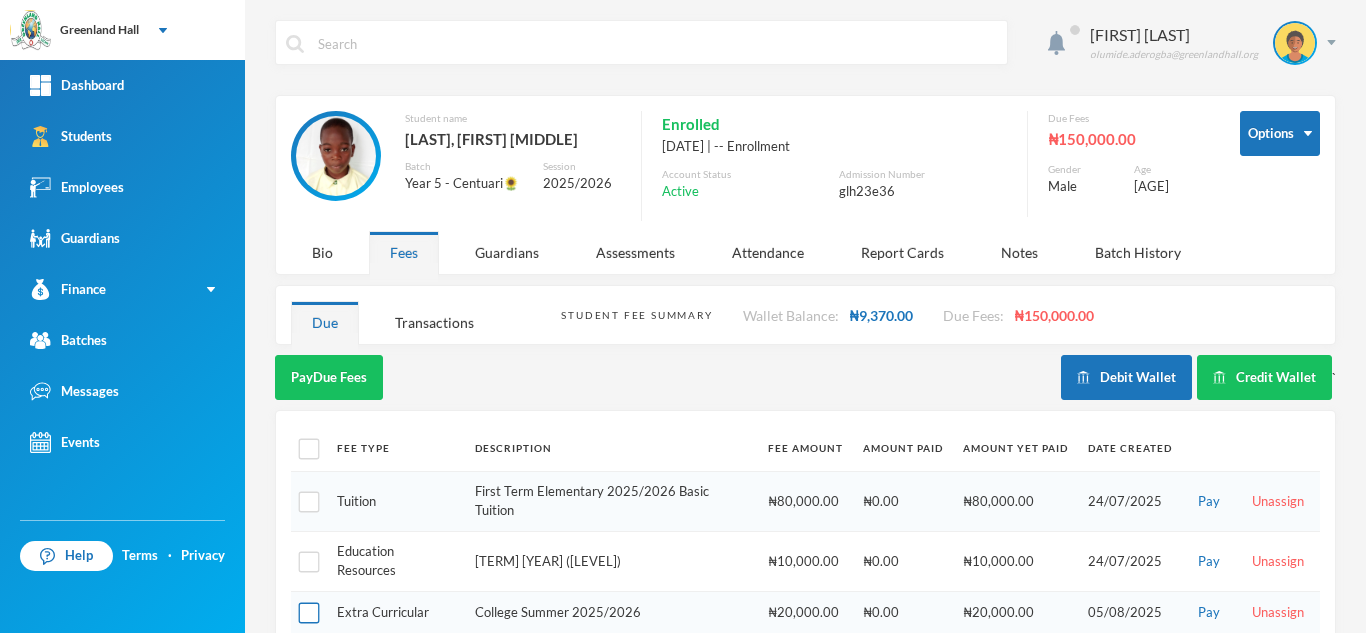 click at bounding box center [309, 613] 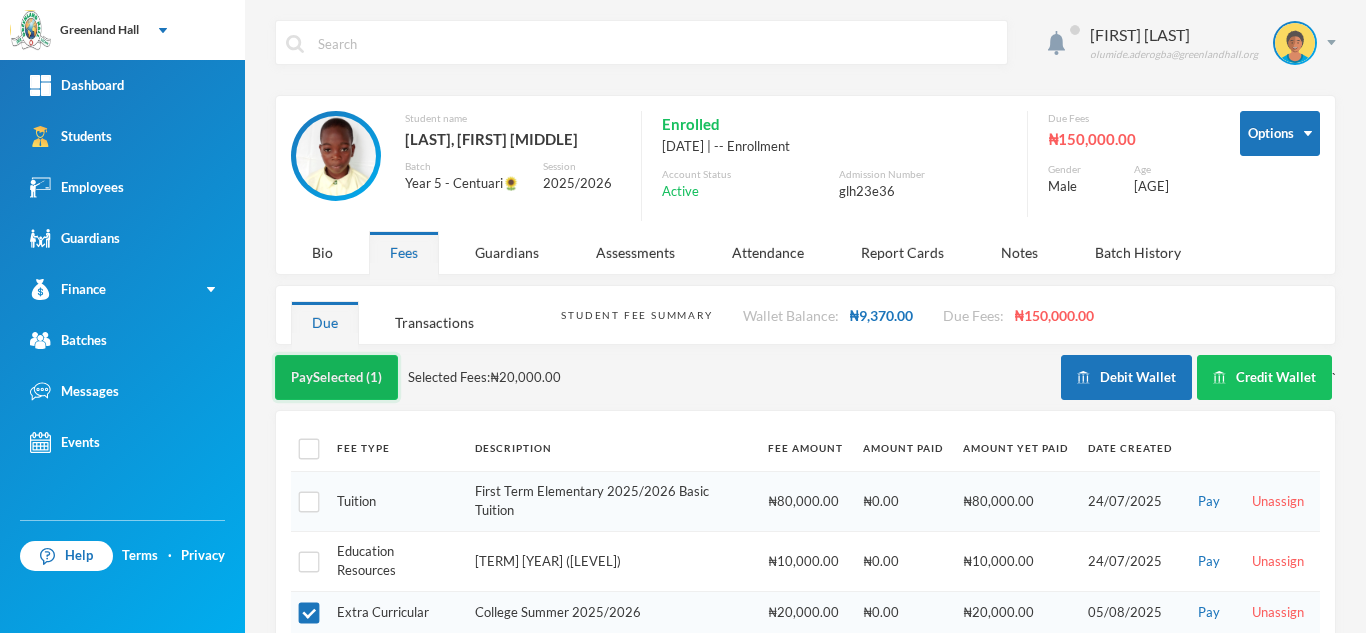 click on "Pay  Selected (1)" at bounding box center (336, 377) 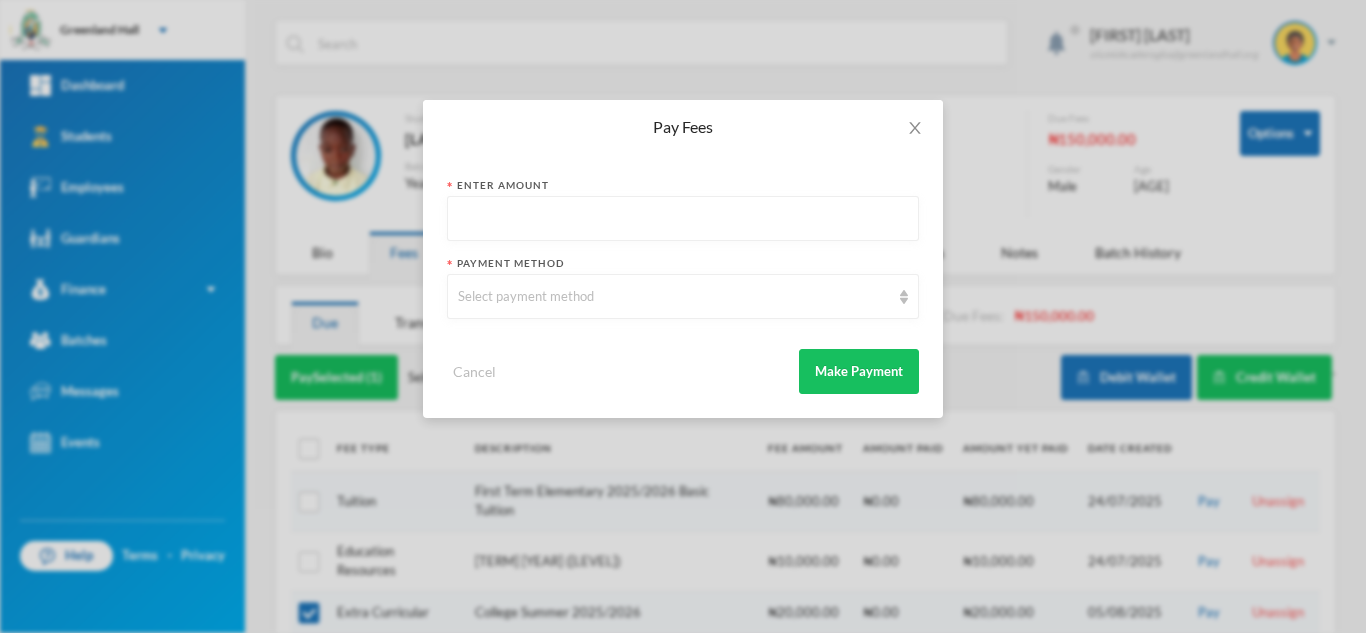 click at bounding box center [683, 219] 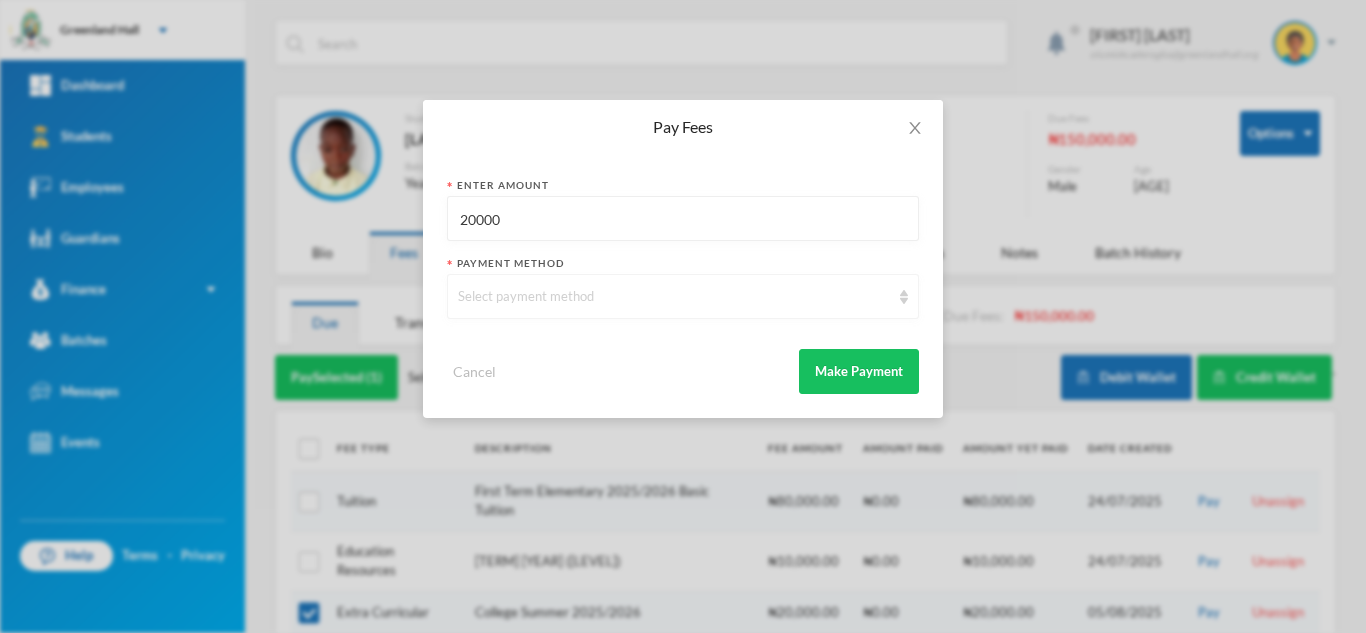 type on "20000" 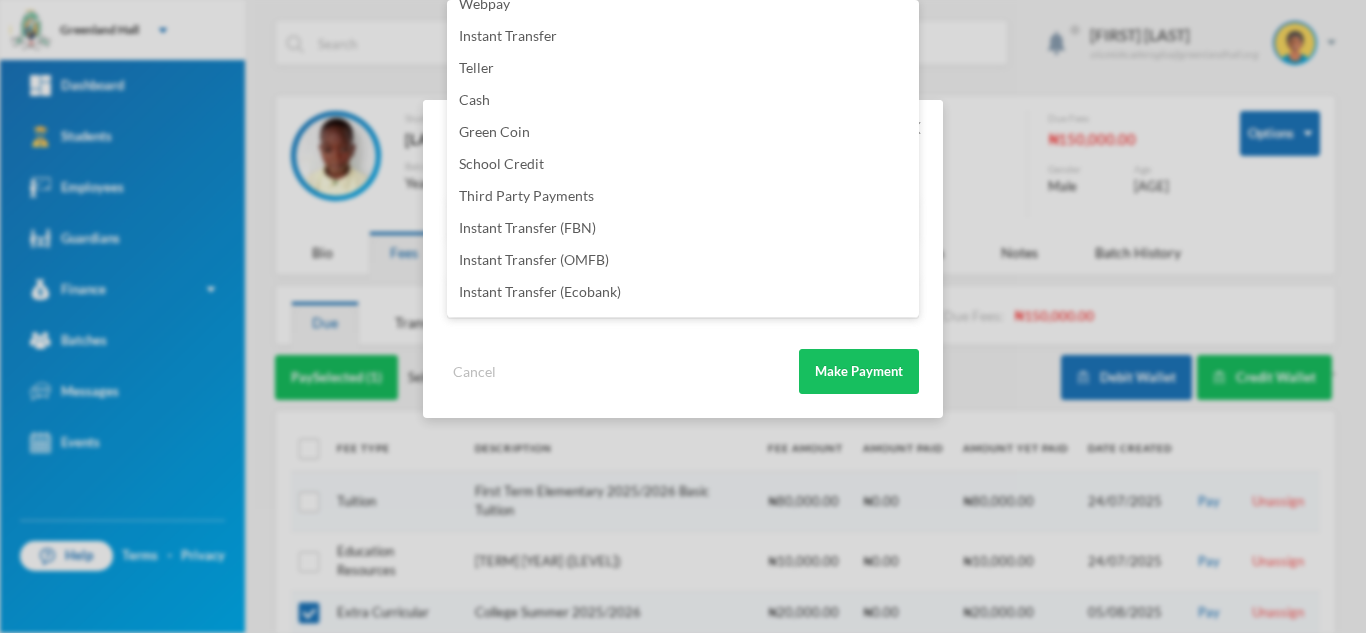 scroll, scrollTop: 235, scrollLeft: 0, axis: vertical 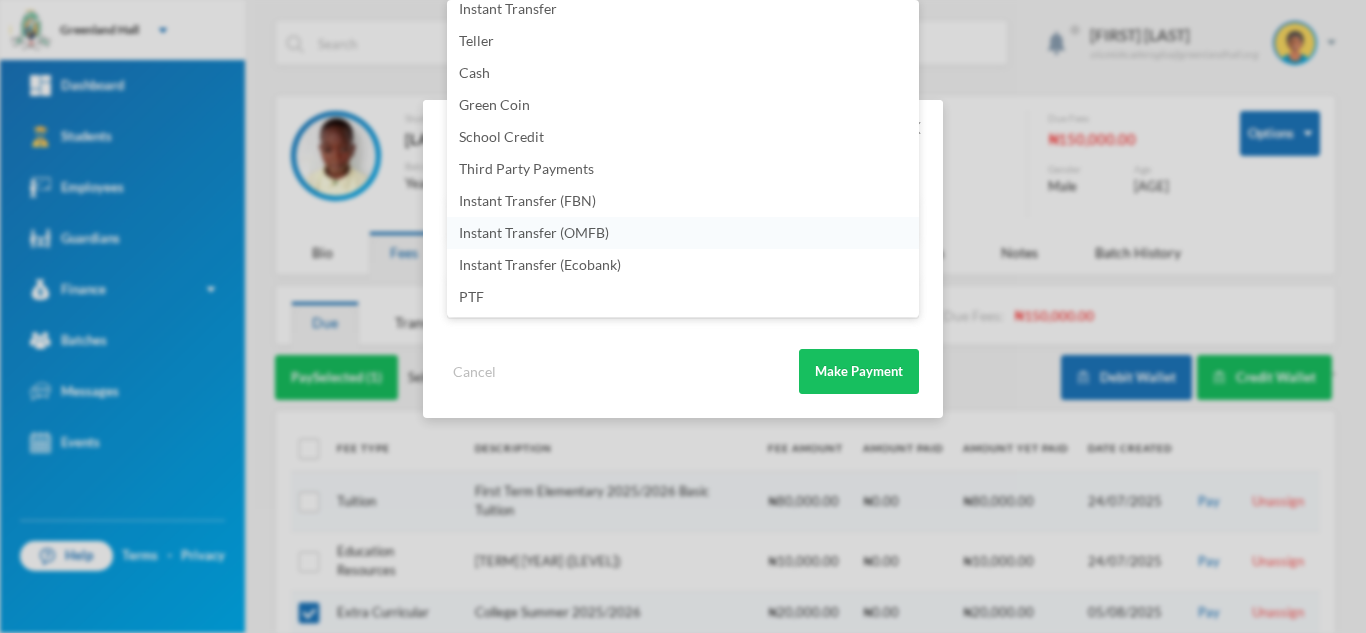 click on "Instant Transfer (OMFB)" at bounding box center (534, 232) 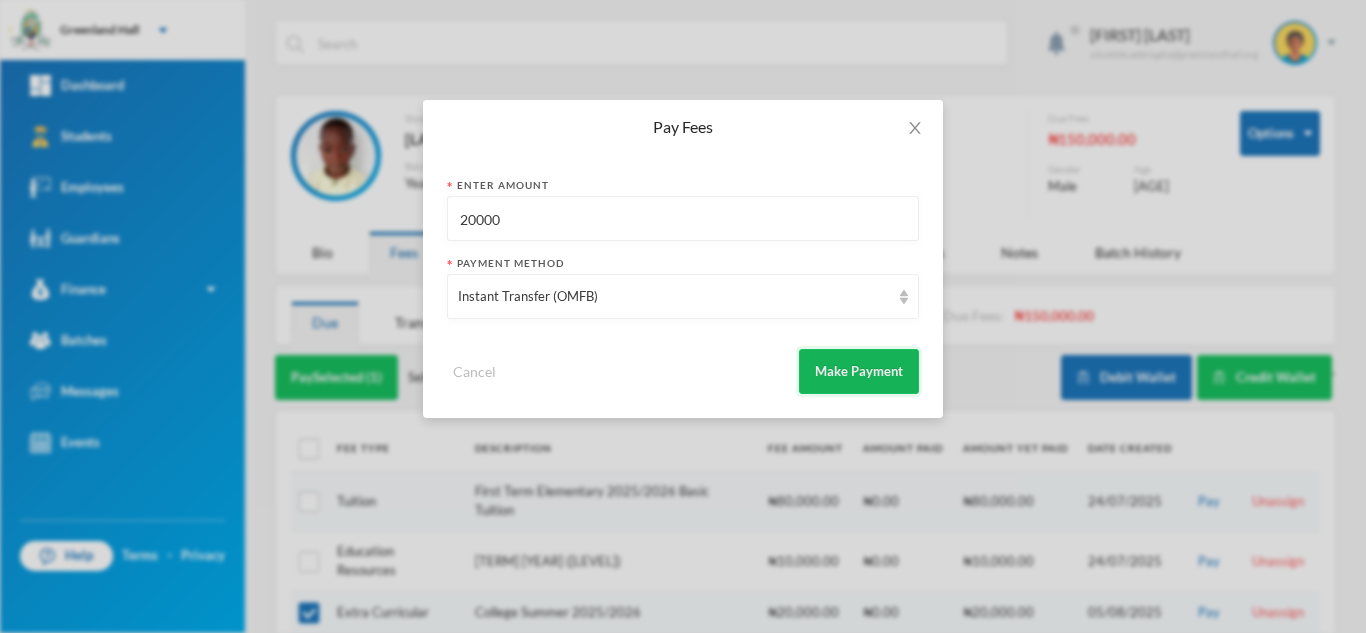 click on "Make Payment" at bounding box center [859, 371] 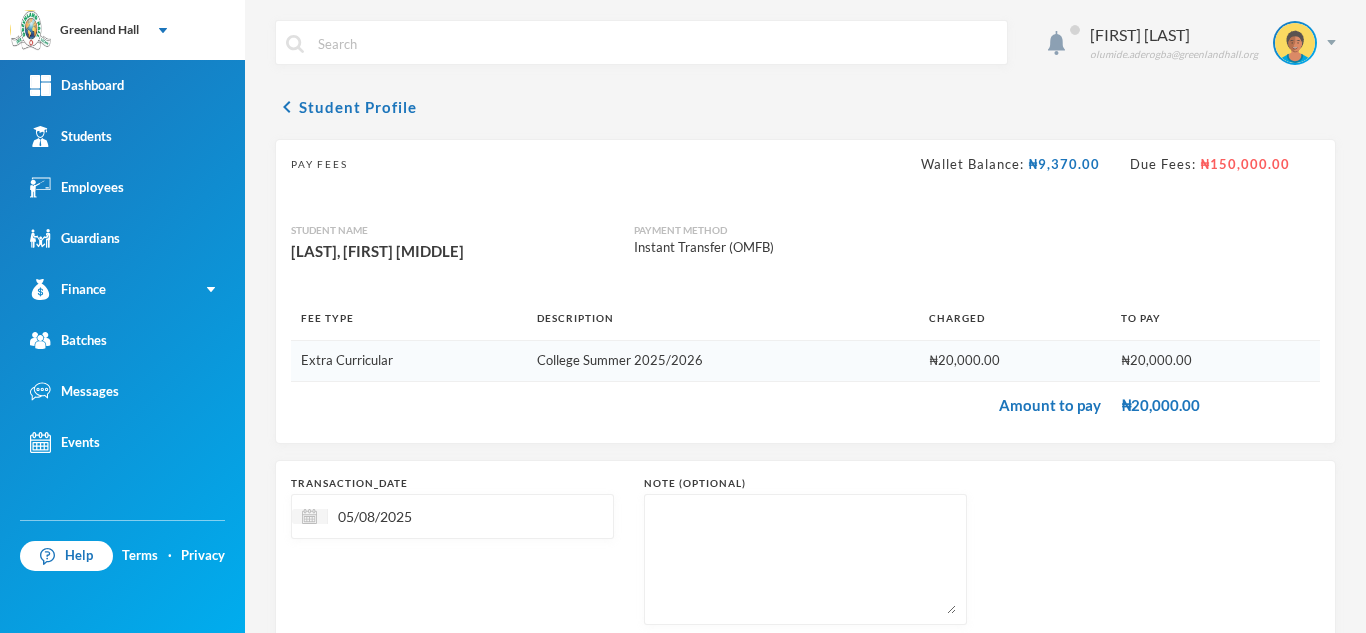 scroll, scrollTop: 128, scrollLeft: 0, axis: vertical 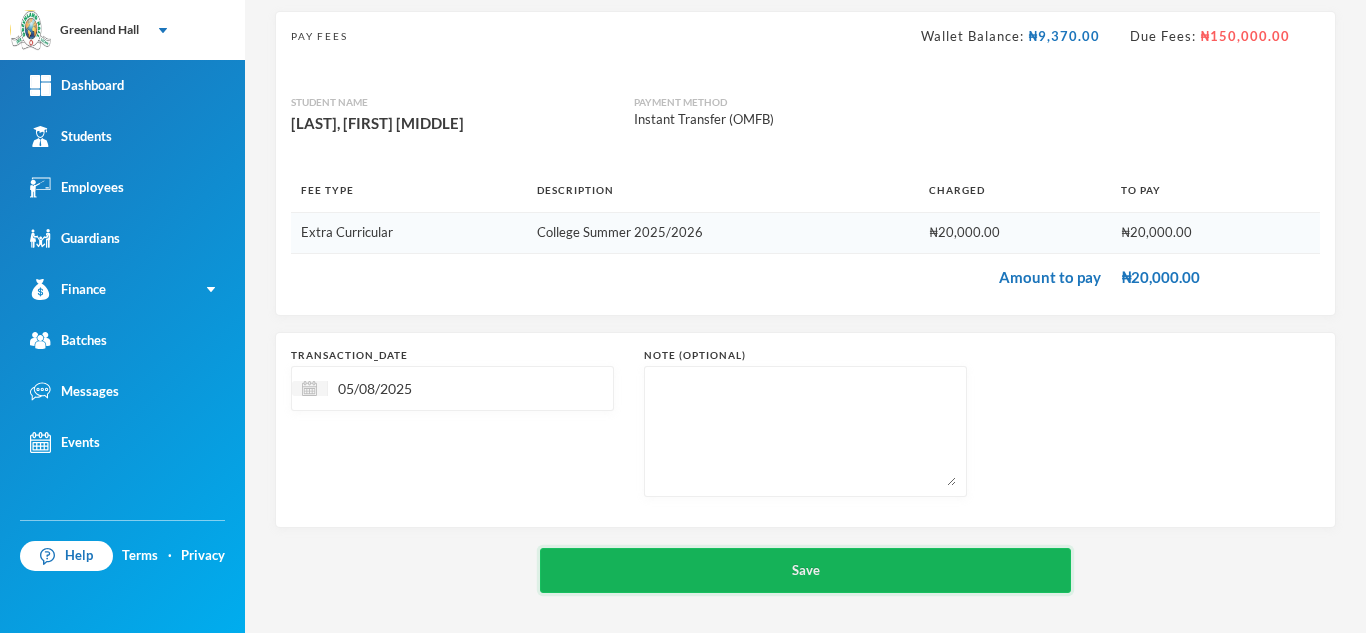 click on "Save" at bounding box center [805, 570] 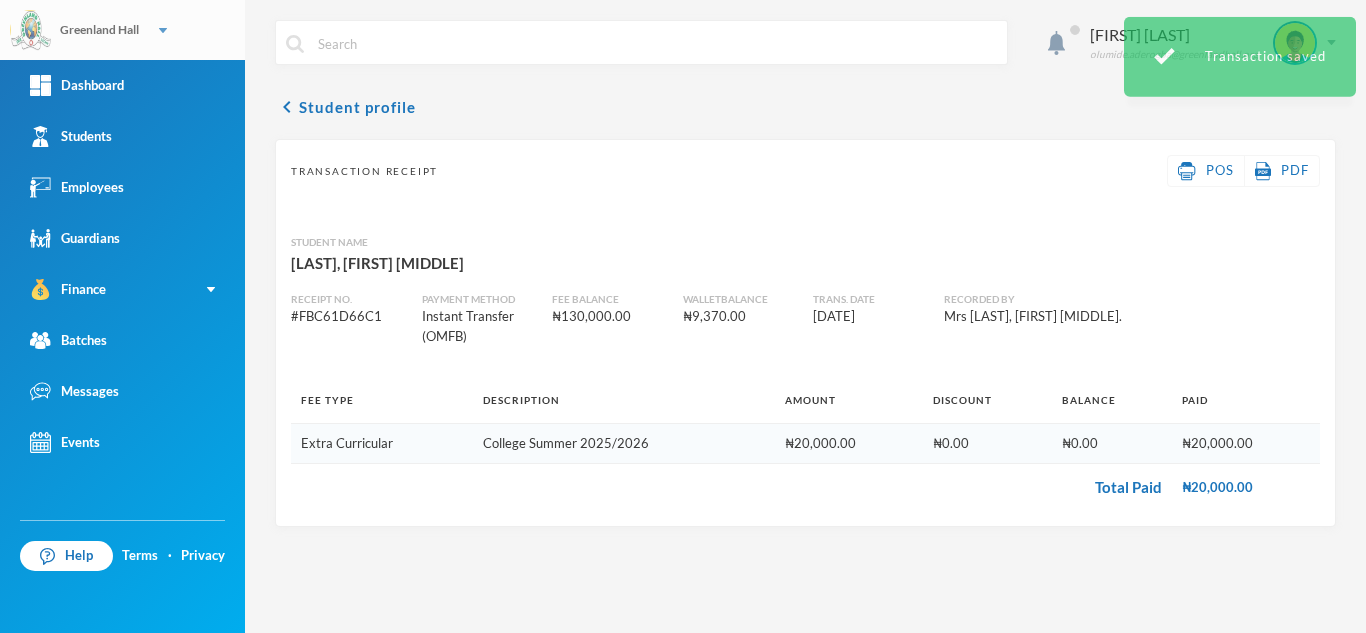 scroll, scrollTop: 0, scrollLeft: 0, axis: both 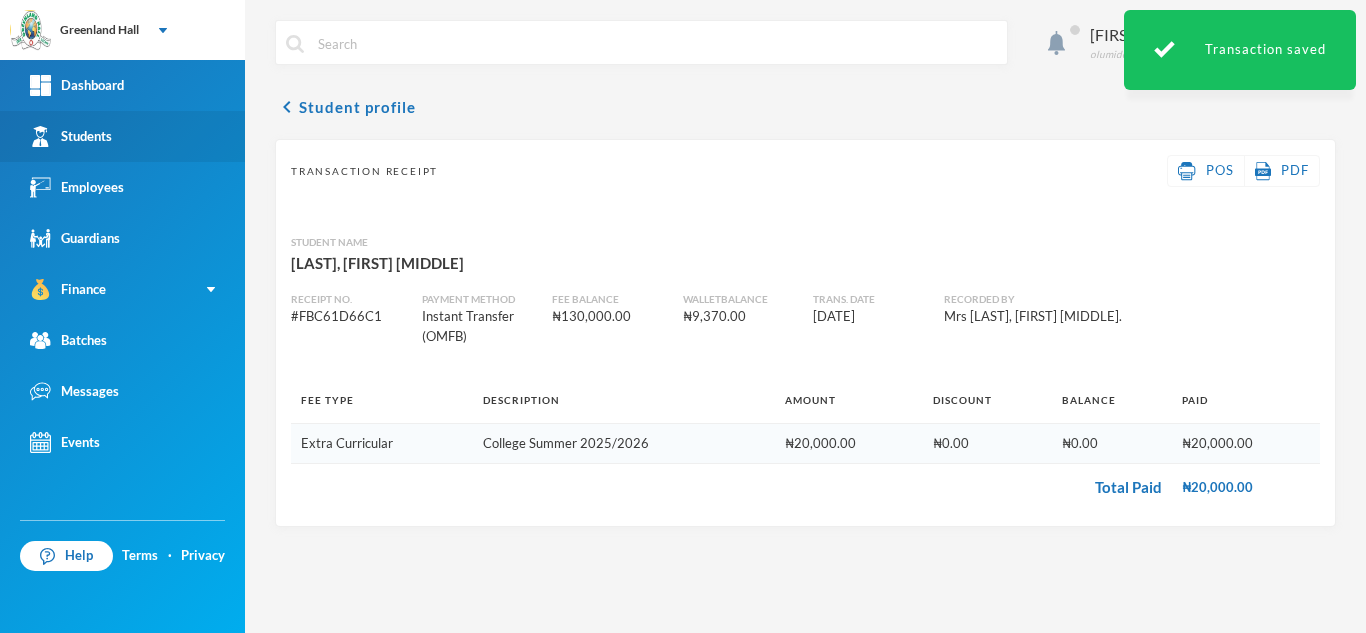 click on "Students" at bounding box center [122, 136] 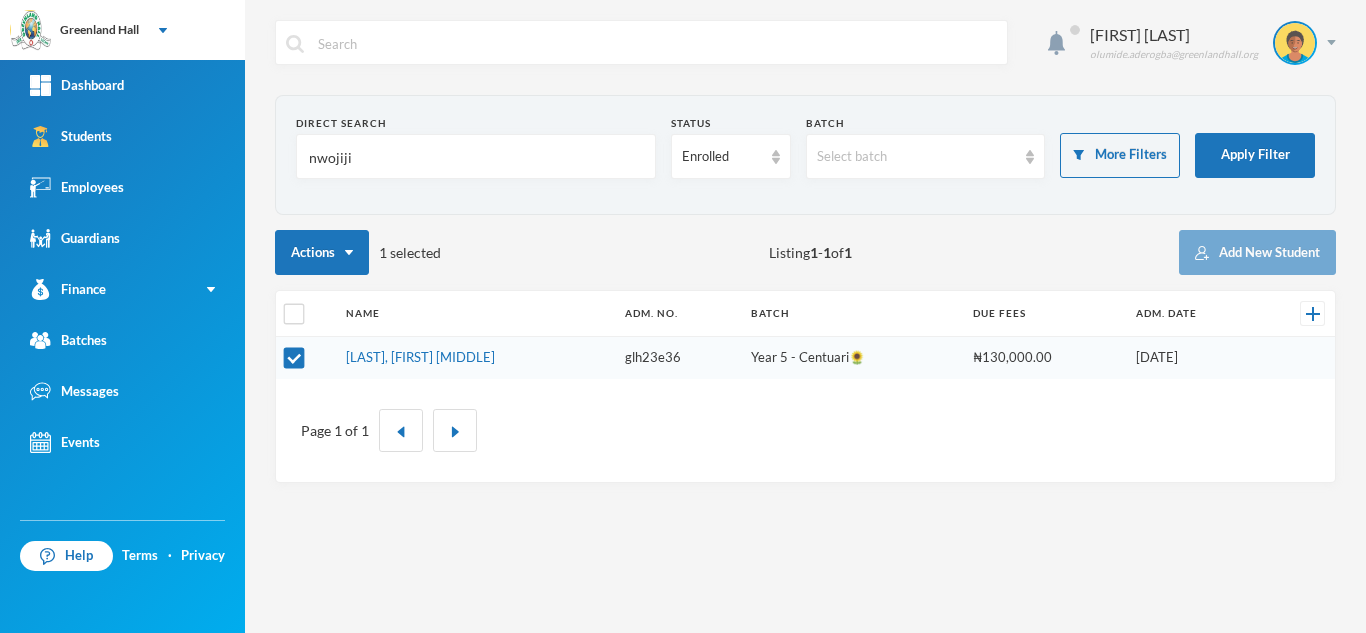 click on "Direct Search nwojiji Status Enrolled Batch Select batch More Filters Apply Filter Actions 1 selected Listing  1  -  1  of  1 Add New Student Name Adm. No. Batch Due Fees Adm. Date Nwojiji, Marvelous Chisom glh23e36 Year 5 - Centuari🌻 ₦130,000.00 [DATE]   Page 1 of 1" at bounding box center (805, 289) 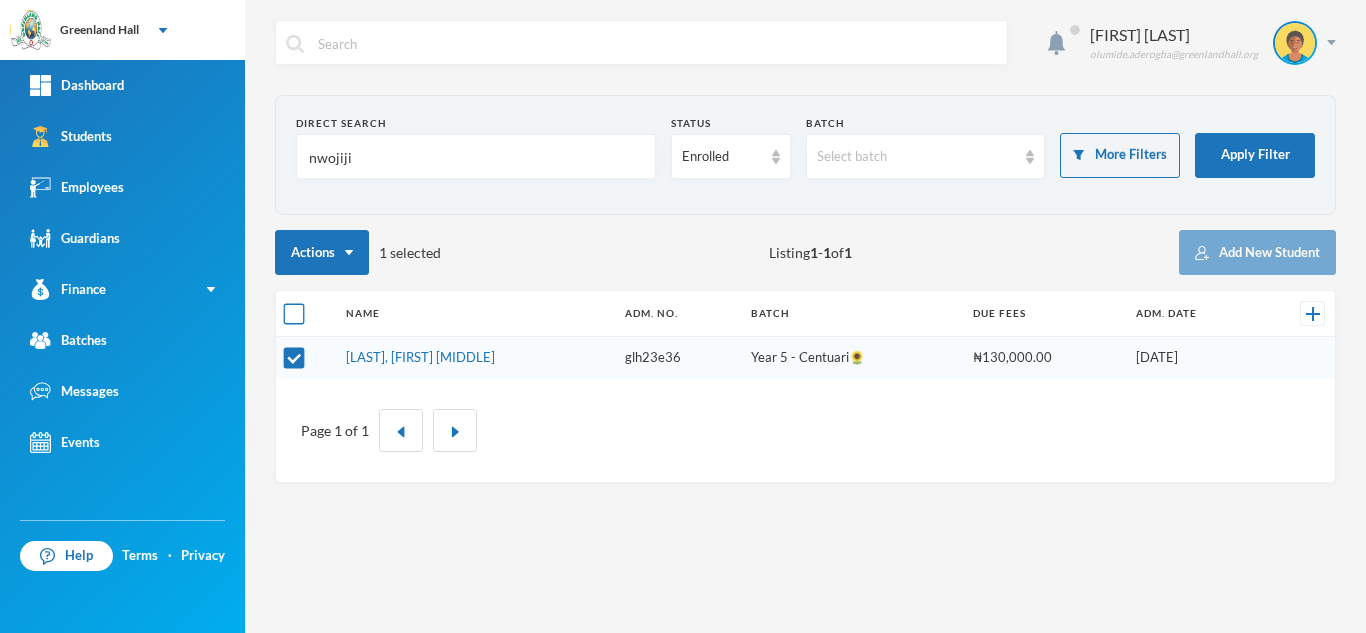 click at bounding box center [294, 314] 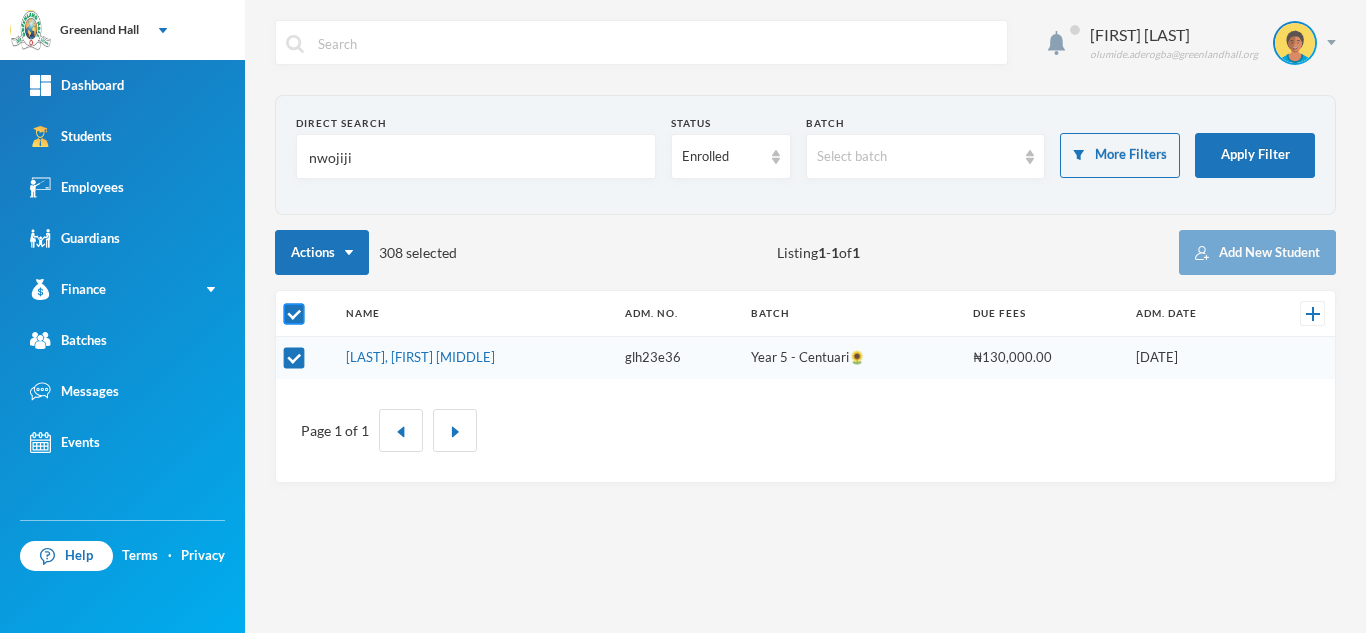 click at bounding box center (294, 314) 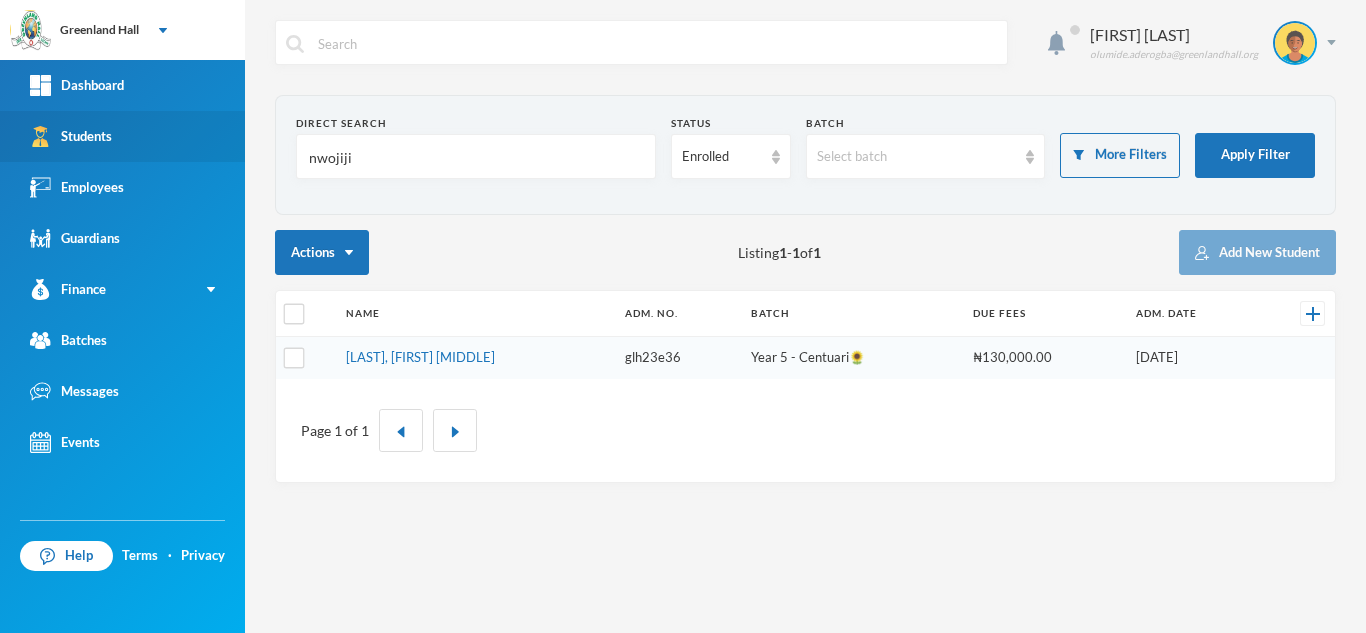 drag, startPoint x: 360, startPoint y: 156, endPoint x: 203, endPoint y: 154, distance: 157.01274 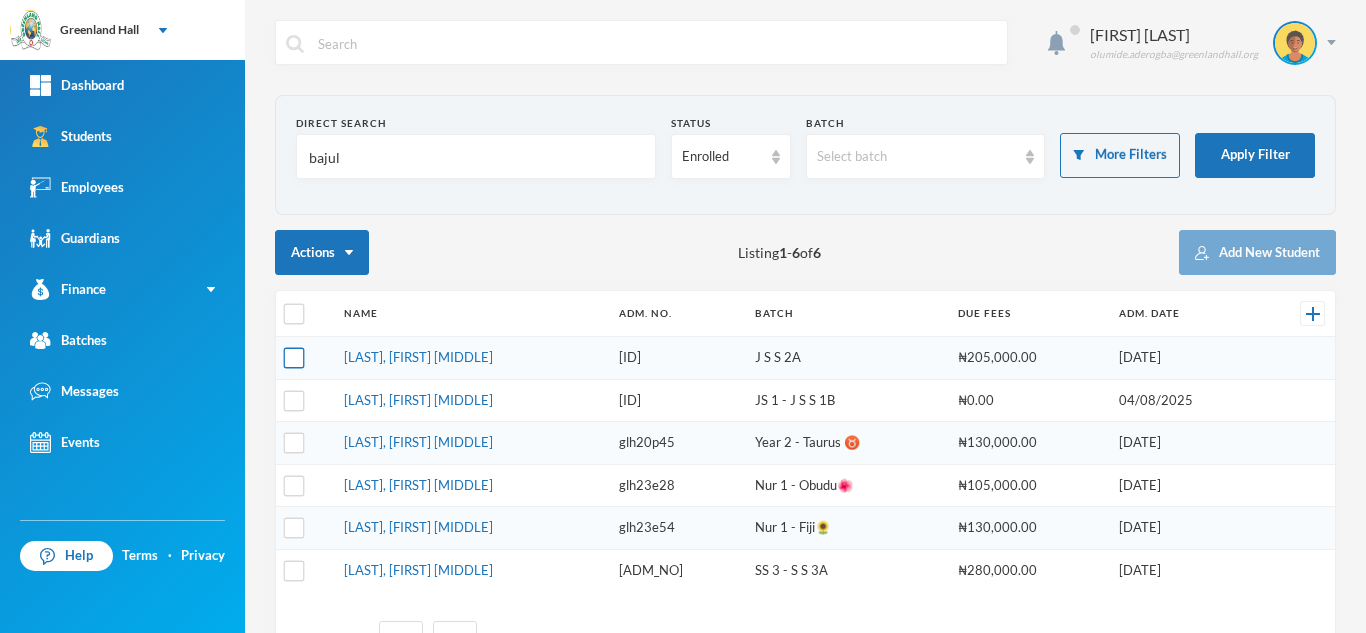 type on "bajul" 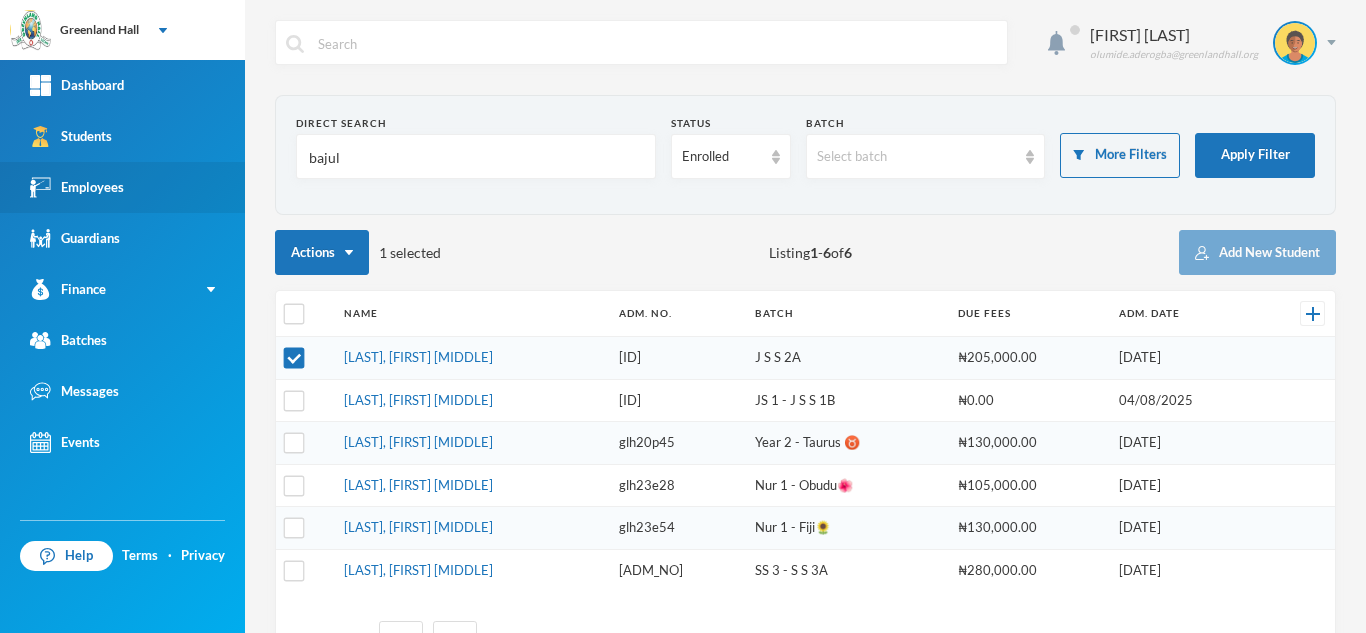 drag, startPoint x: 265, startPoint y: 167, endPoint x: 215, endPoint y: 165, distance: 50.039986 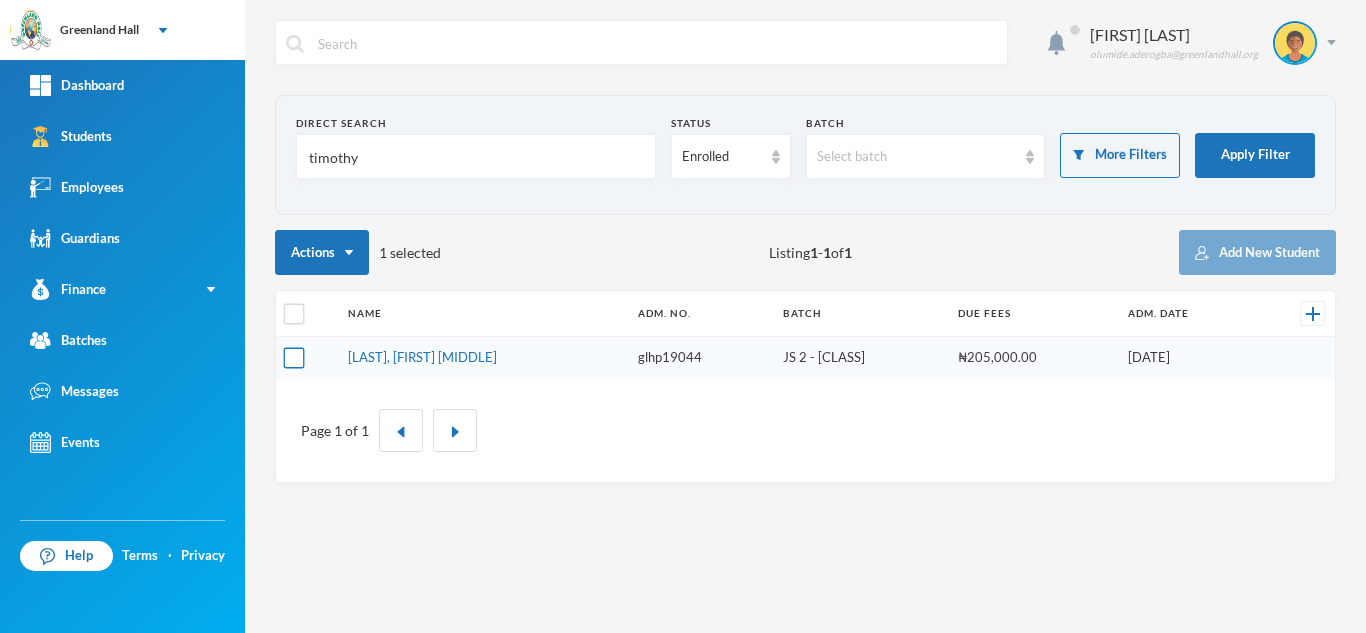 type on "timothy" 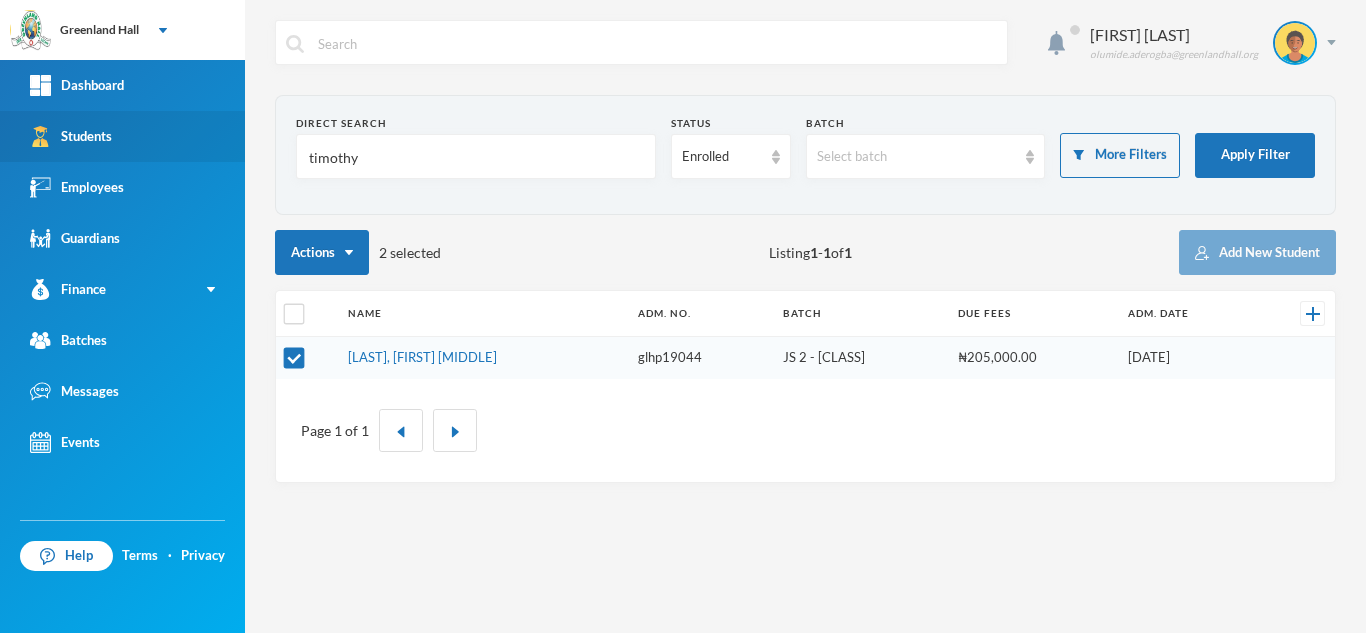drag, startPoint x: 388, startPoint y: 164, endPoint x: 200, endPoint y: 161, distance: 188.02394 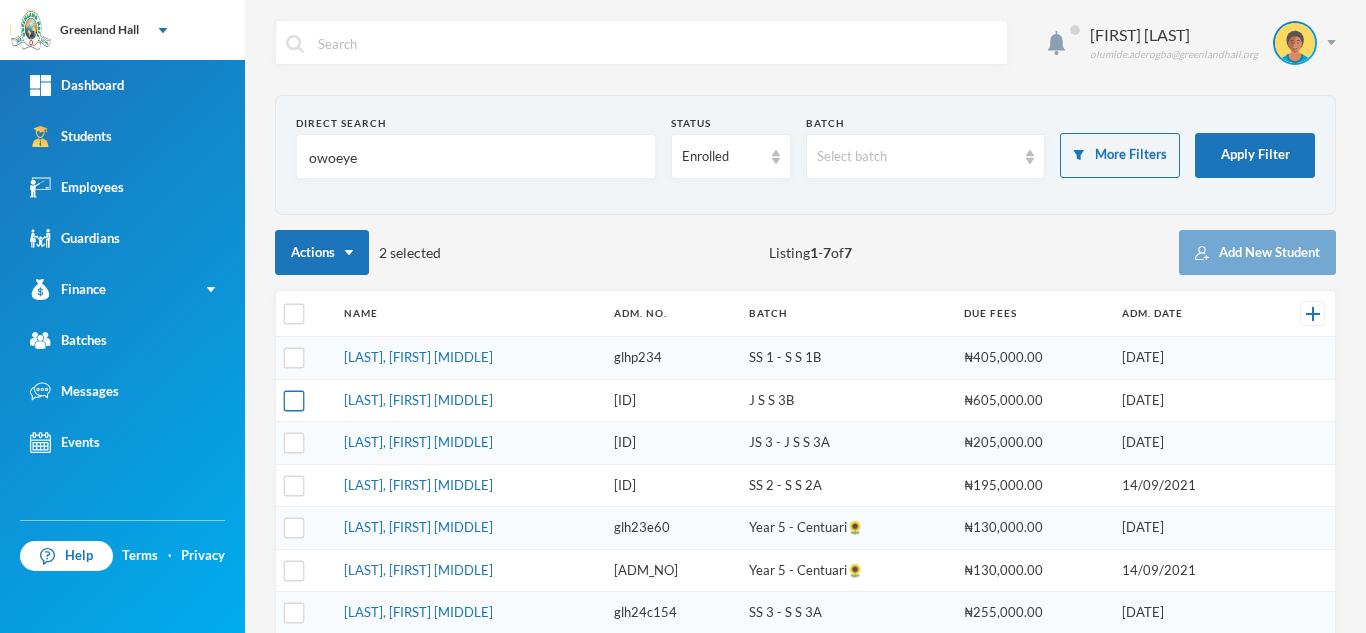 type on "owoeye" 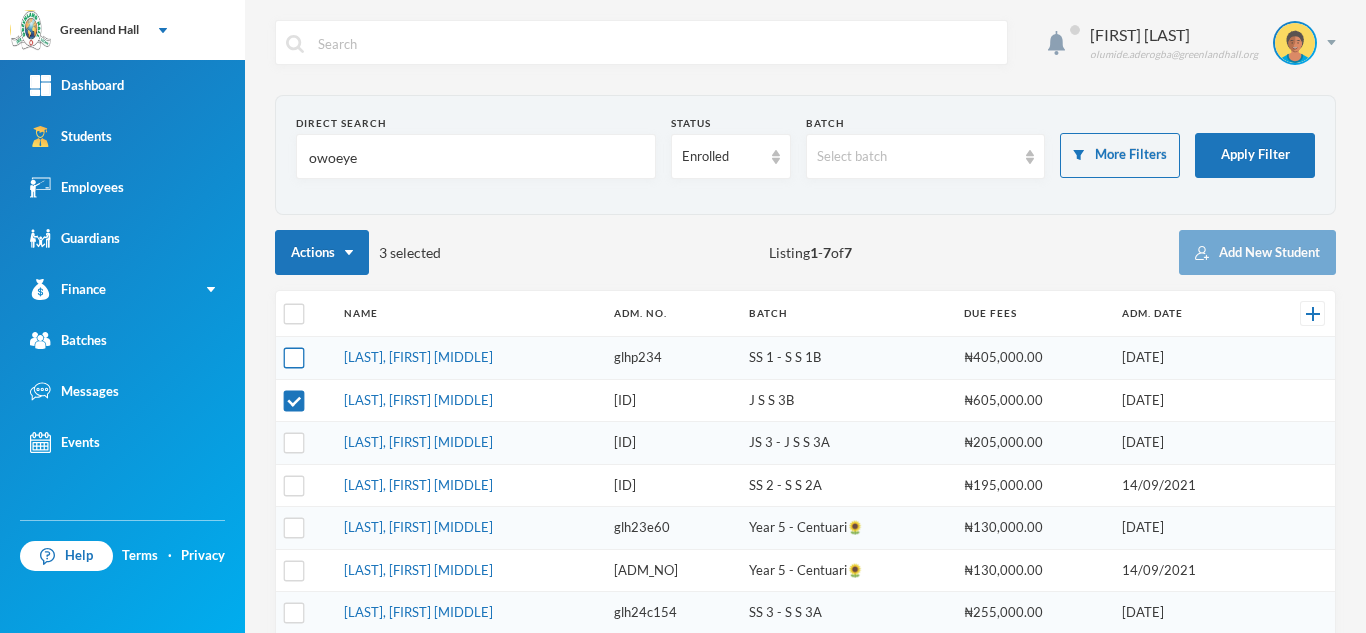 click at bounding box center [294, 358] 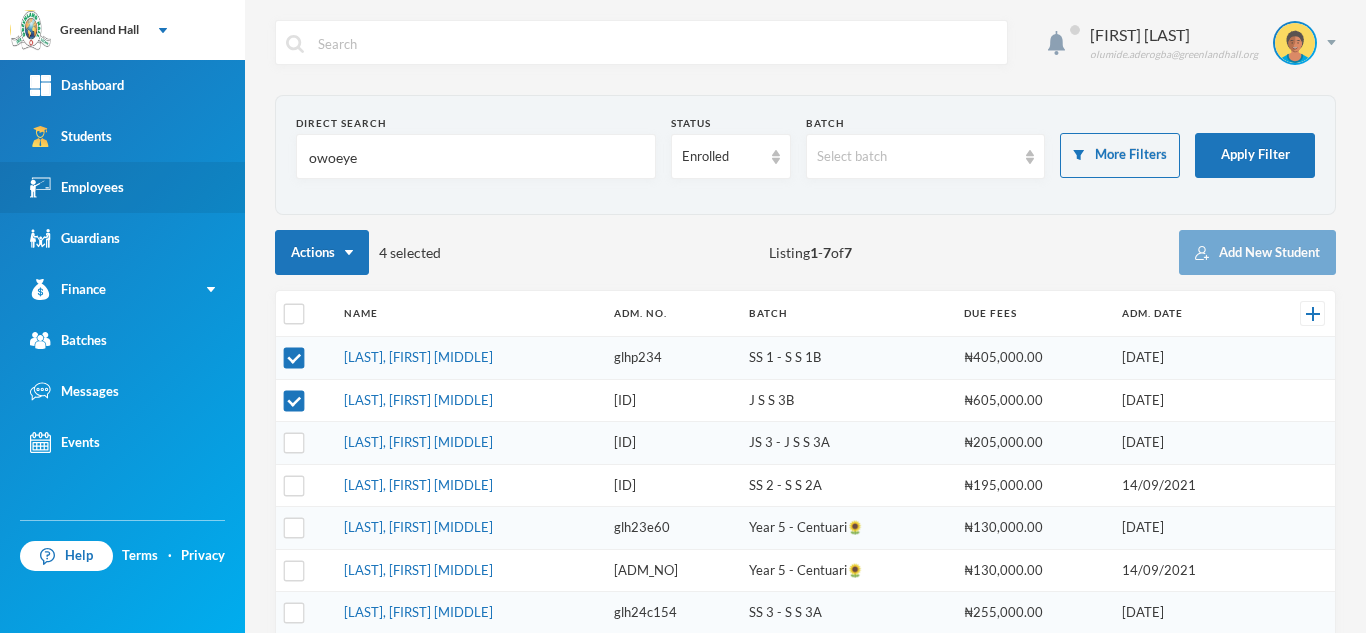 drag, startPoint x: 363, startPoint y: 165, endPoint x: 136, endPoint y: 198, distance: 229.38614 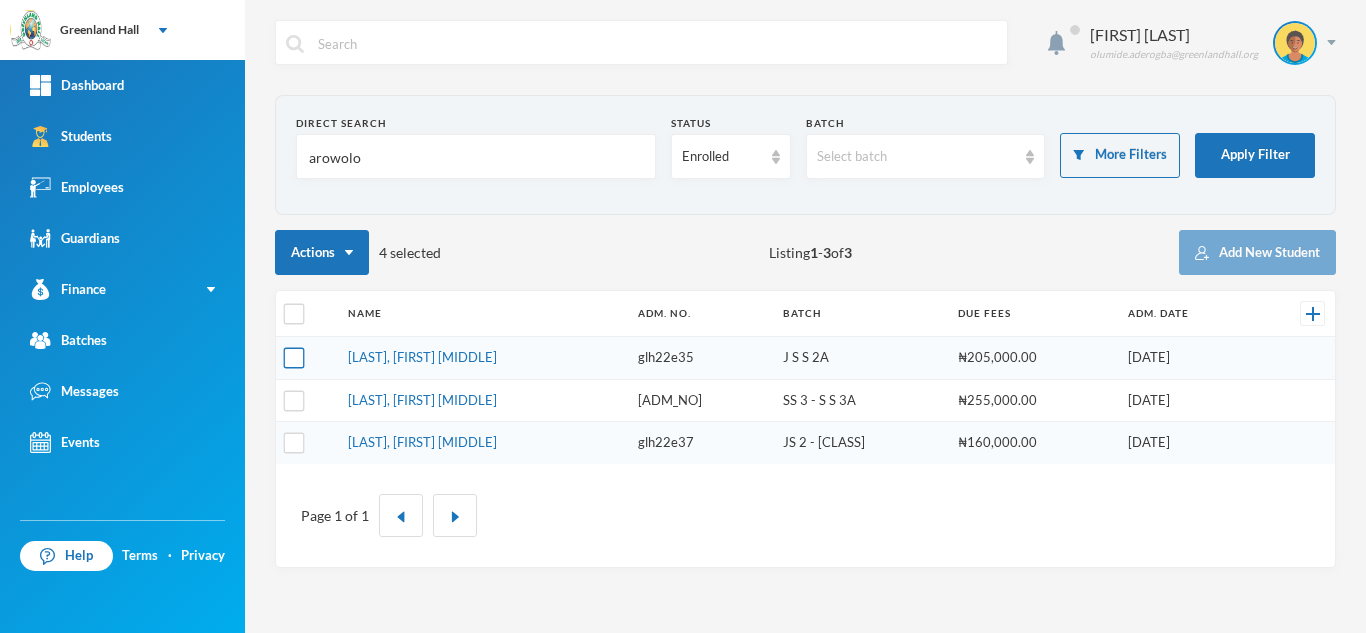 type on "arowolo" 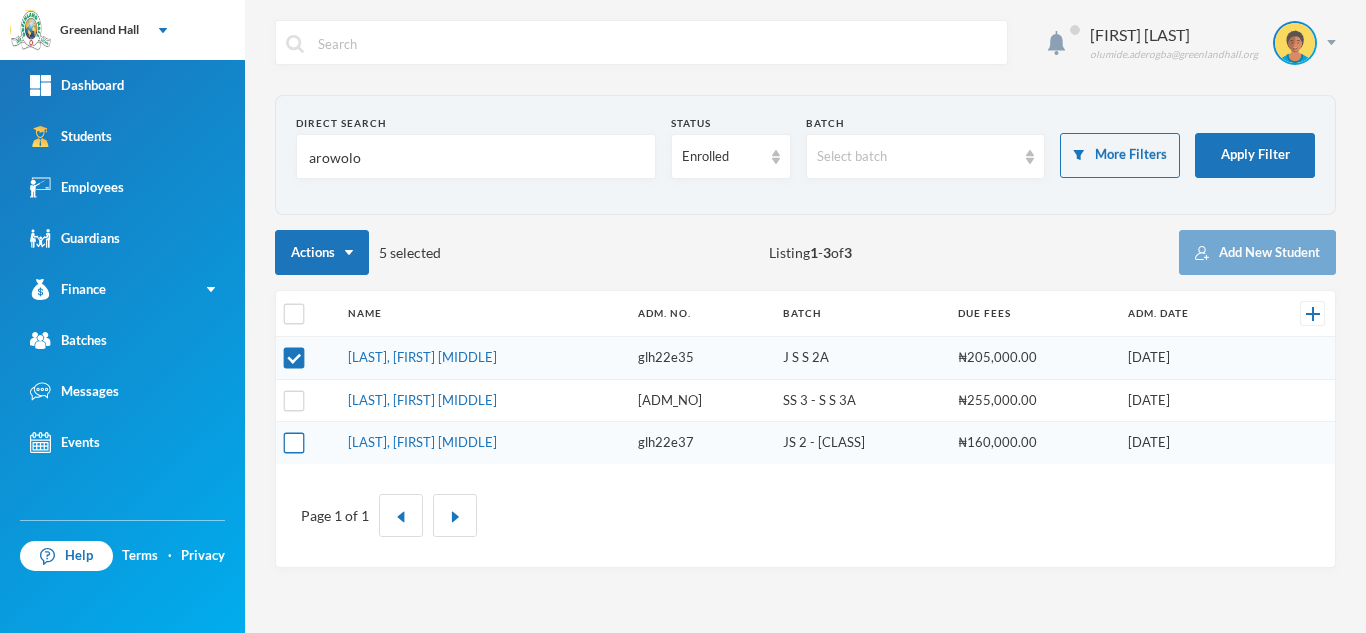 click at bounding box center (294, 443) 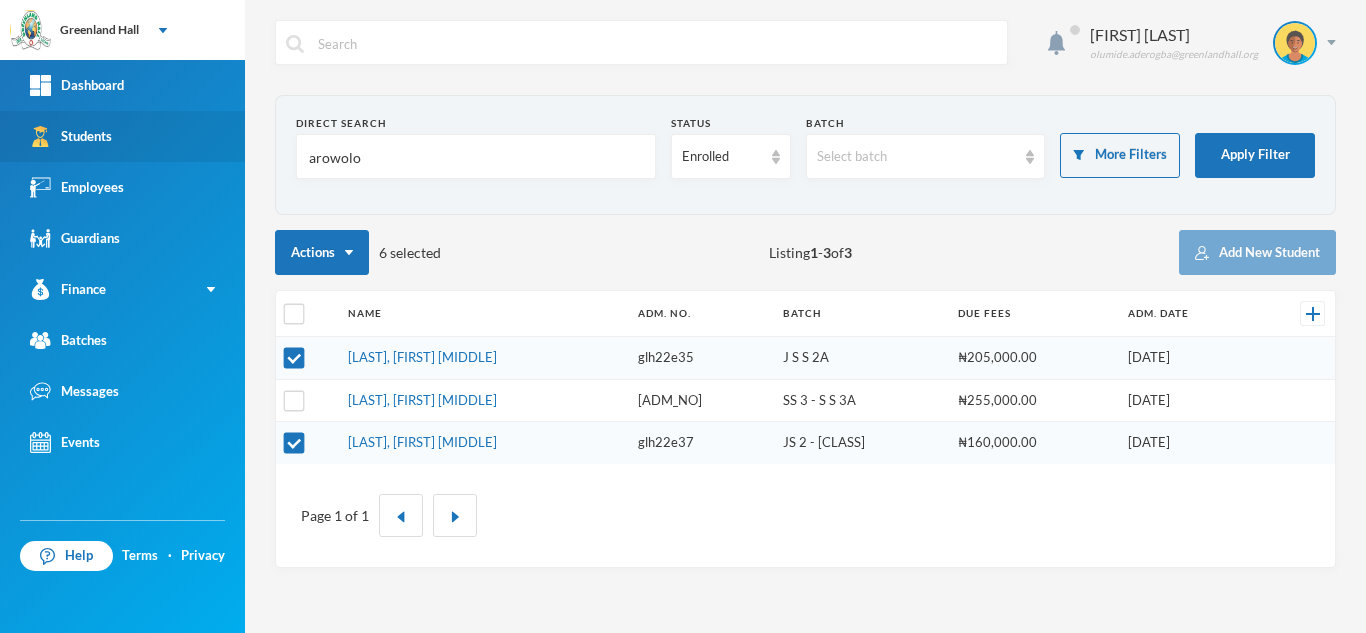 drag, startPoint x: 371, startPoint y: 172, endPoint x: 226, endPoint y: 147, distance: 147.13939 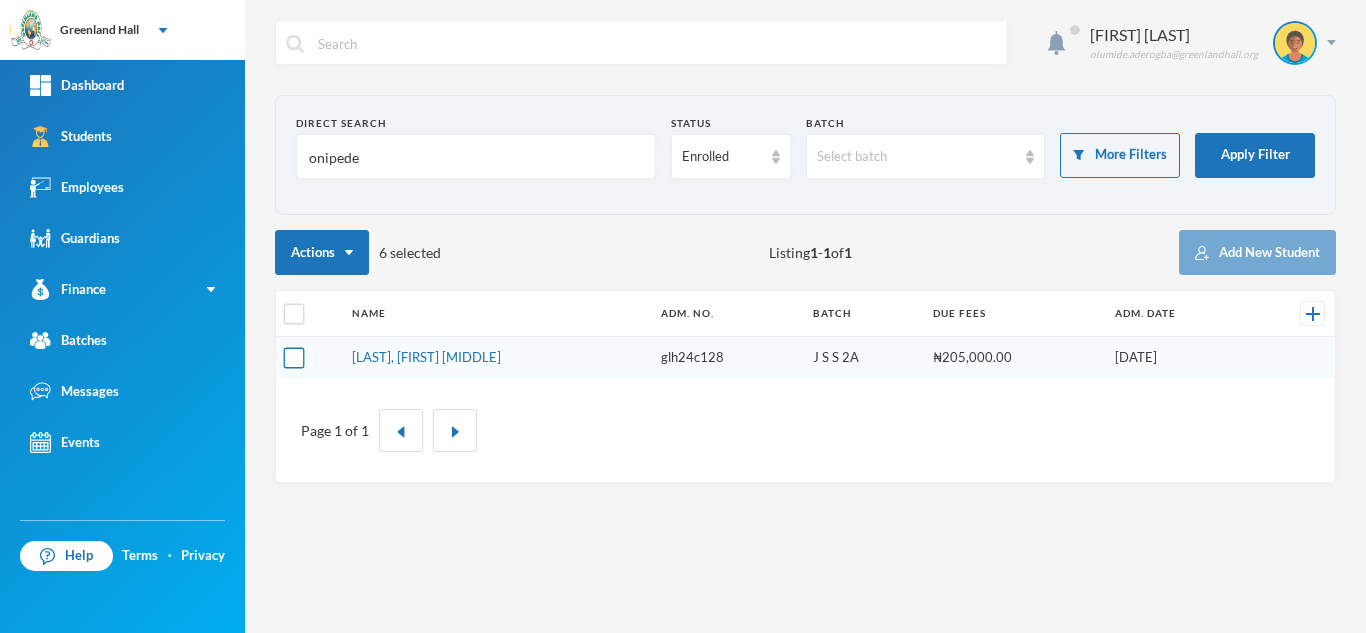 type on "onipede" 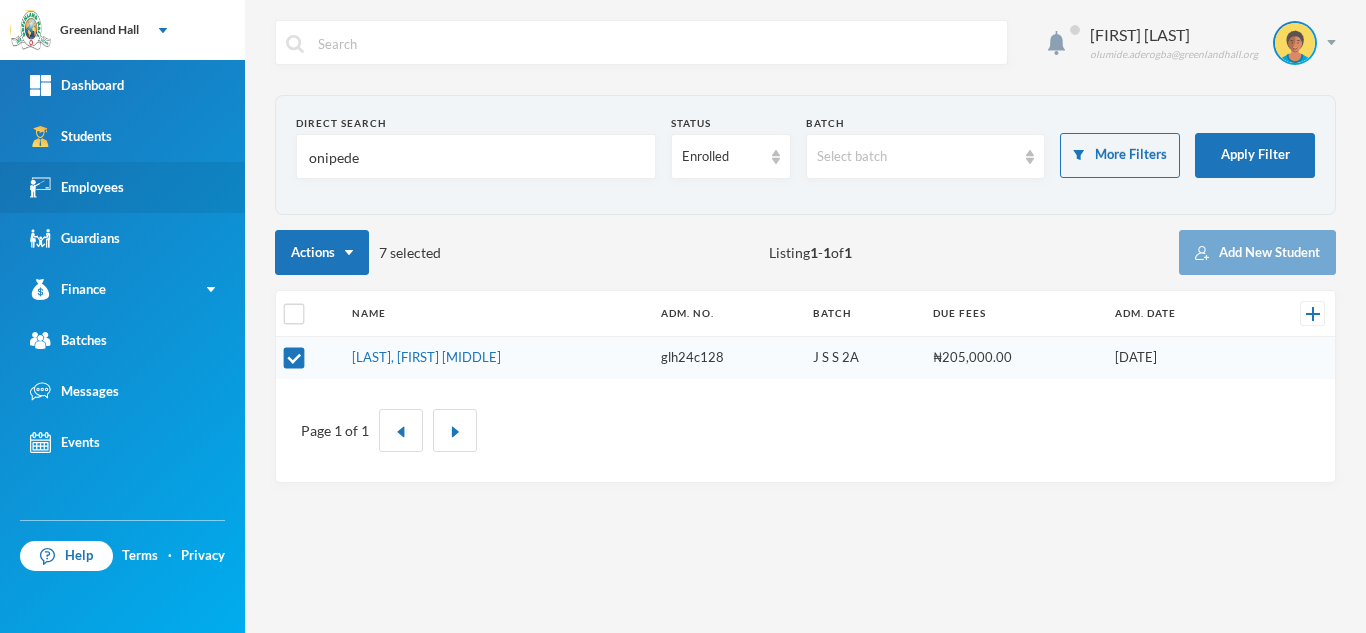 drag, startPoint x: 384, startPoint y: 163, endPoint x: 238, endPoint y: 163, distance: 146 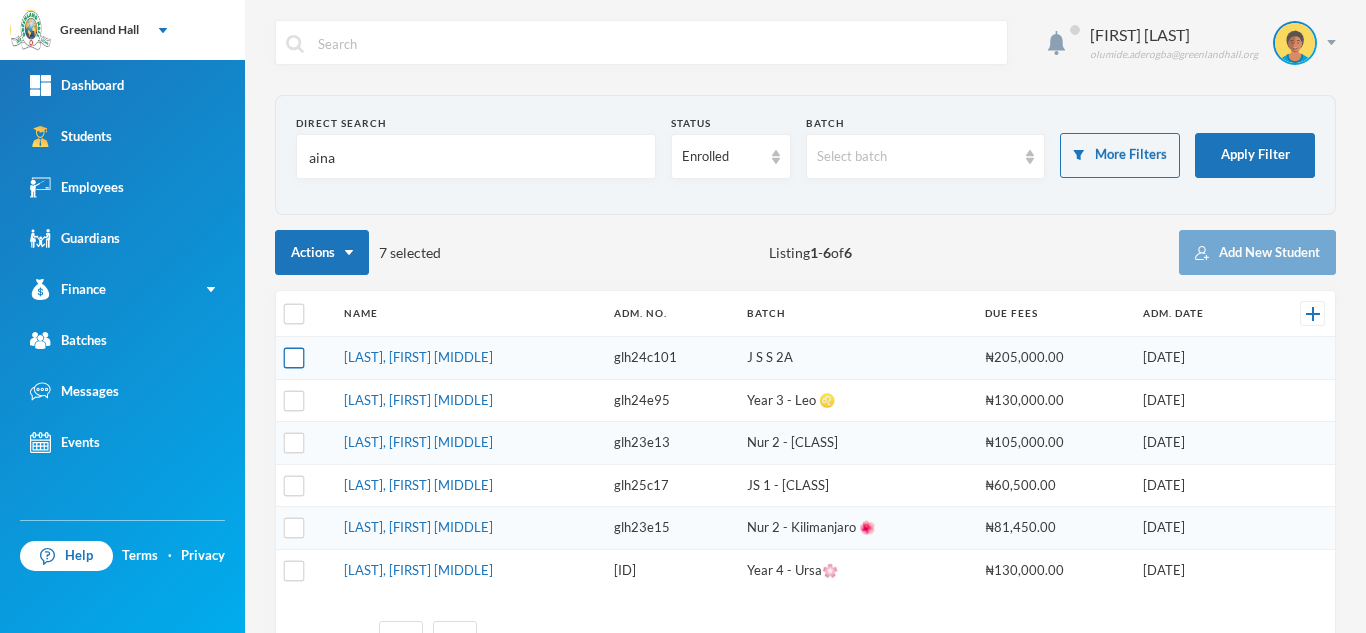 type on "aina" 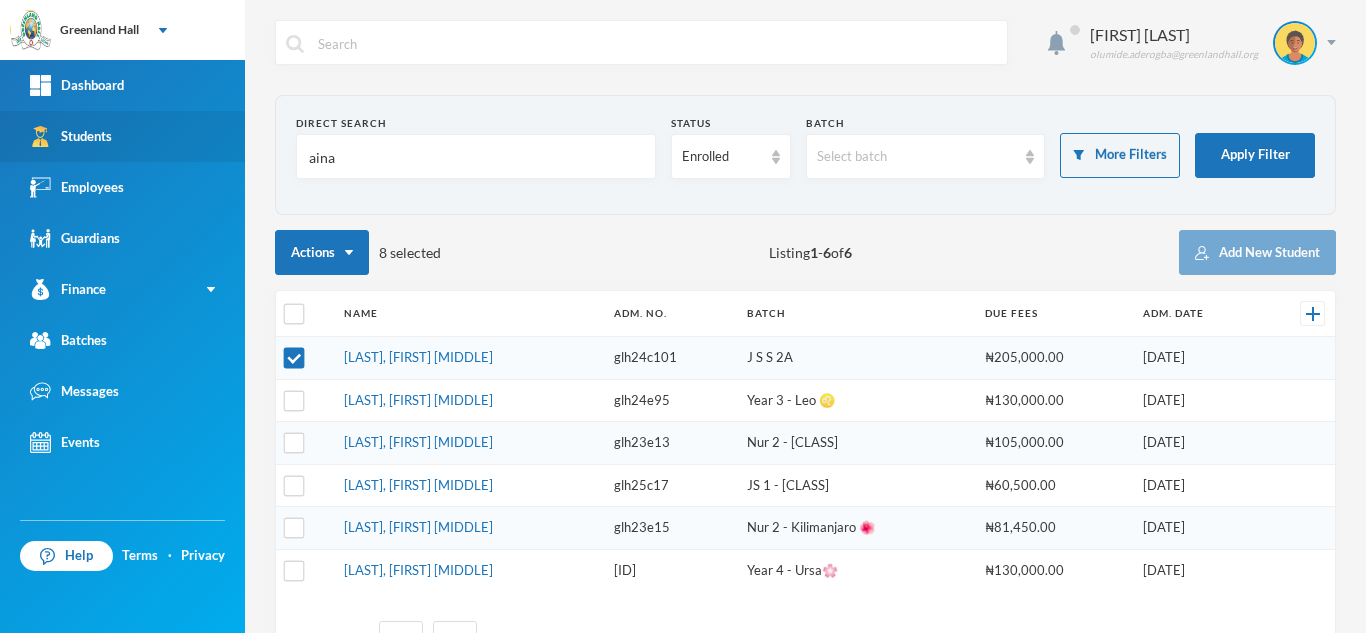 drag, startPoint x: 365, startPoint y: 157, endPoint x: 180, endPoint y: 154, distance: 185.02432 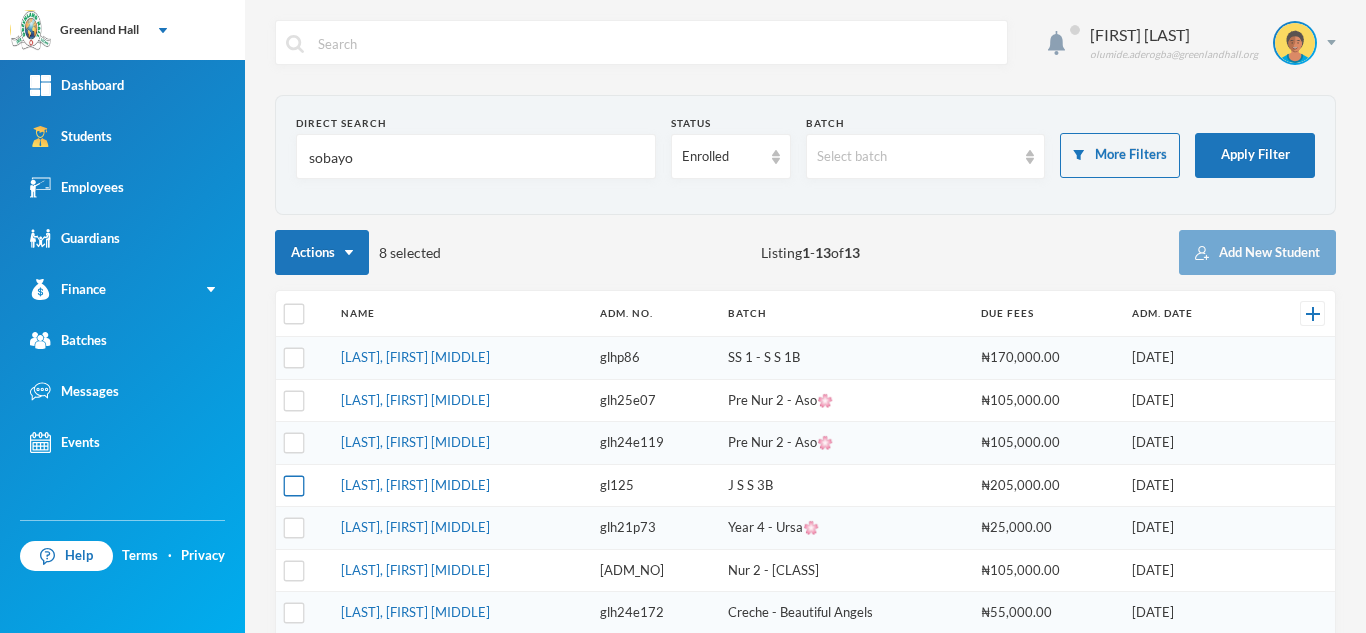 type on "sobayo" 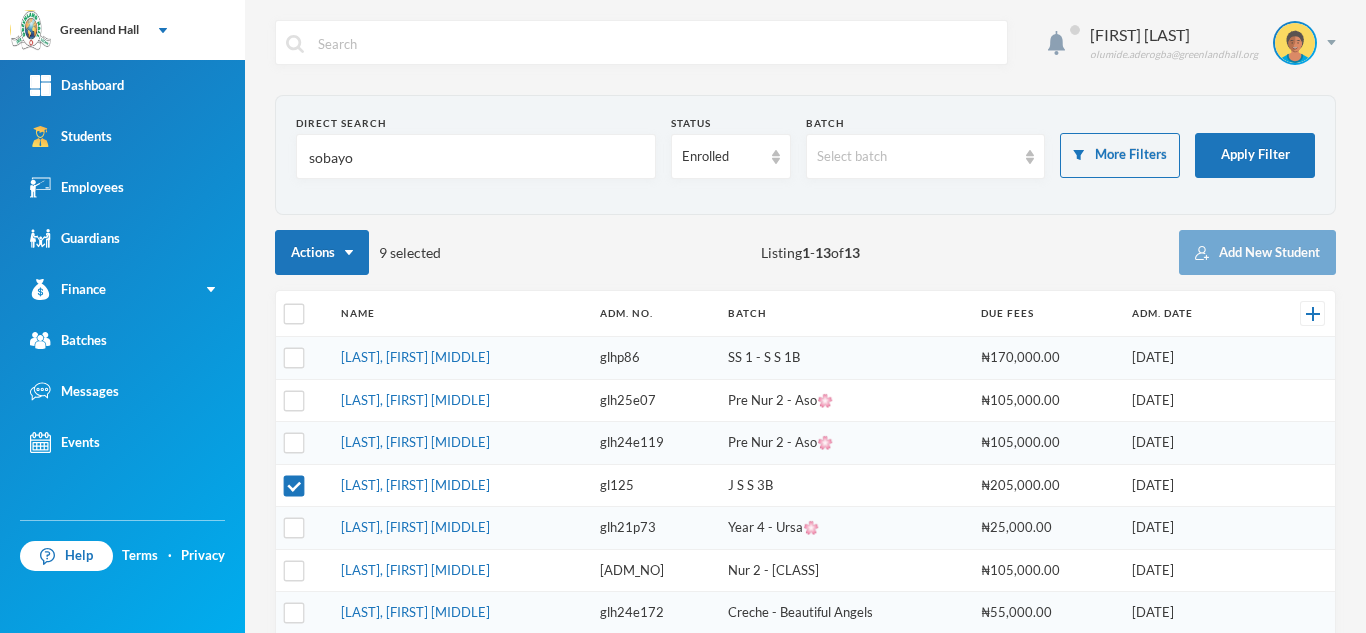 drag, startPoint x: 382, startPoint y: 179, endPoint x: 311, endPoint y: 168, distance: 71.84706 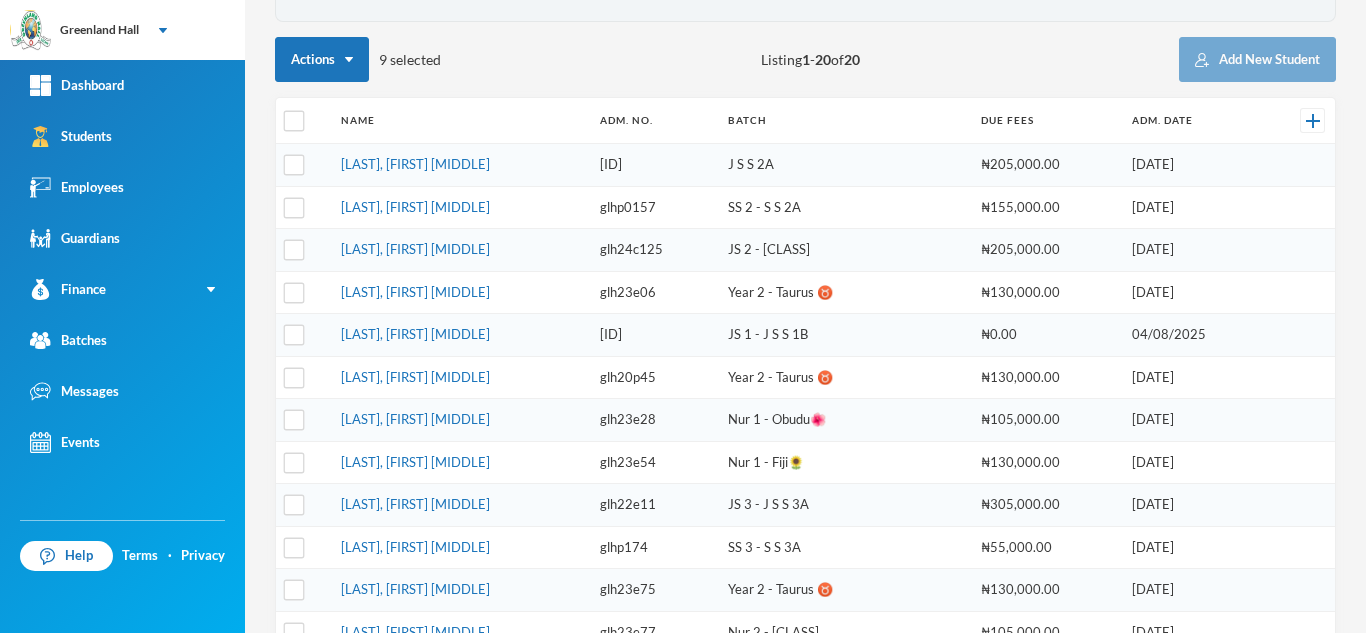 scroll, scrollTop: 261, scrollLeft: 0, axis: vertical 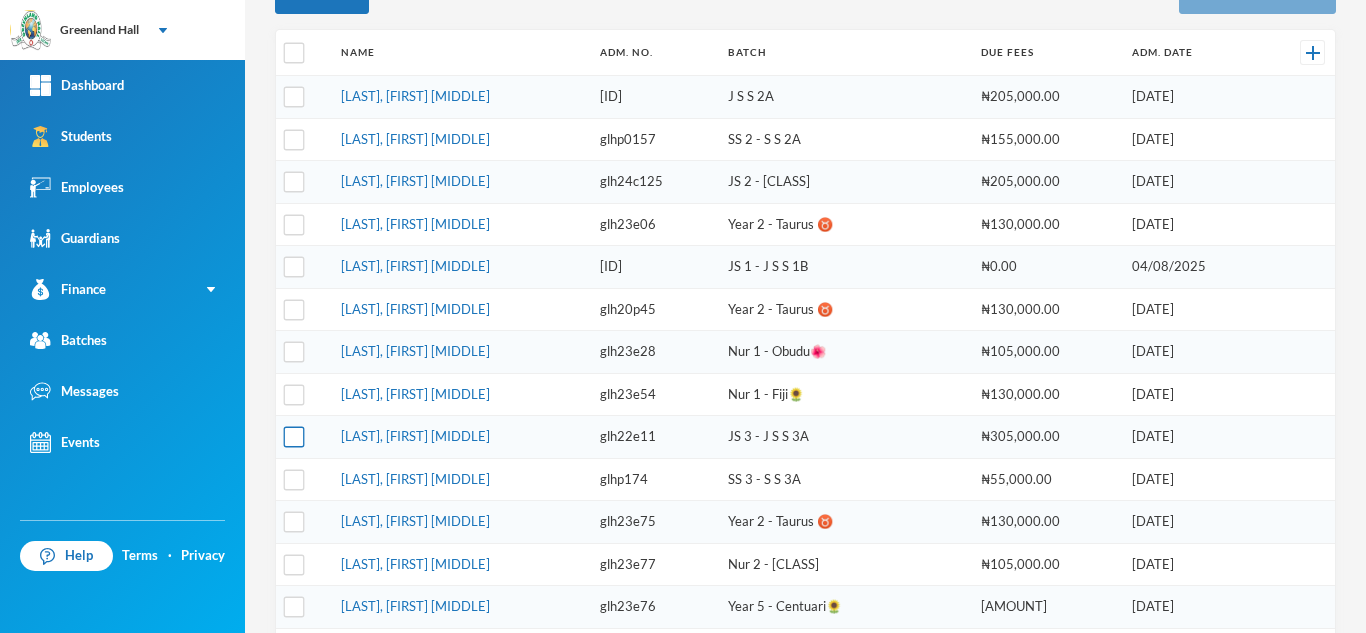 type on "abiodun" 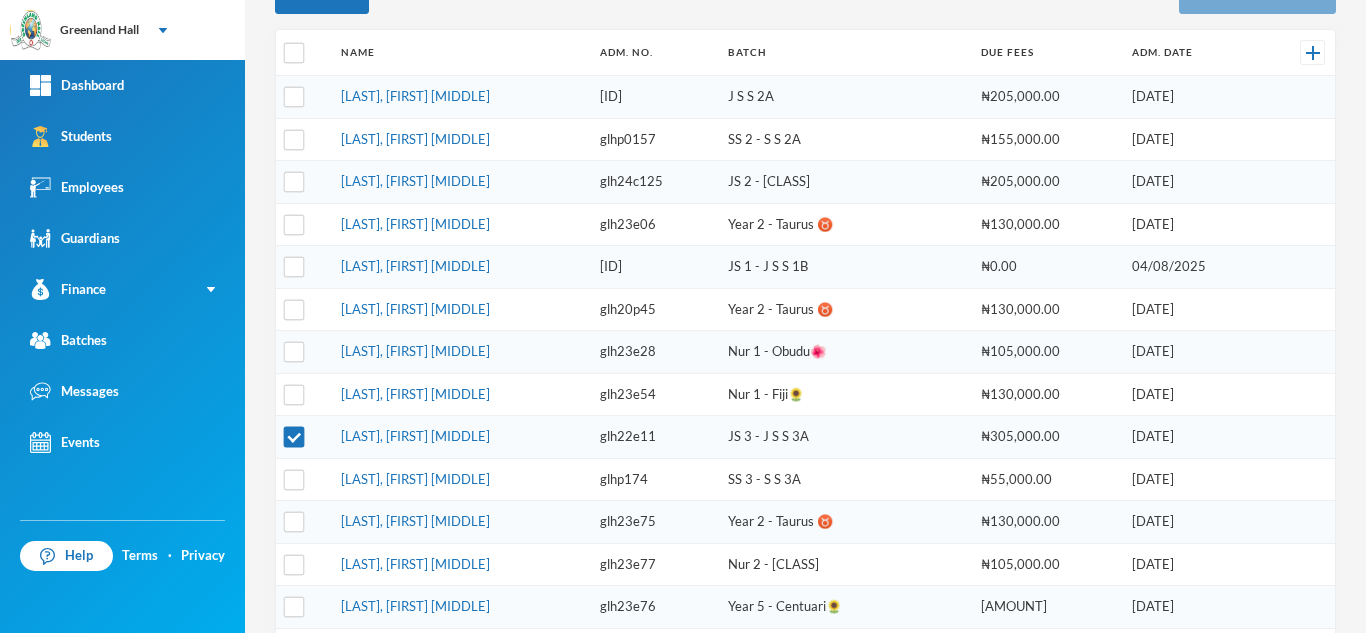 scroll, scrollTop: 69, scrollLeft: 0, axis: vertical 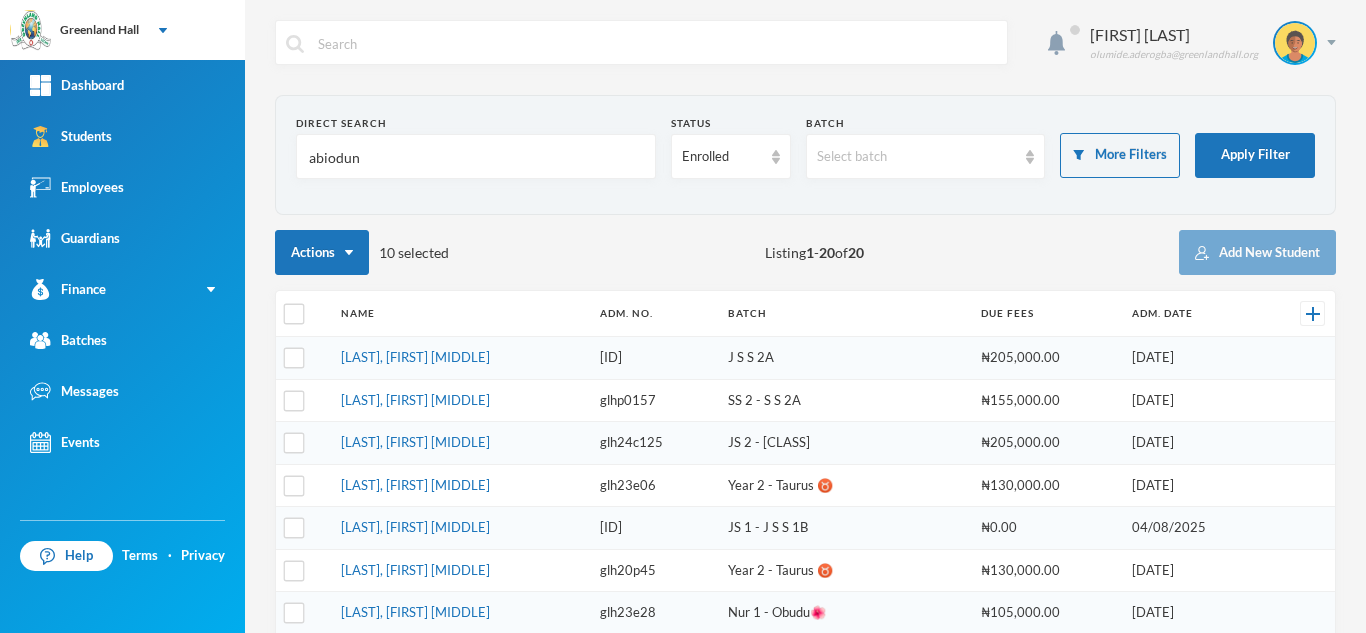 click on "Direct Search [LAST] Status Enrolled Batch Select batch More Filters Apply Filter" at bounding box center [805, 155] 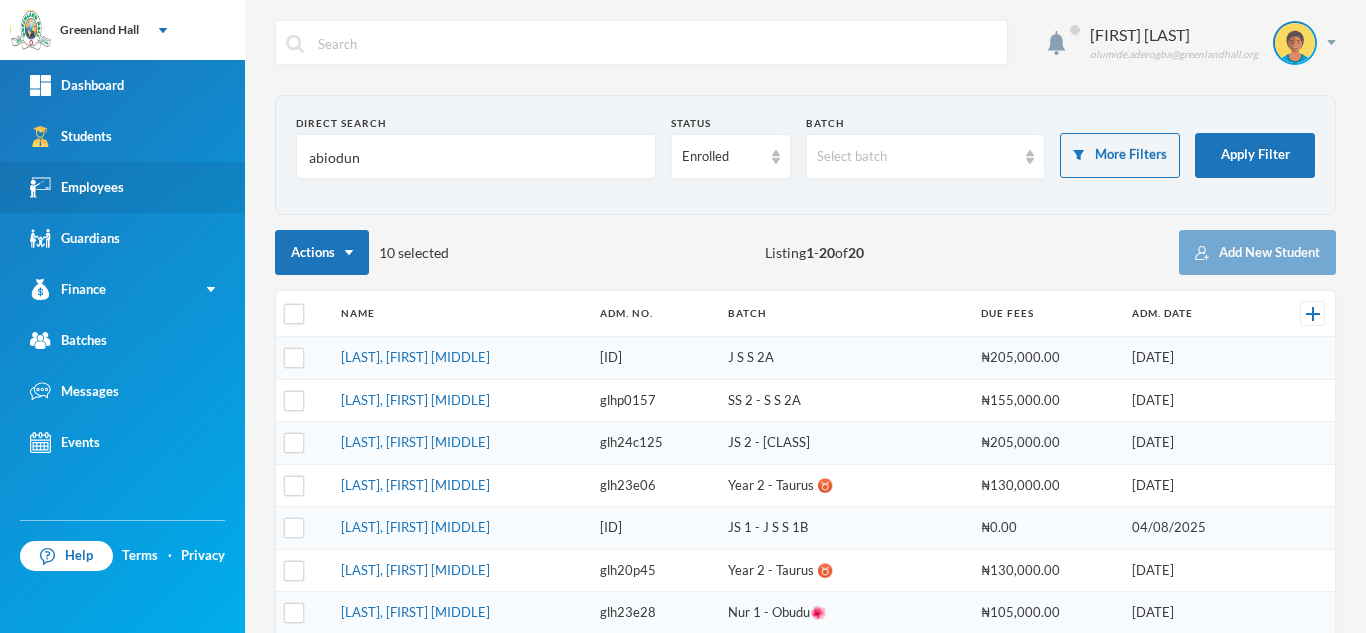 drag, startPoint x: 383, startPoint y: 153, endPoint x: 163, endPoint y: 172, distance: 220.81892 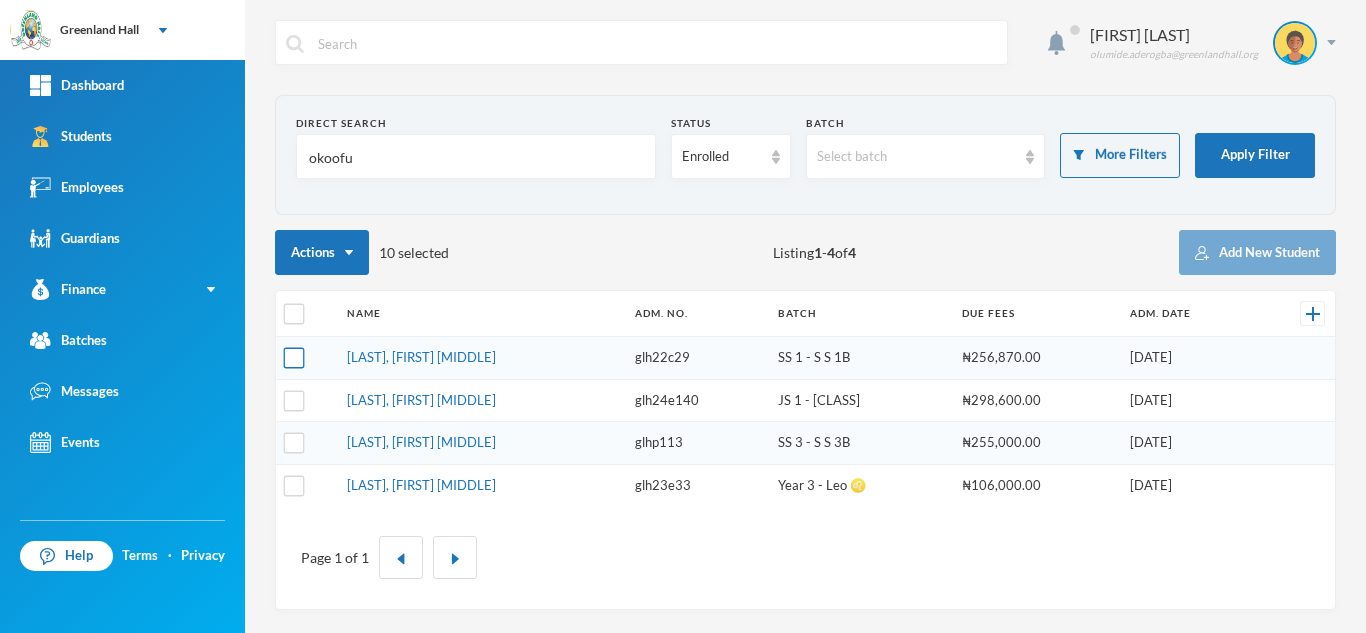 type on "okoofu" 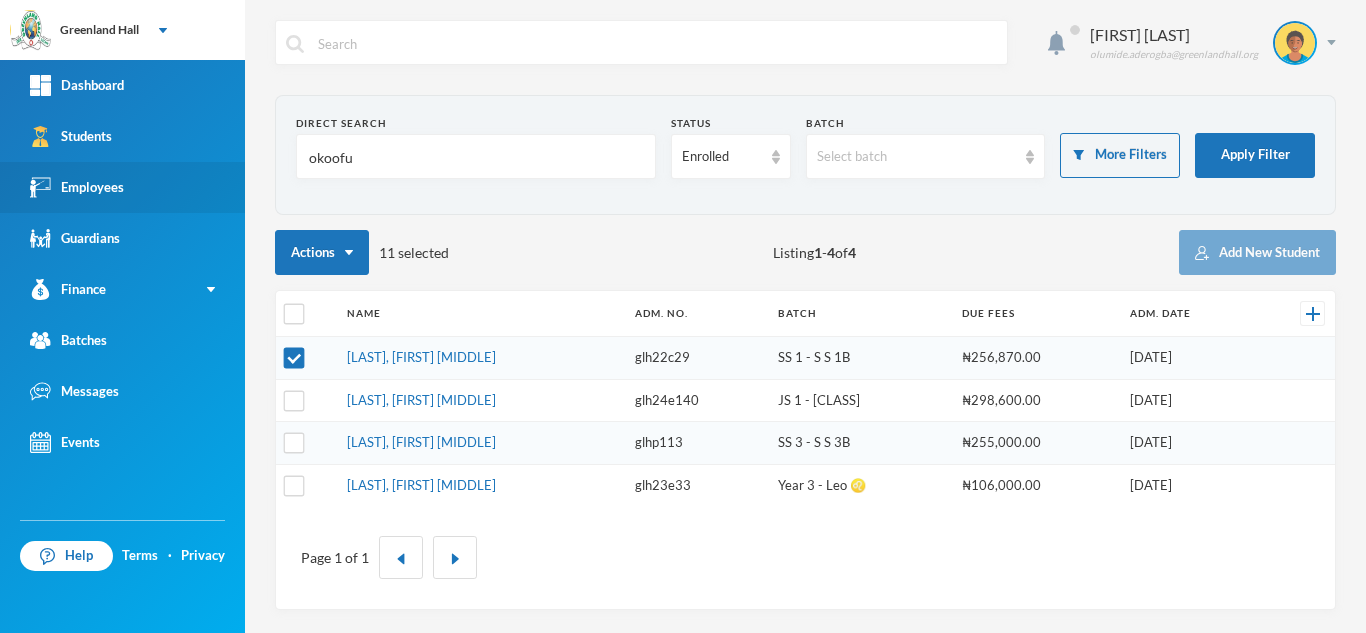 drag, startPoint x: 405, startPoint y: 142, endPoint x: 222, endPoint y: 165, distance: 184.4397 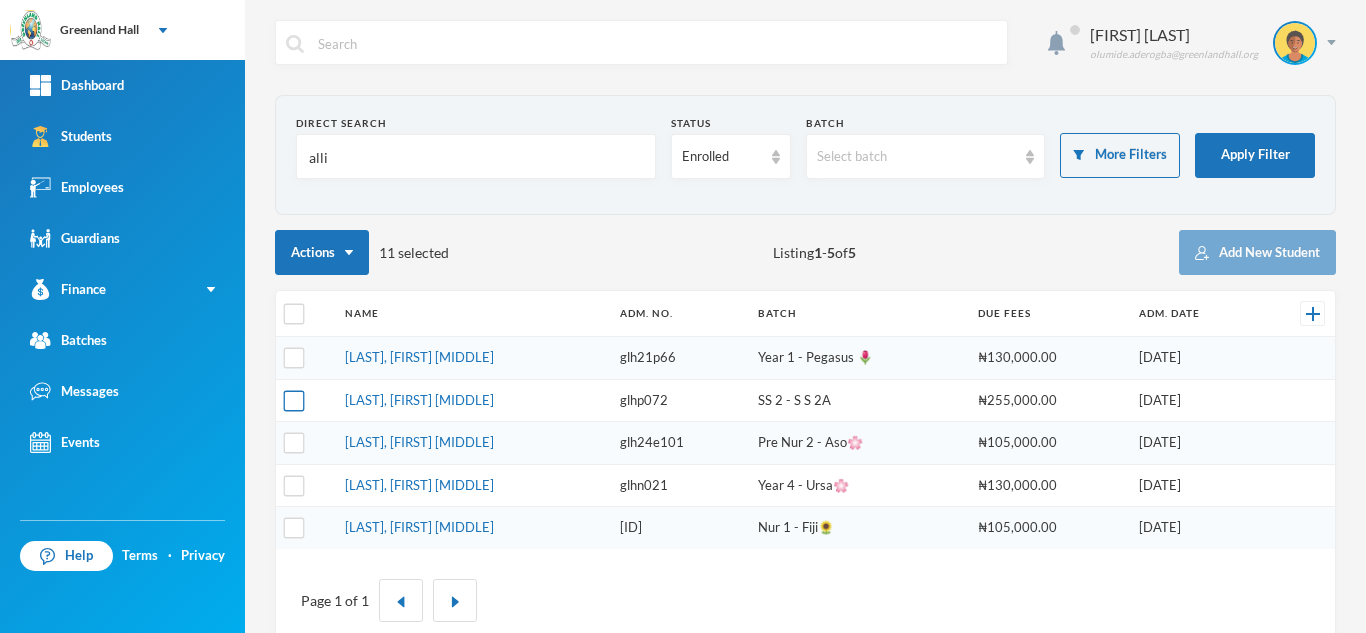type on "alli" 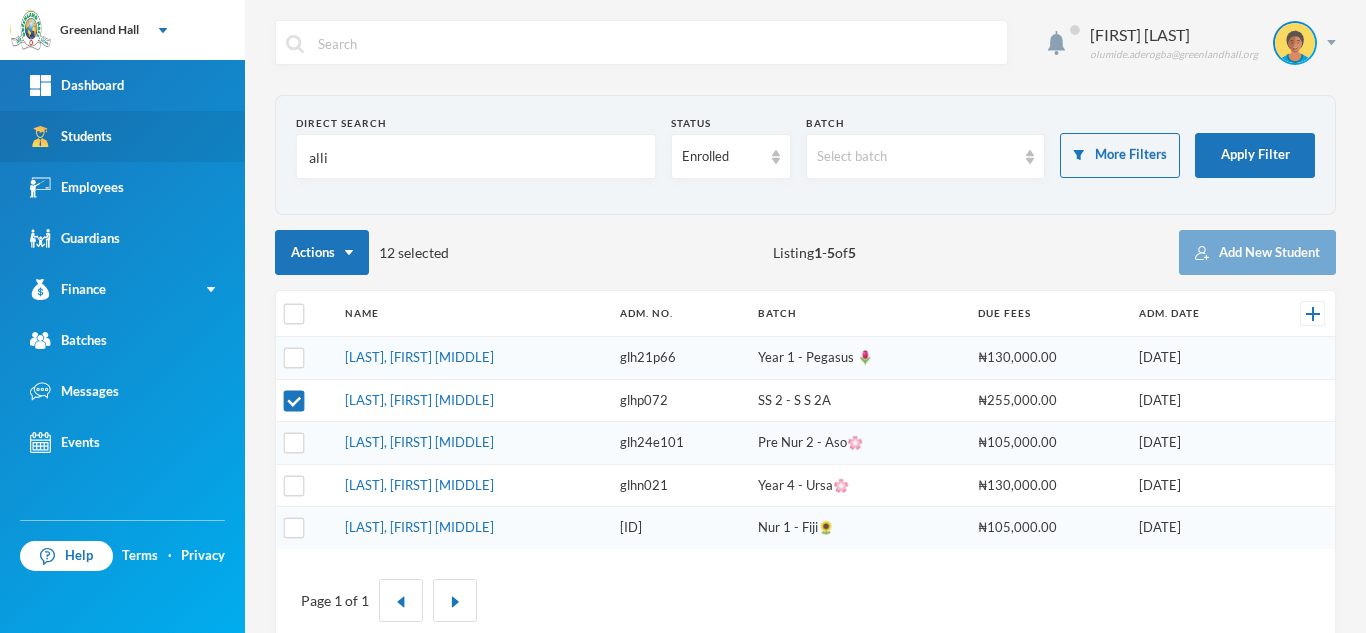 drag, startPoint x: 327, startPoint y: 163, endPoint x: 131, endPoint y: 154, distance: 196.20653 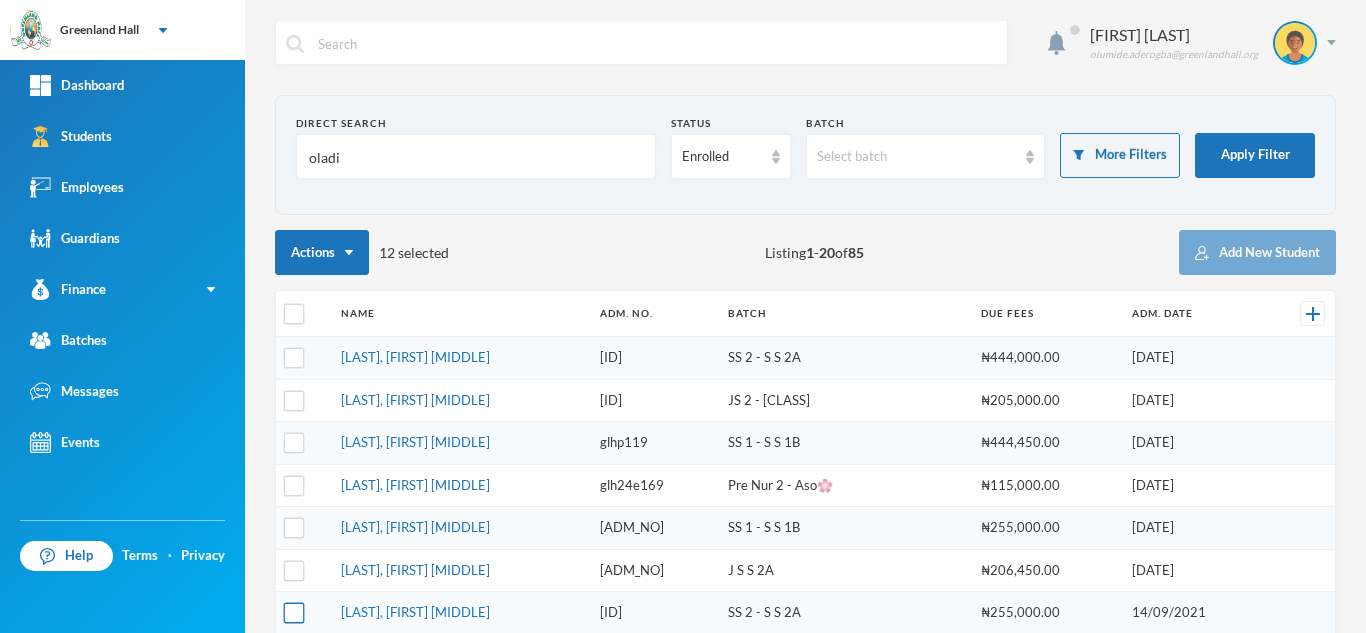 type on "oladi" 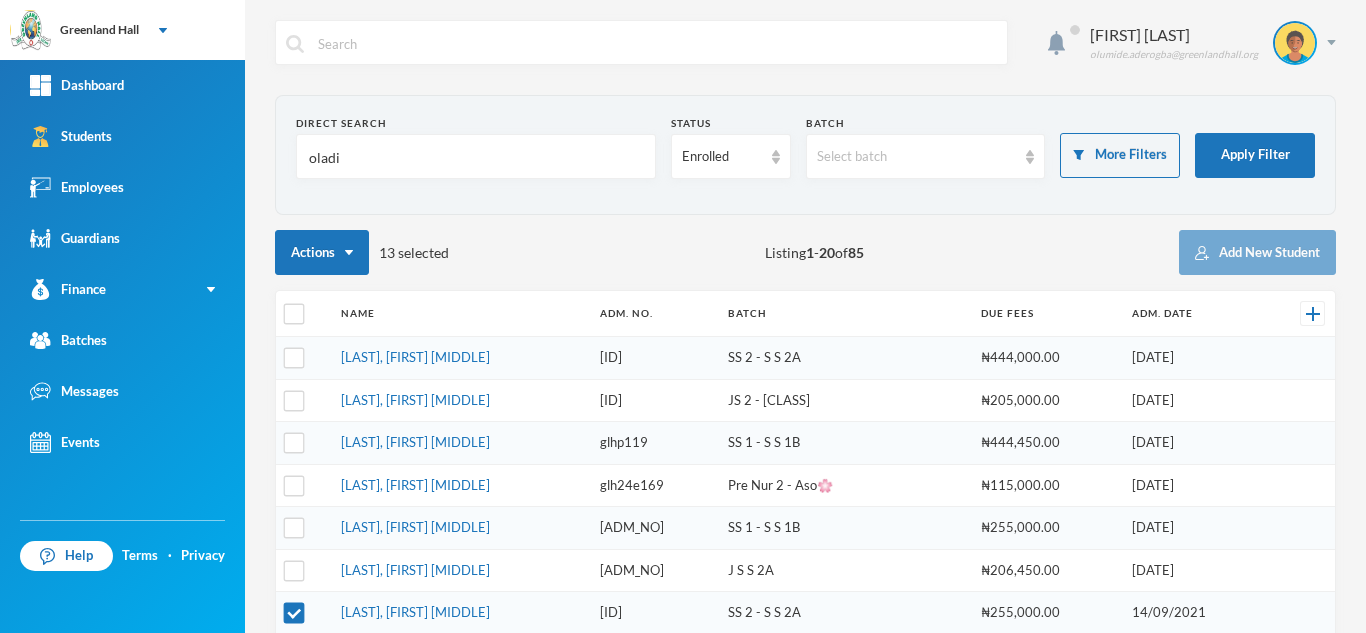 drag, startPoint x: 367, startPoint y: 172, endPoint x: 272, endPoint y: 164, distance: 95.33625 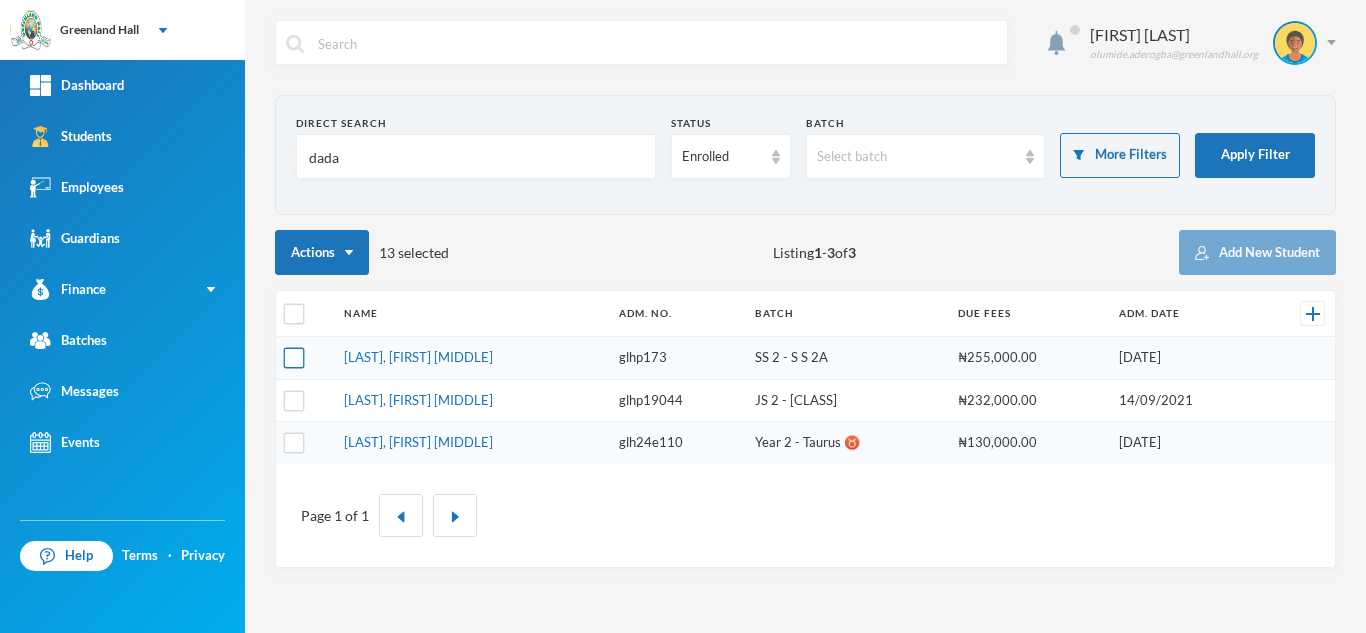 type on "dada" 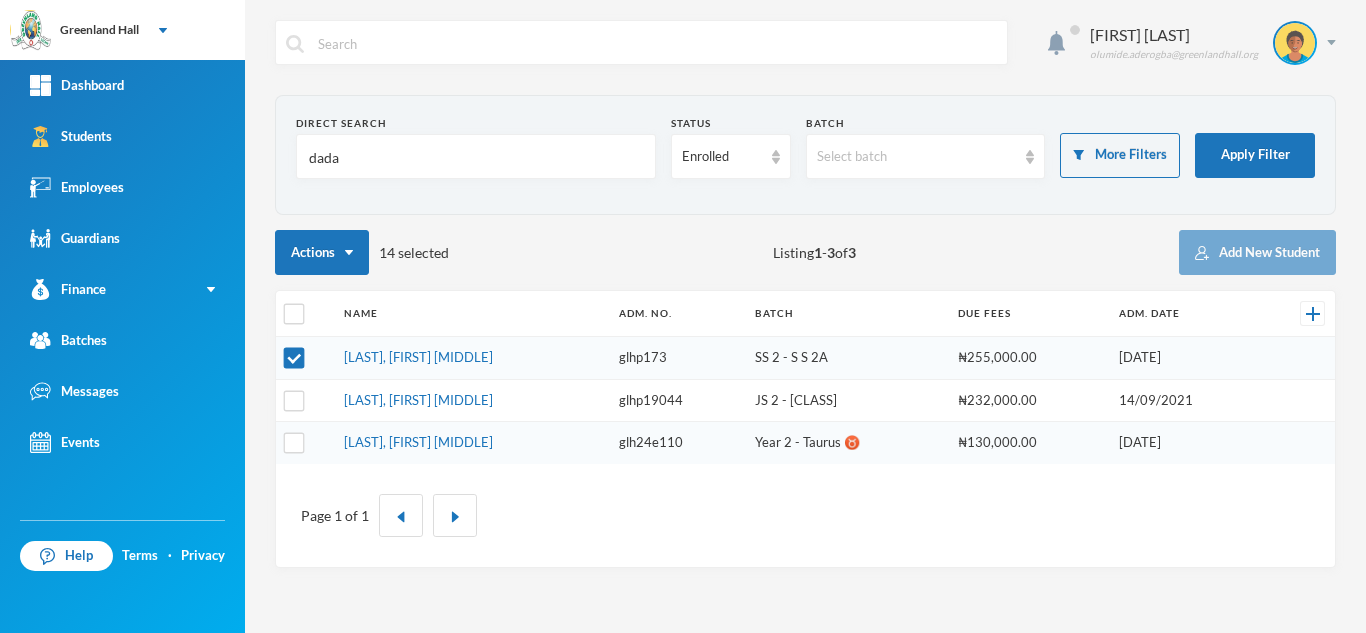 drag, startPoint x: 362, startPoint y: 152, endPoint x: 248, endPoint y: 138, distance: 114.85643 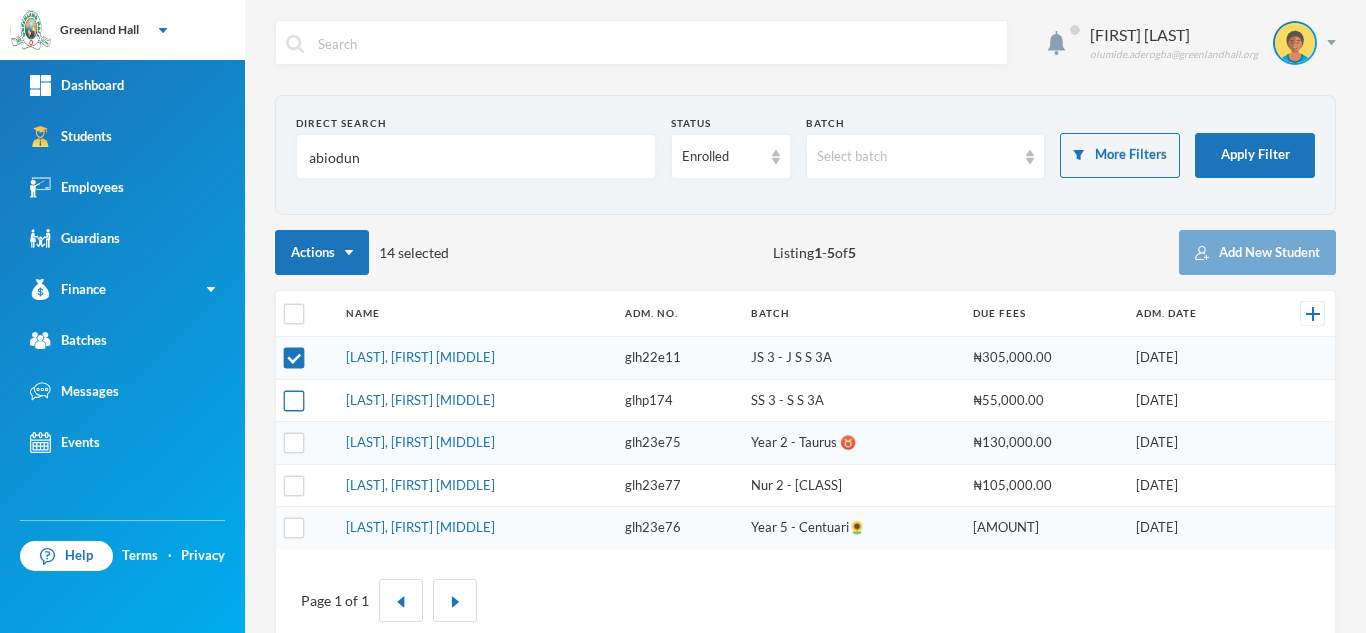 type on "abiodun" 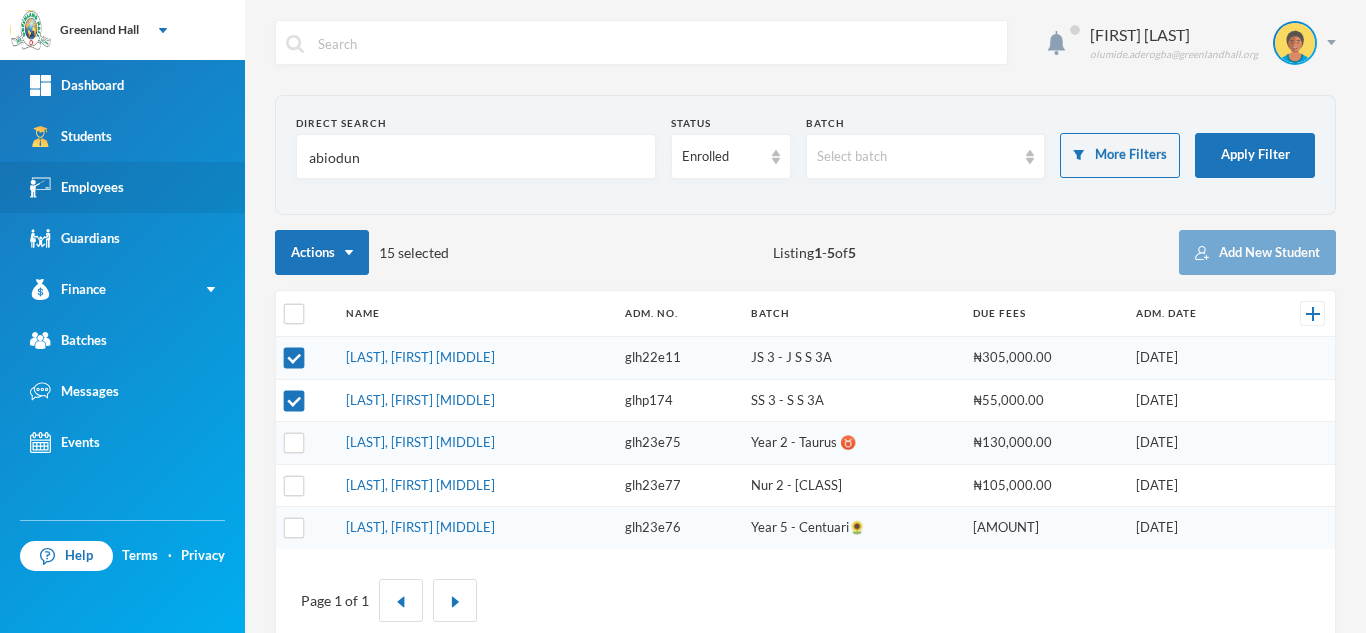 drag, startPoint x: 437, startPoint y: 166, endPoint x: 208, endPoint y: 175, distance: 229.17679 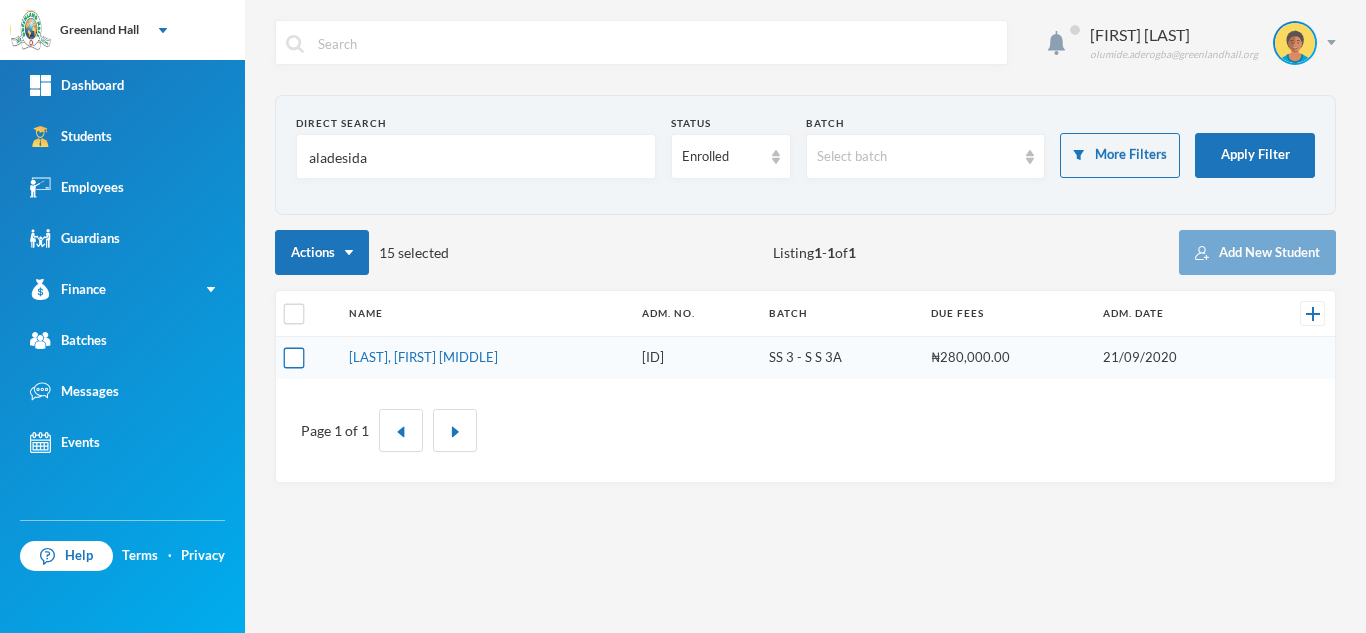 type on "aladesida" 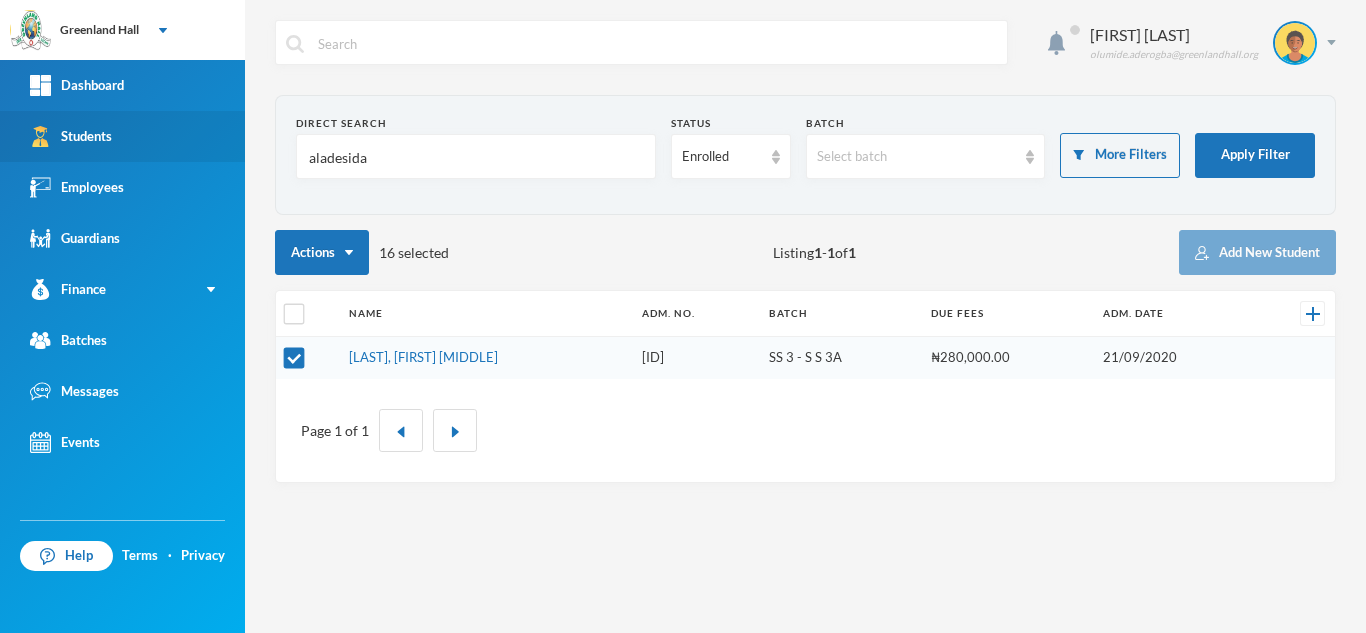 drag, startPoint x: 418, startPoint y: 162, endPoint x: 72, endPoint y: 154, distance: 346.09247 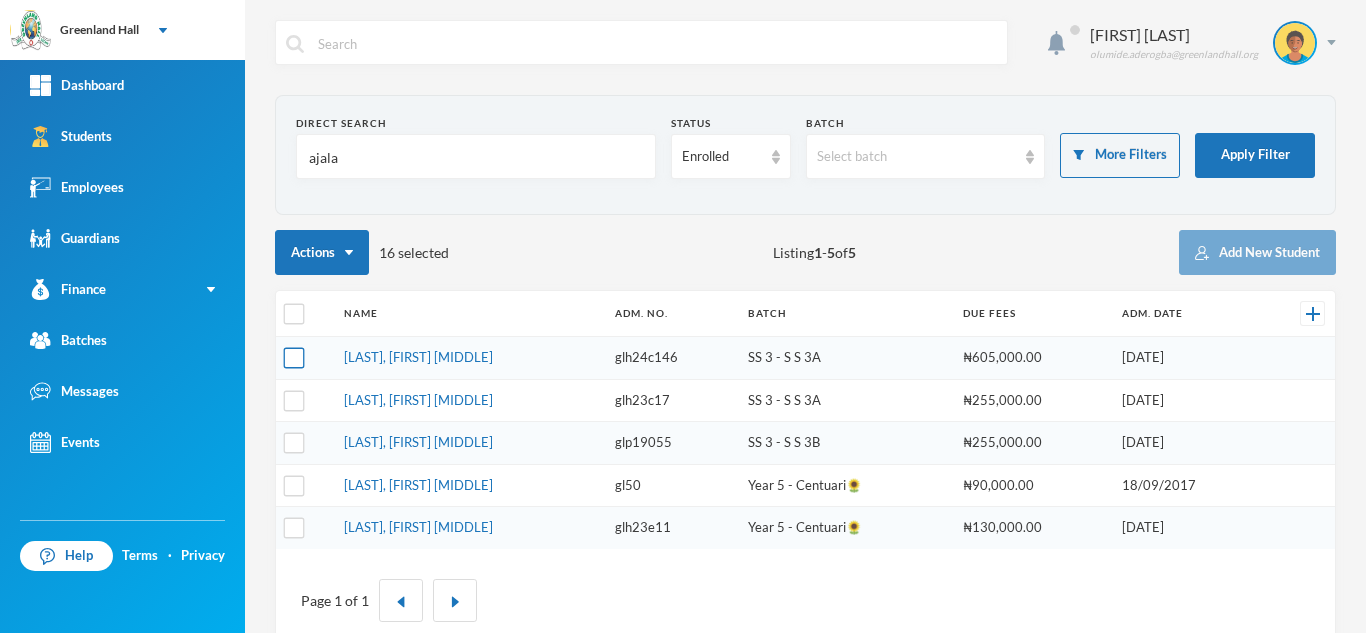 type on "ajala" 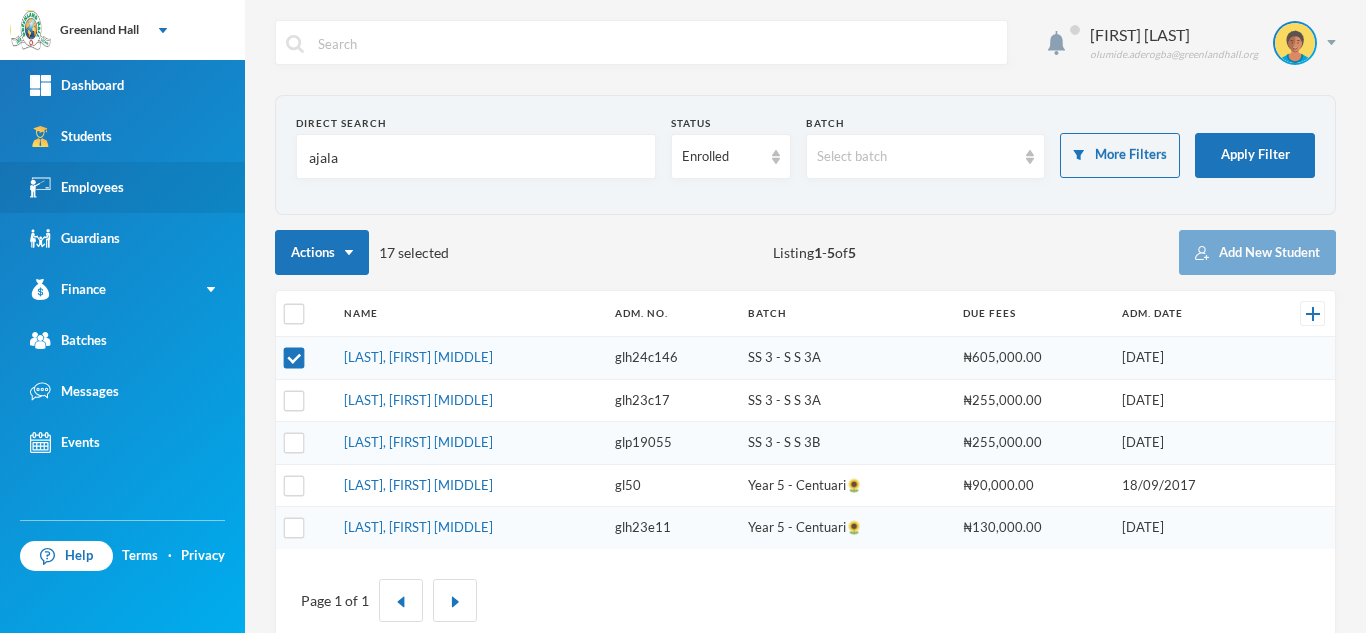 drag, startPoint x: 390, startPoint y: 175, endPoint x: 215, endPoint y: 165, distance: 175.28548 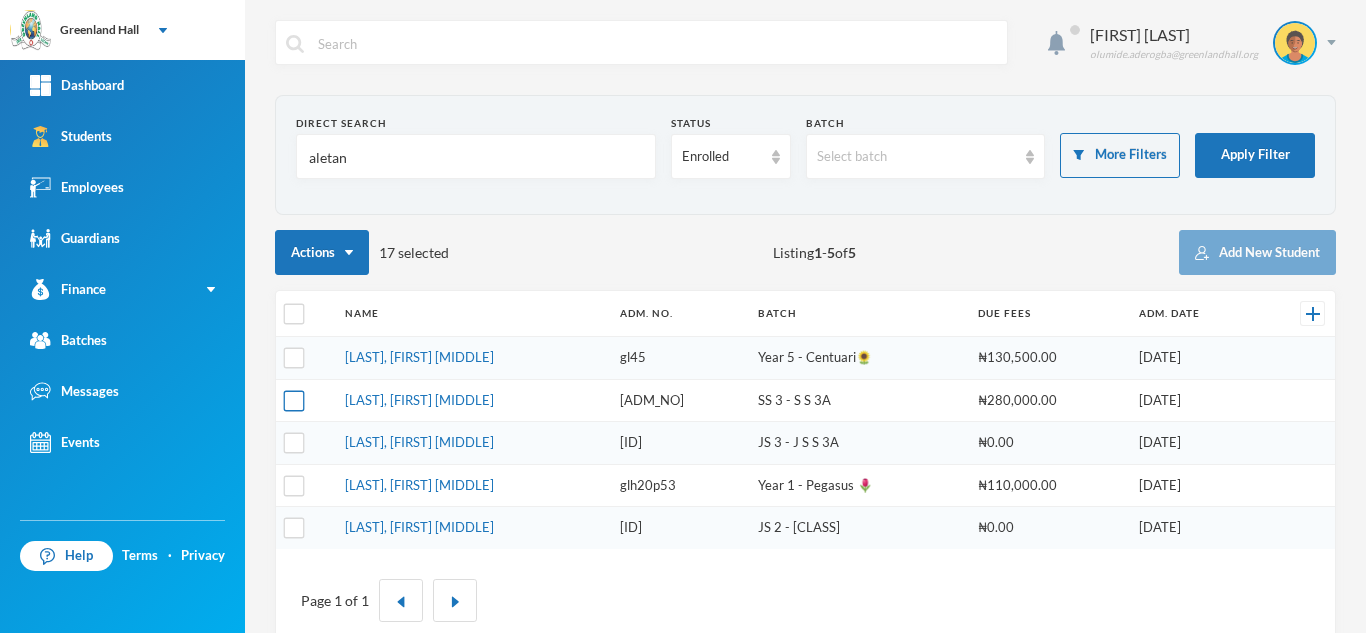 type on "aletan" 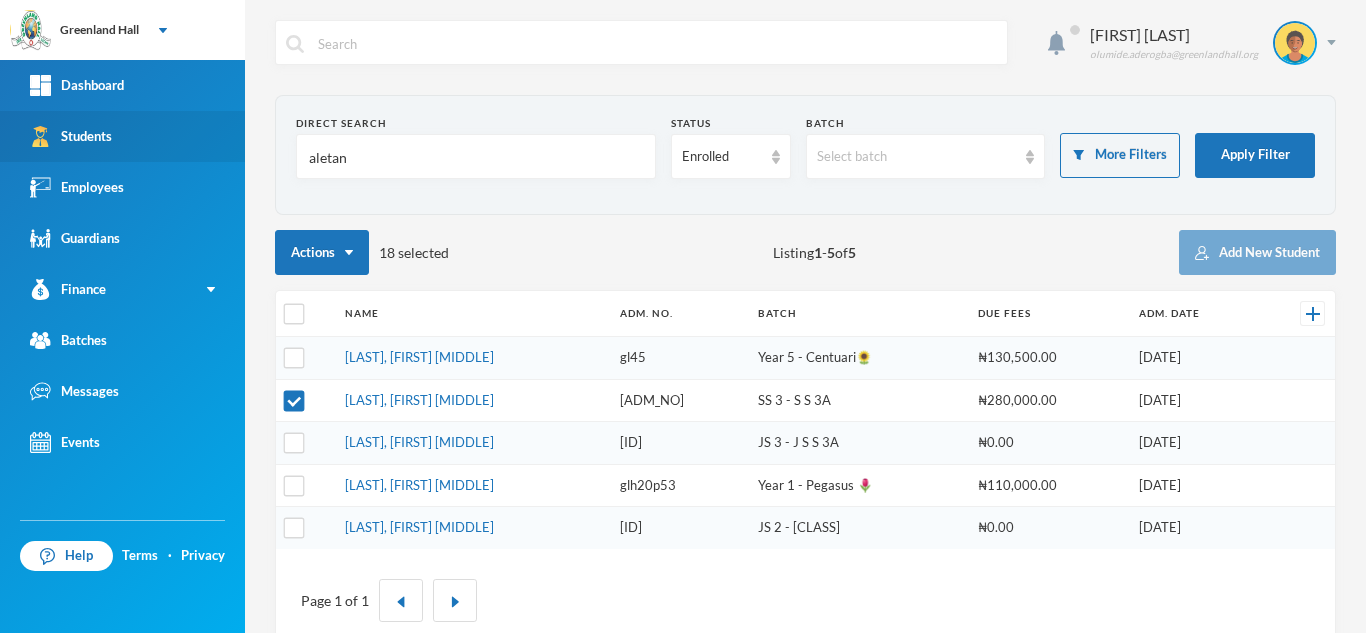 drag, startPoint x: 358, startPoint y: 176, endPoint x: 240, endPoint y: 141, distance: 123.081276 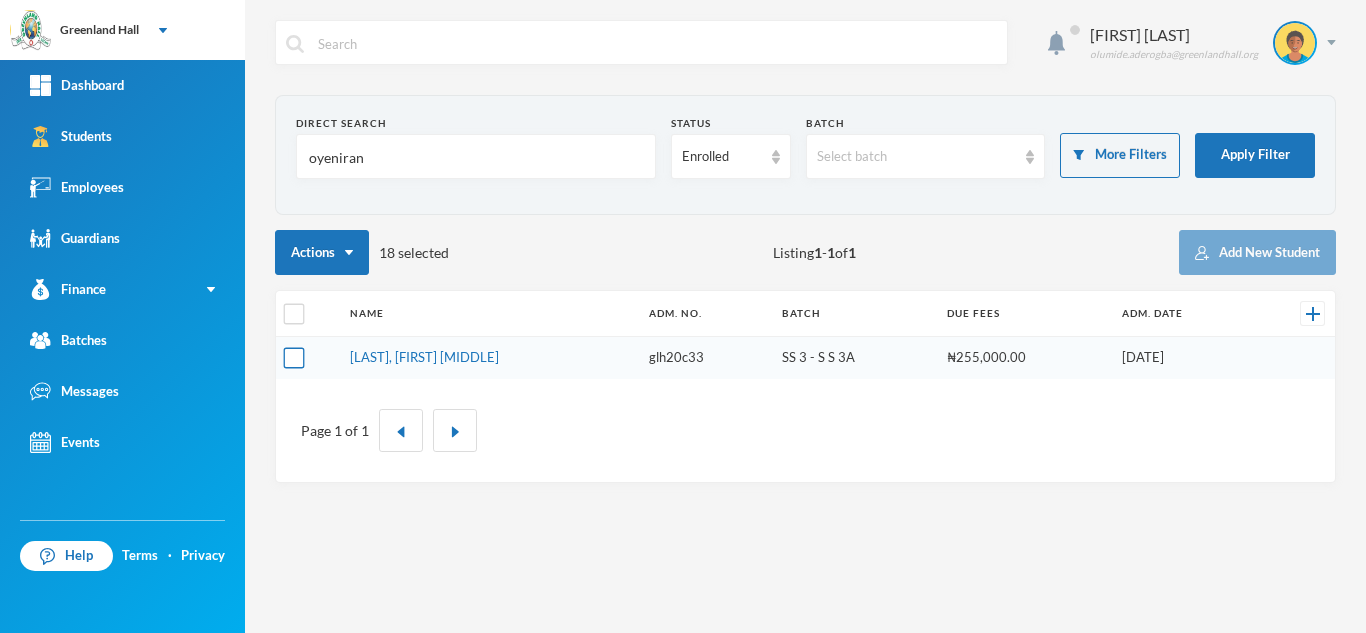 type on "oyeniran" 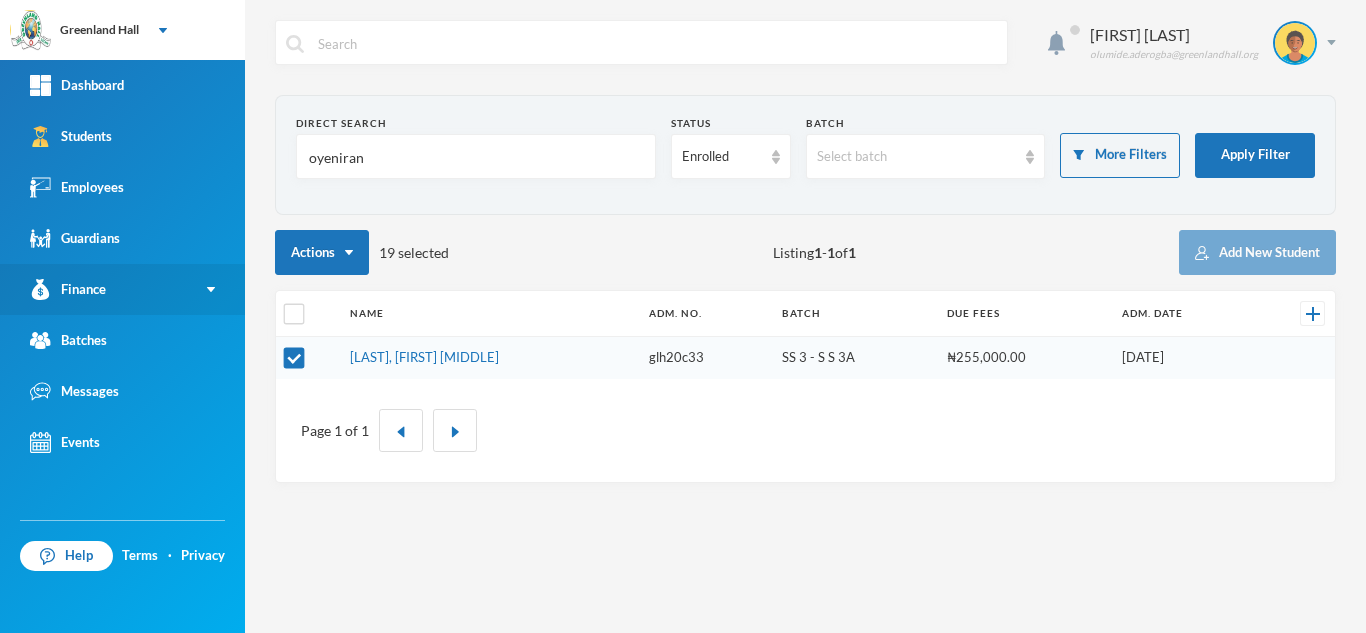 click on "Finance" at bounding box center (68, 289) 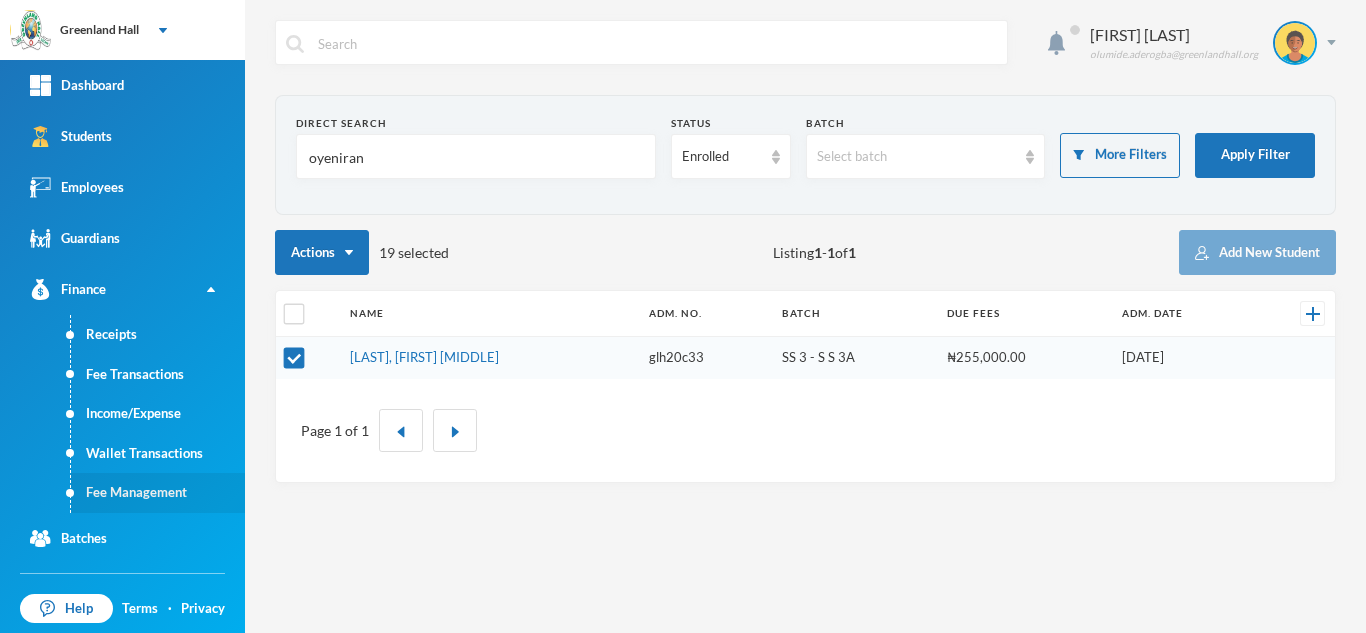 click on "Fee Management" at bounding box center (158, 493) 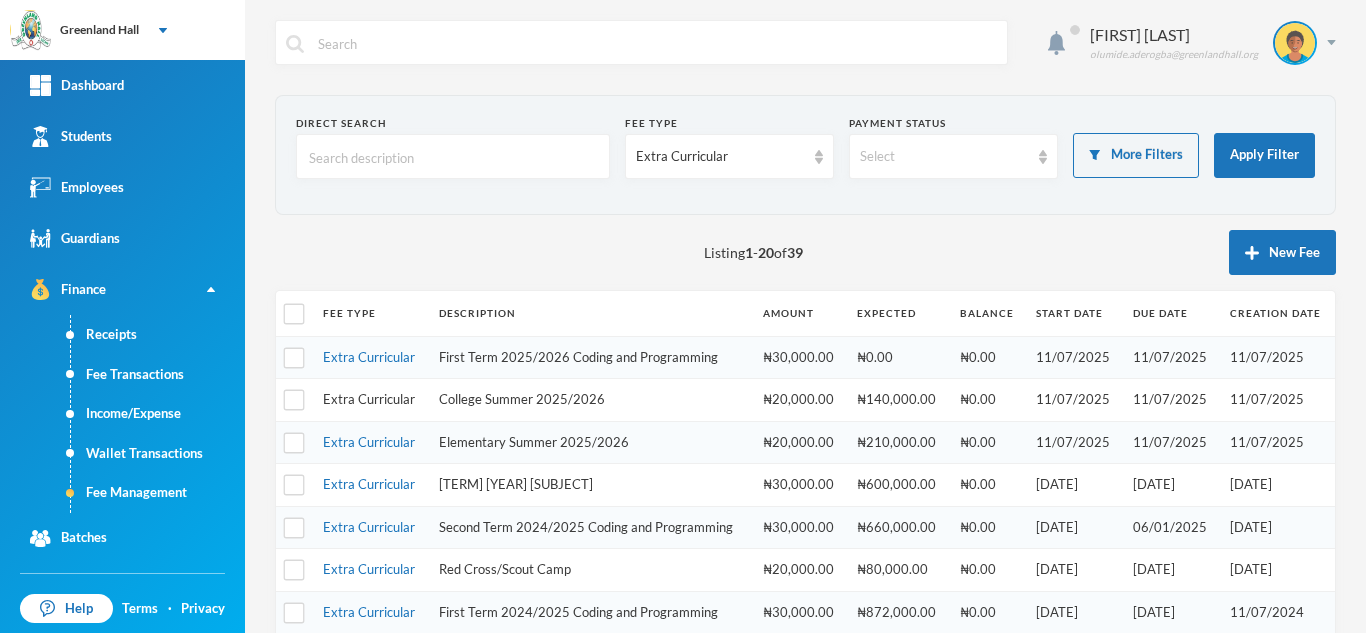 click on "Extra Curricular" at bounding box center [369, 399] 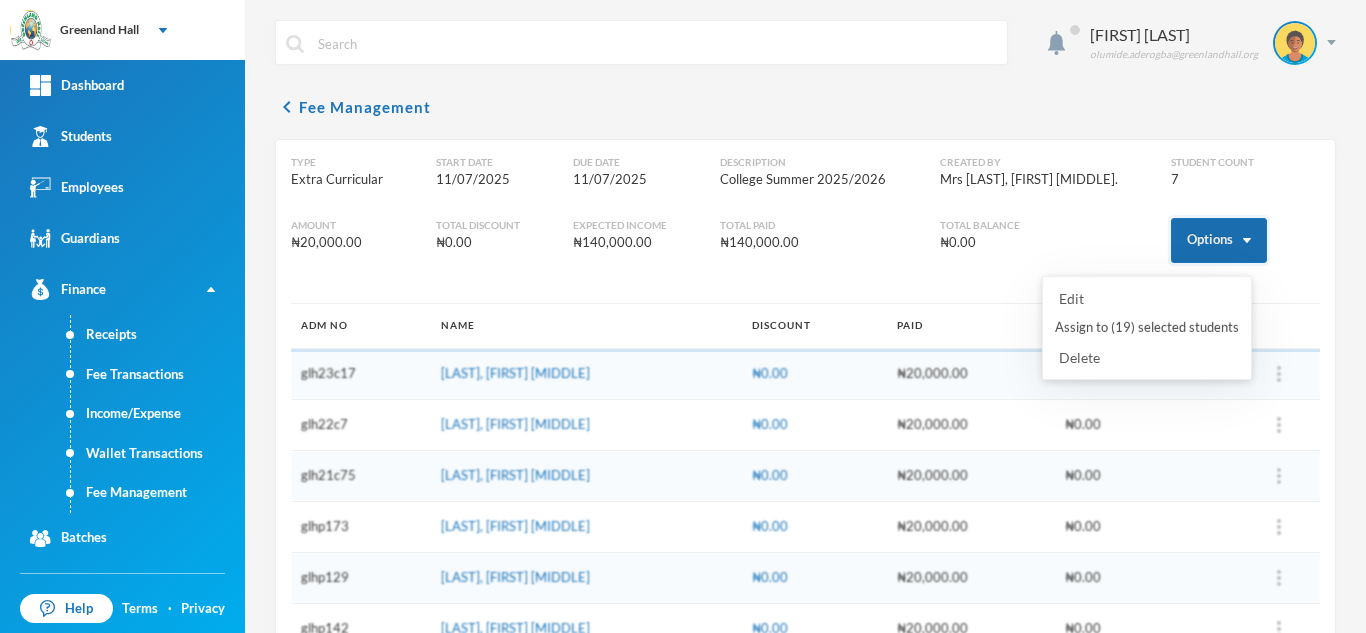 click on "Options" at bounding box center [1219, 240] 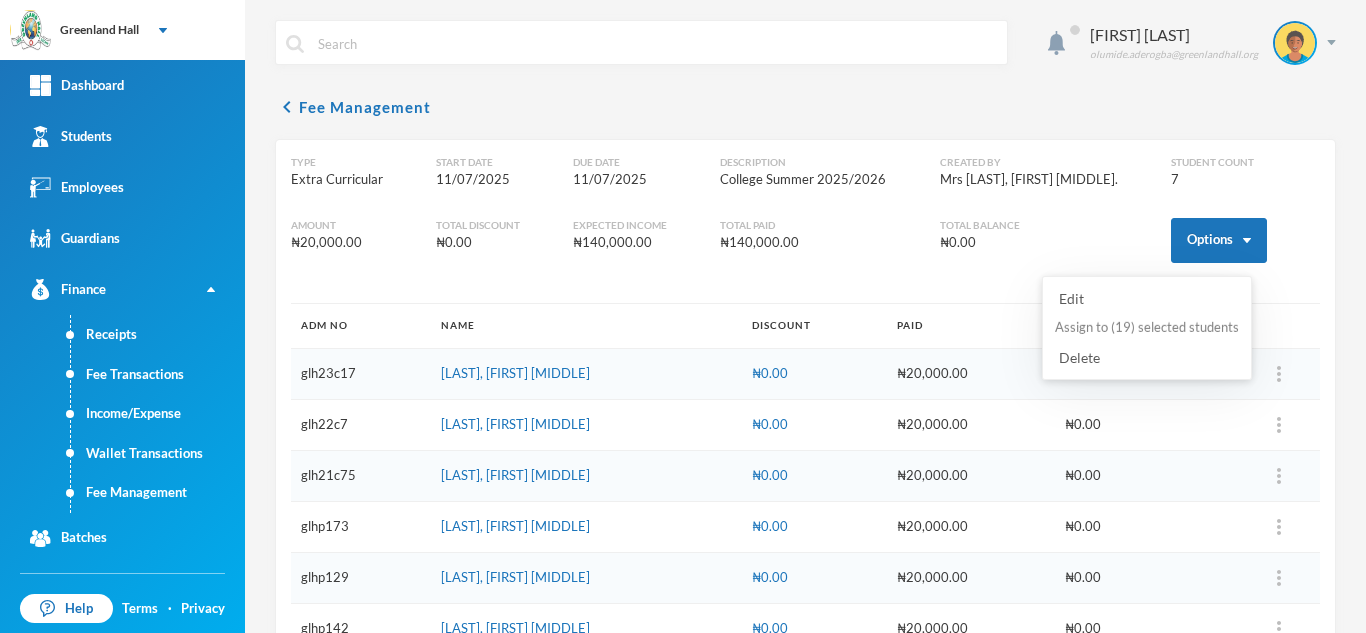 click on "Assign to ( 19 ) selected students" at bounding box center [1147, 328] 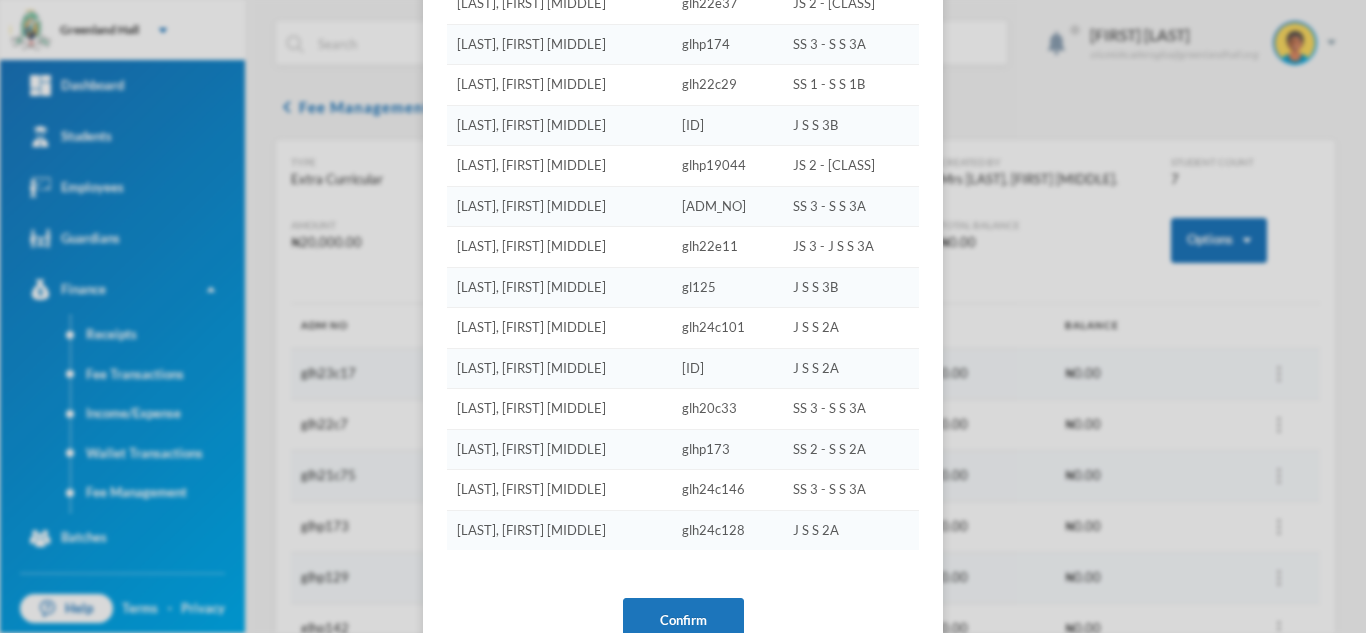 scroll, scrollTop: 512, scrollLeft: 0, axis: vertical 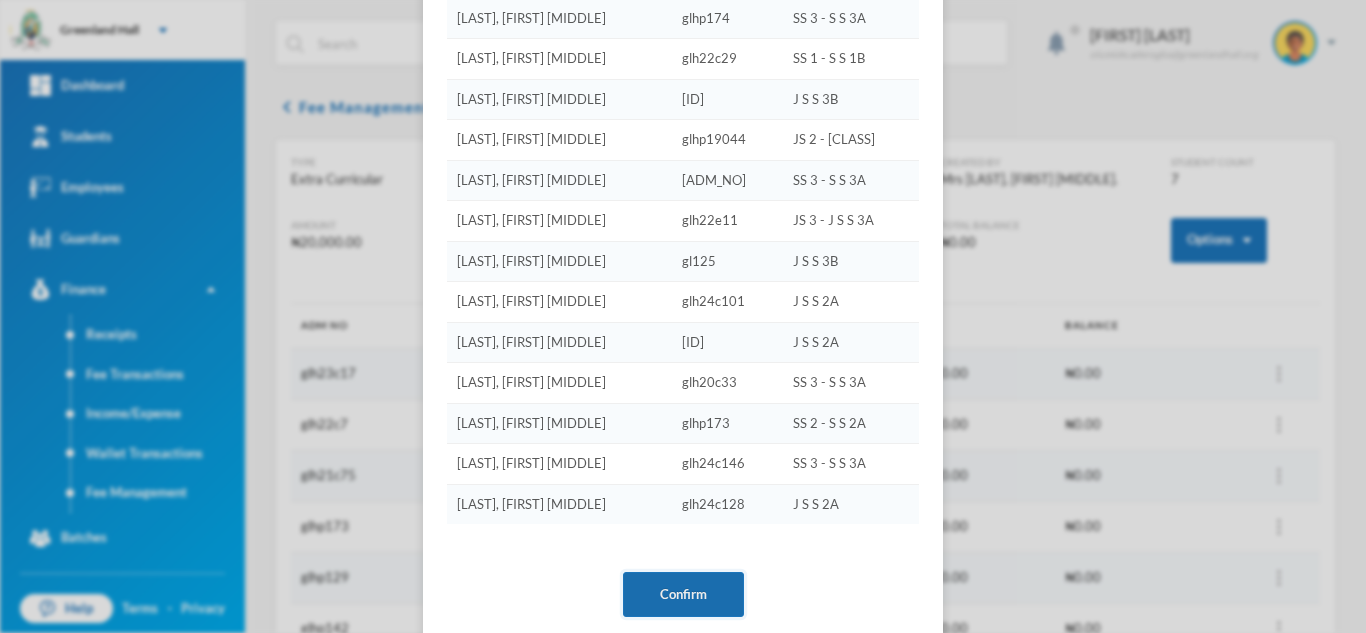 click on "Confirm" at bounding box center (683, 594) 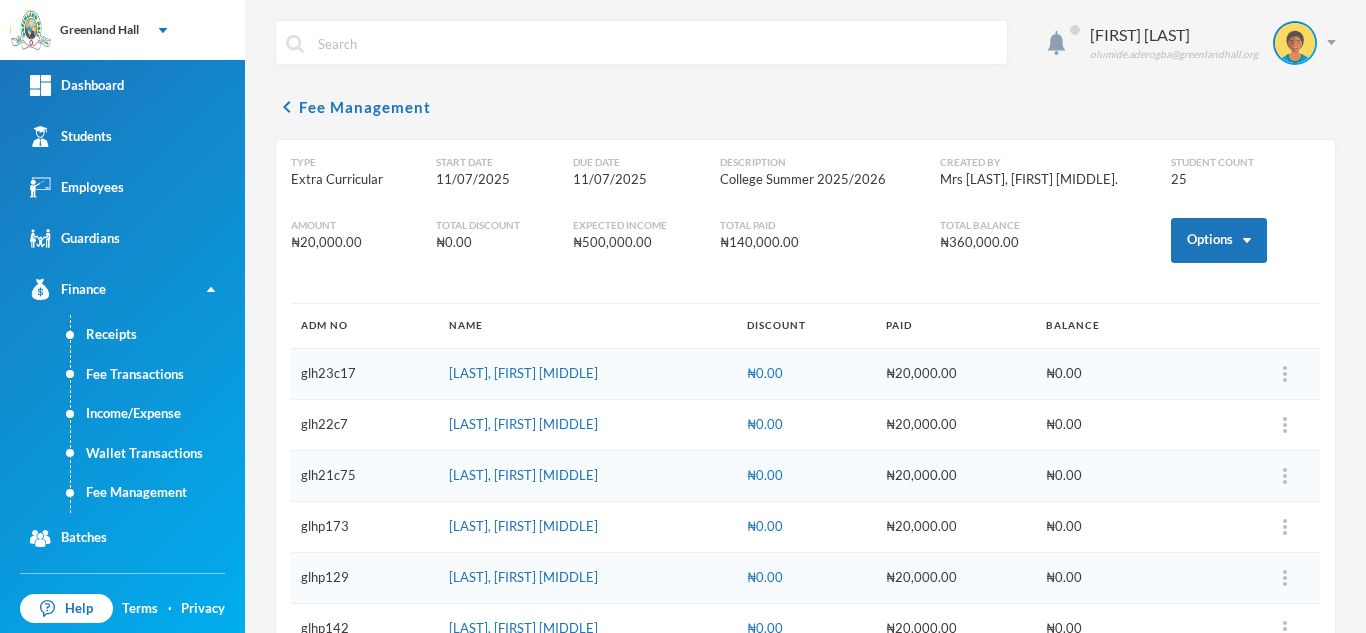 scroll, scrollTop: 0, scrollLeft: 0, axis: both 